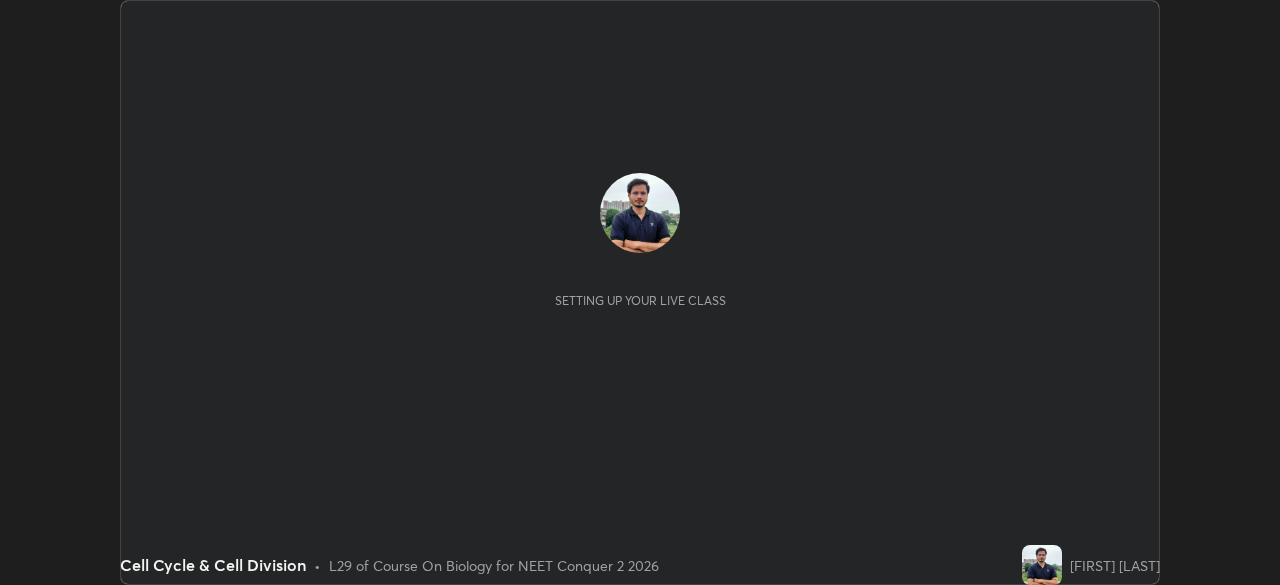 scroll, scrollTop: 0, scrollLeft: 0, axis: both 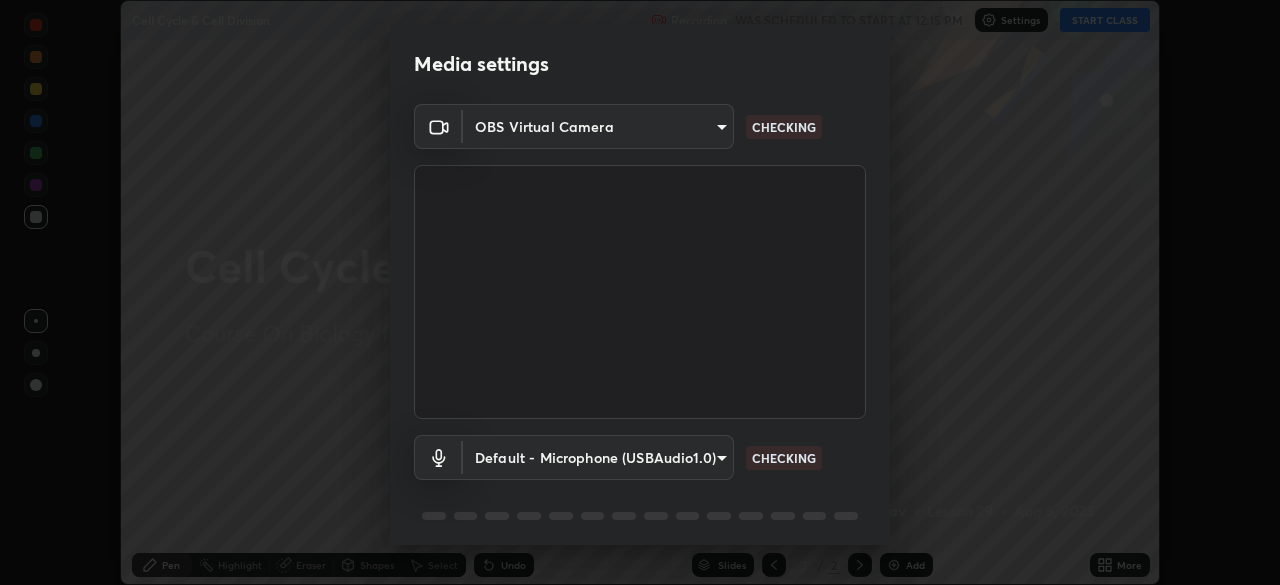 type on "948fa7bdf1557d7b90a8c57391c99ce3b3800c21834d1cf95a04e0d9860db1dc" 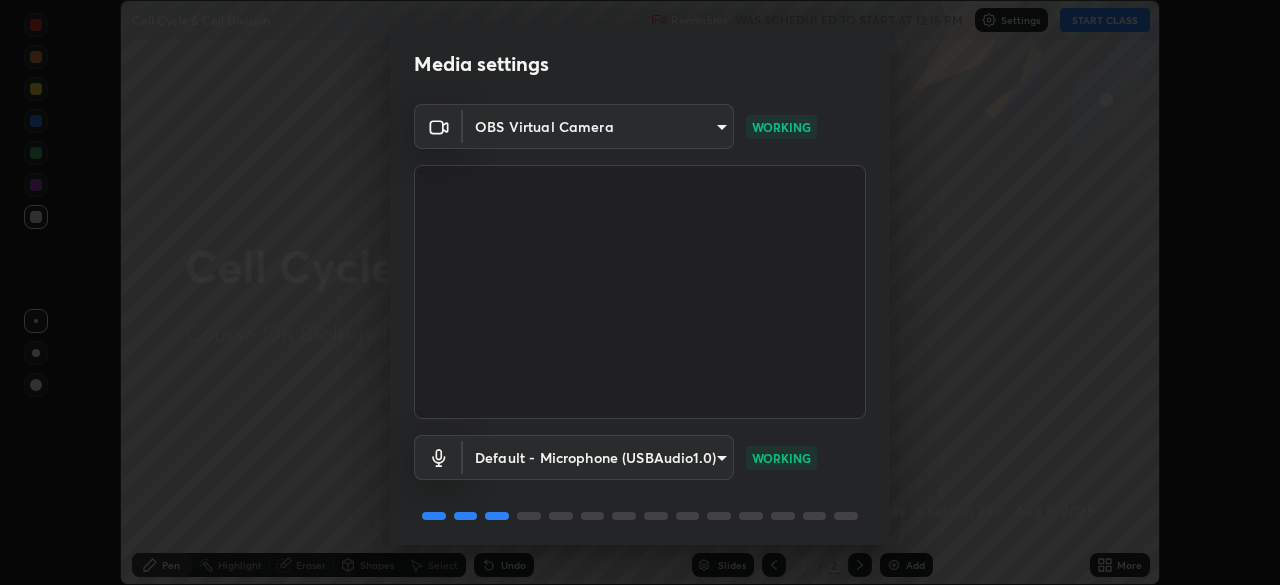 scroll, scrollTop: 71, scrollLeft: 0, axis: vertical 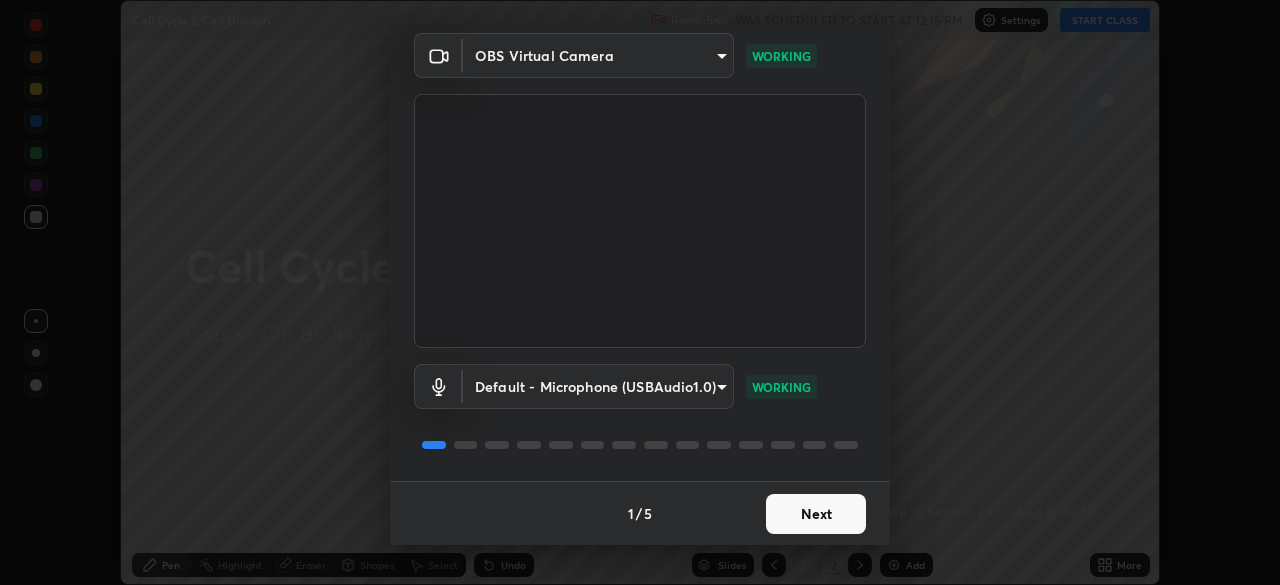 click on "Next" at bounding box center [816, 514] 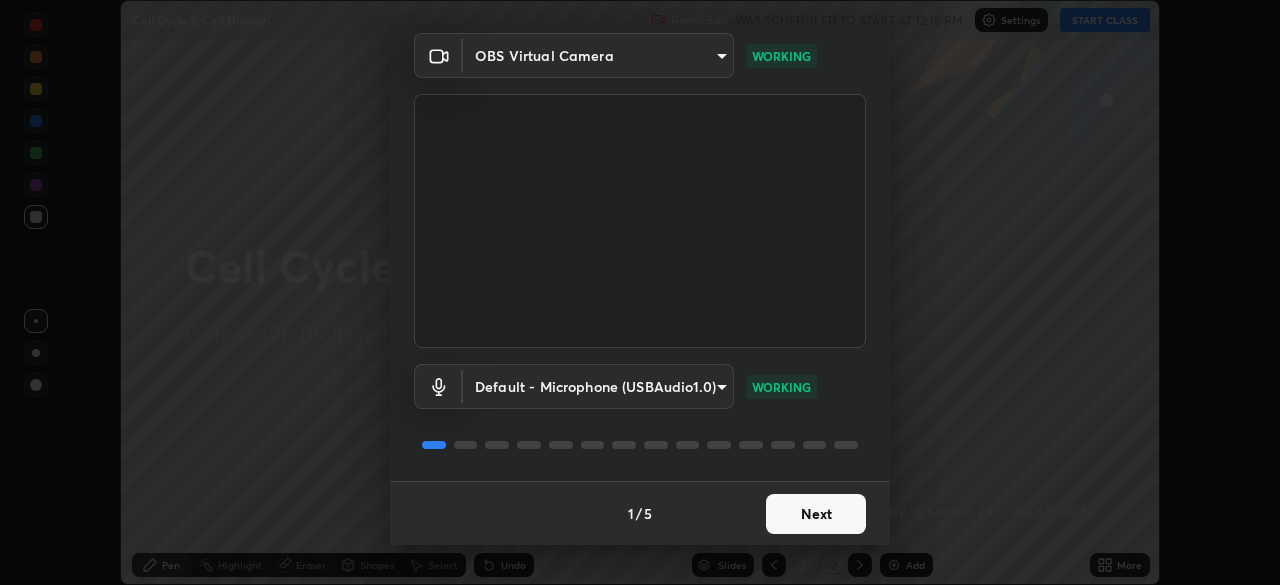 scroll, scrollTop: 0, scrollLeft: 0, axis: both 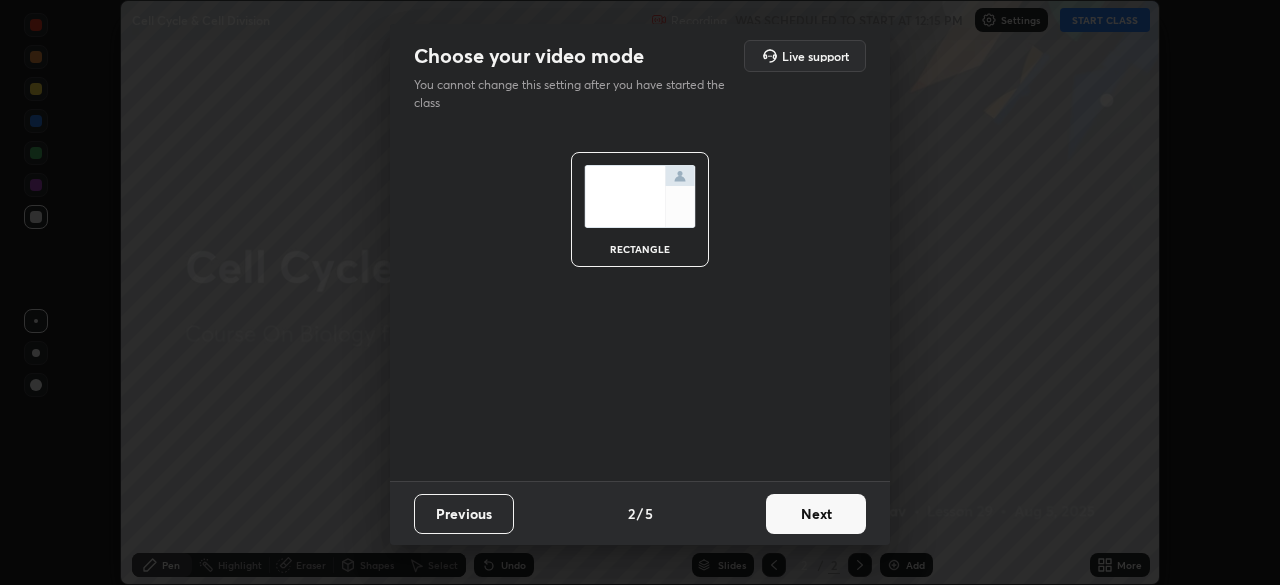 click on "Next" at bounding box center [816, 514] 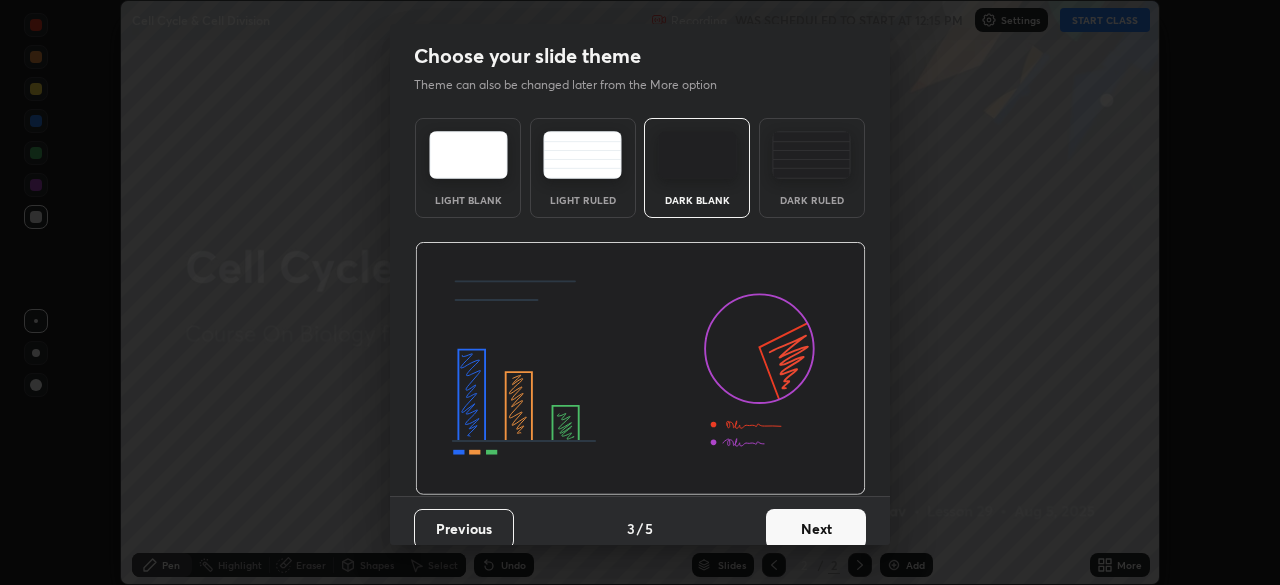 click on "Next" at bounding box center (816, 529) 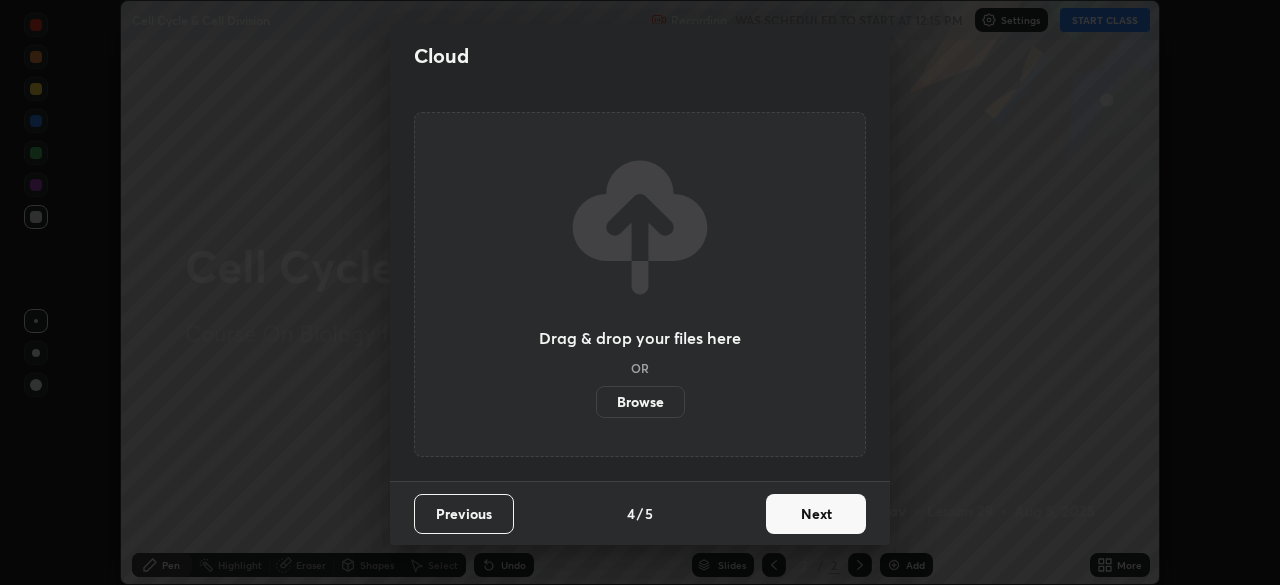 click on "Next" at bounding box center [816, 514] 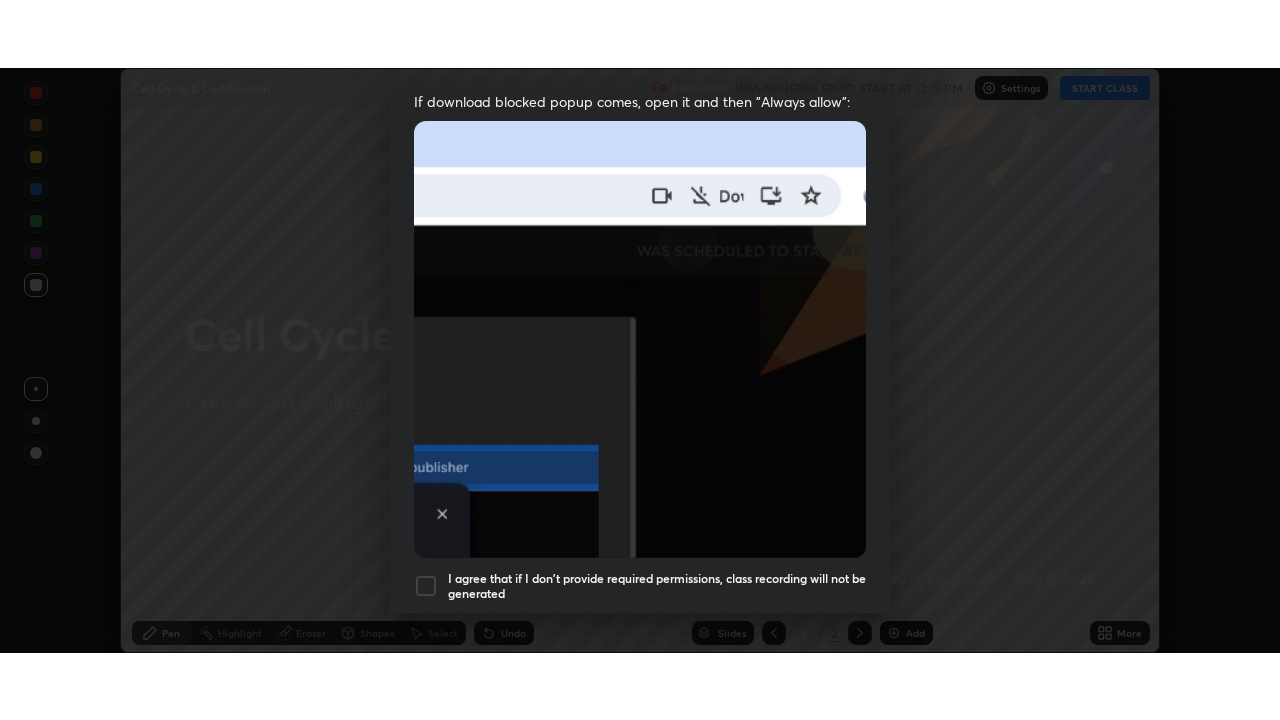 scroll, scrollTop: 479, scrollLeft: 0, axis: vertical 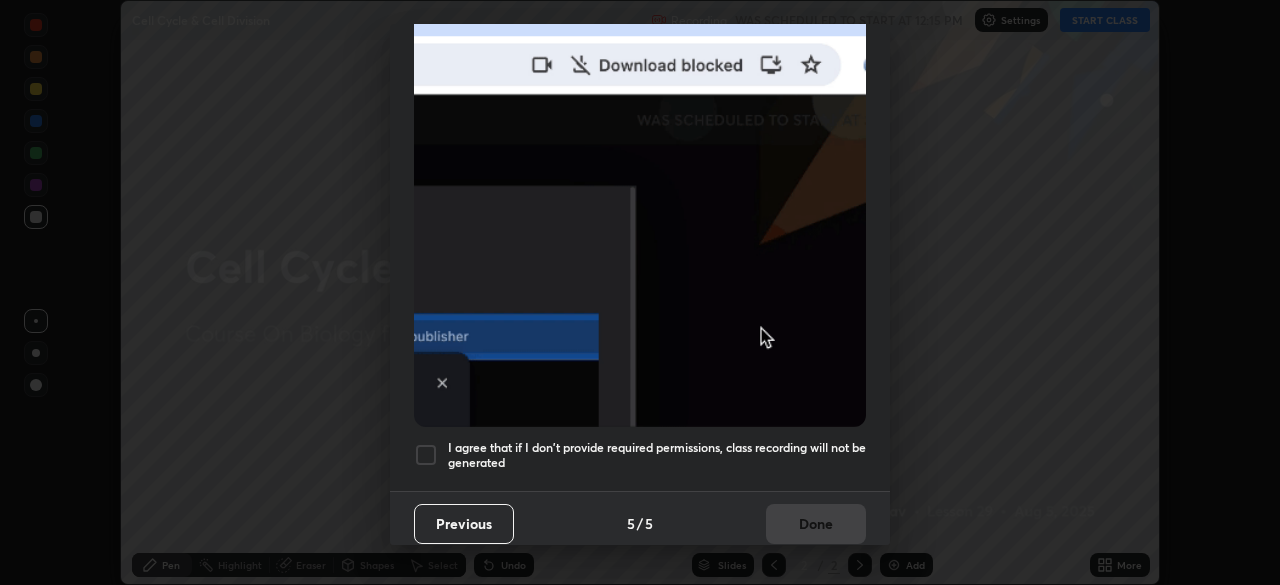 click at bounding box center (426, 455) 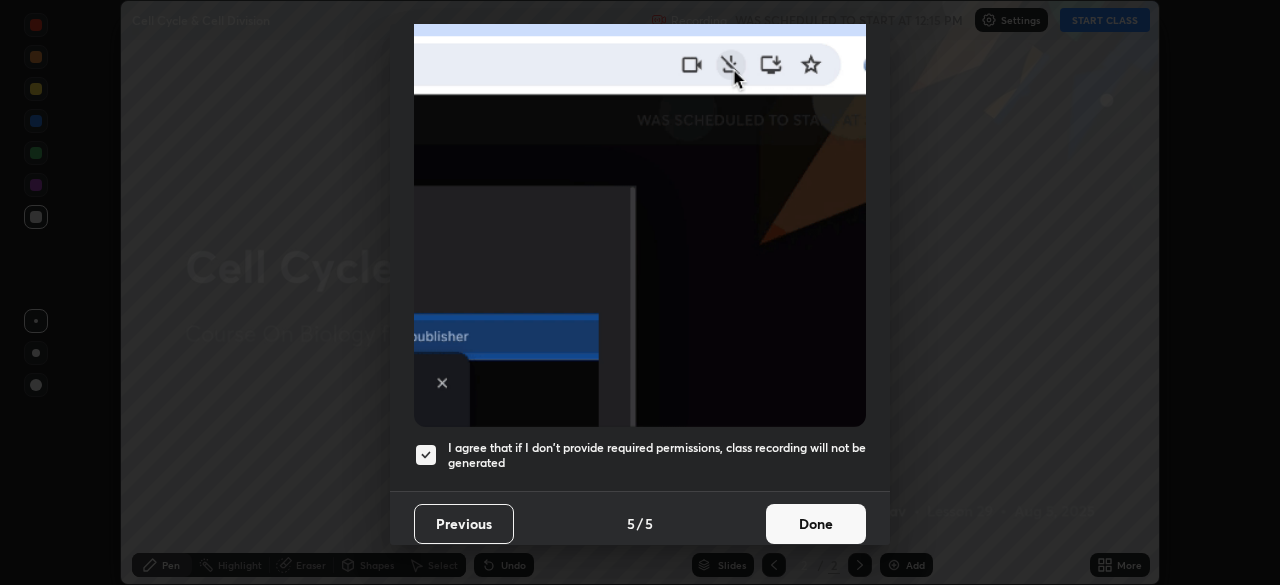 click on "Done" at bounding box center (816, 524) 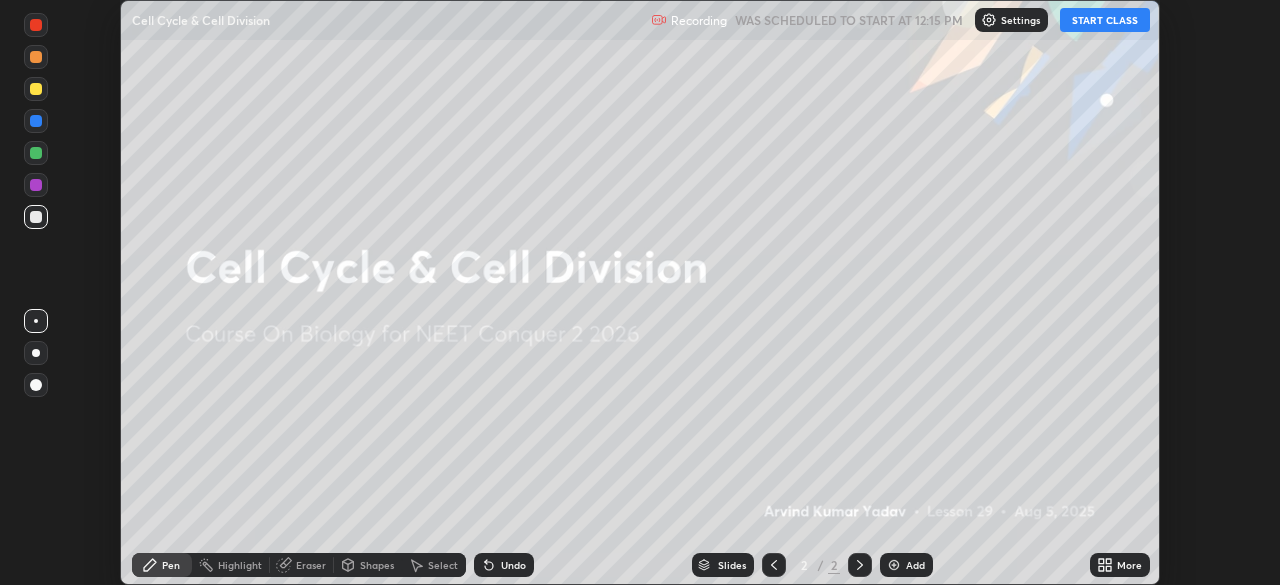 click on "START CLASS" at bounding box center [1105, 20] 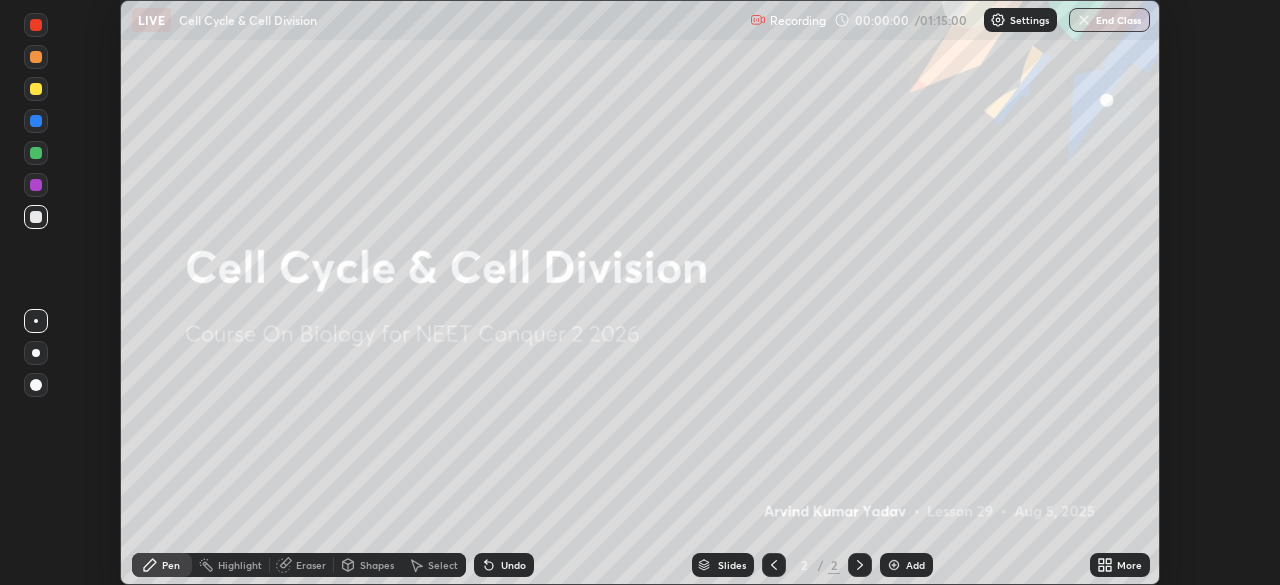 click at bounding box center (894, 565) 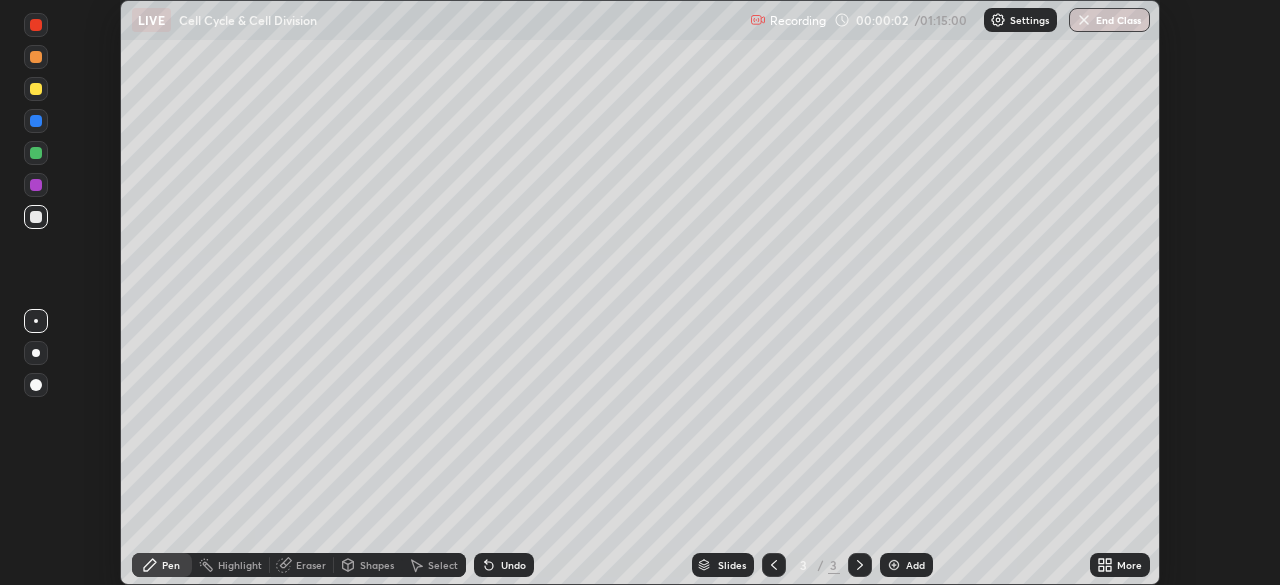 click 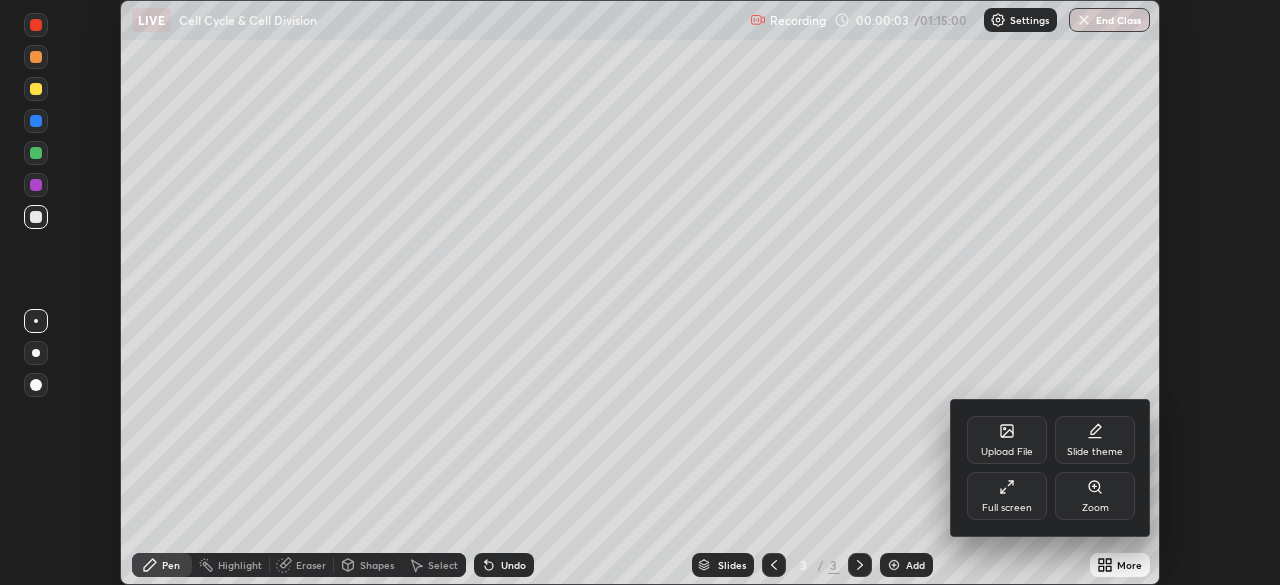 click on "Full screen" at bounding box center [1007, 496] 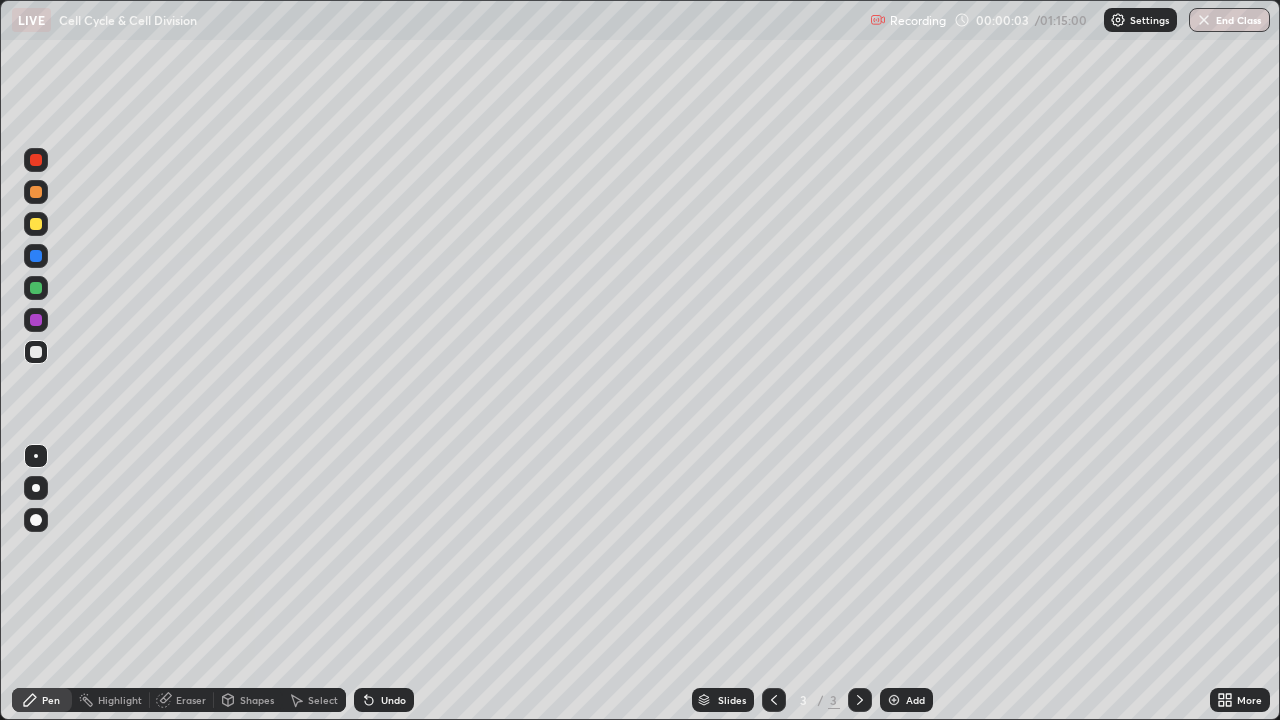 scroll, scrollTop: 99280, scrollLeft: 98720, axis: both 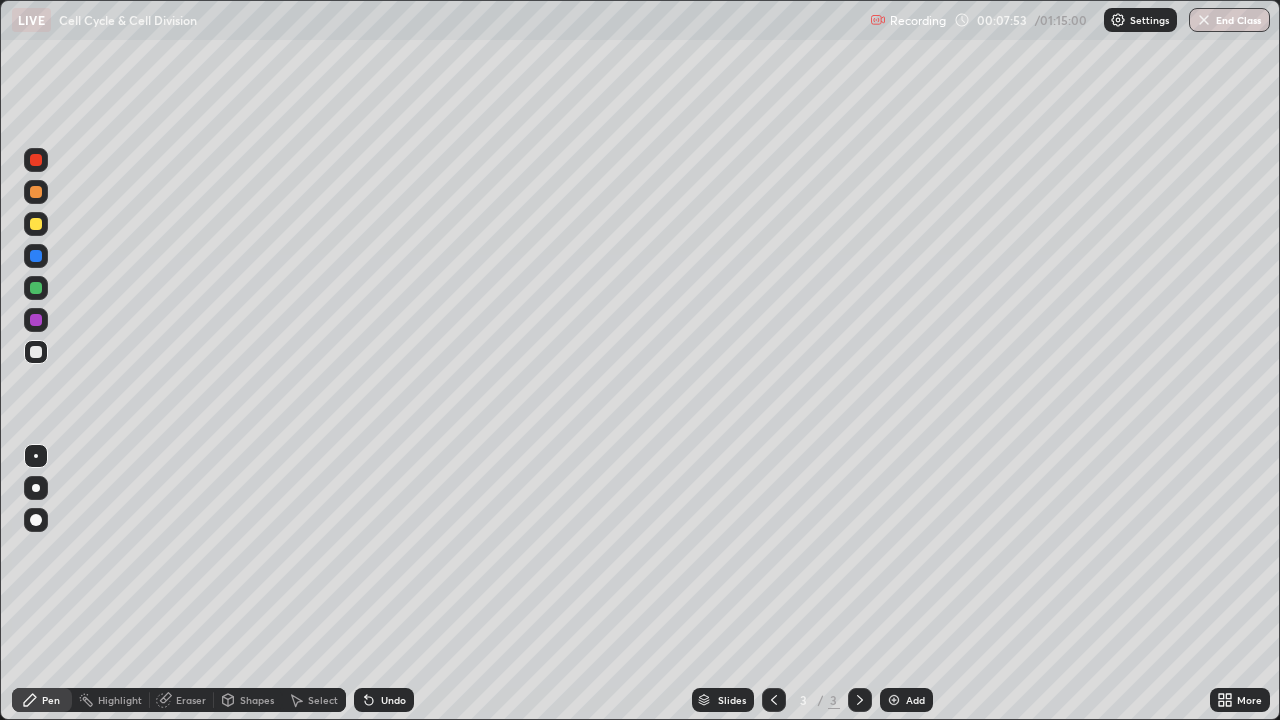click at bounding box center [36, 352] 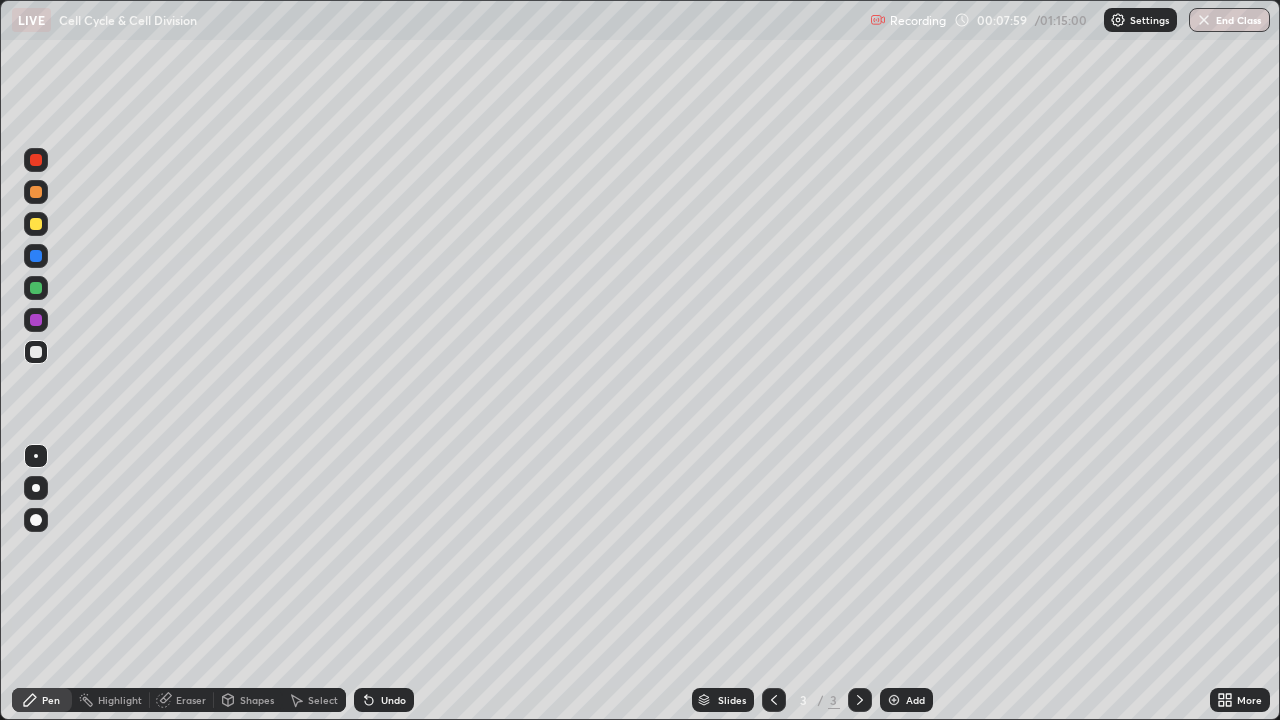 click at bounding box center (36, 256) 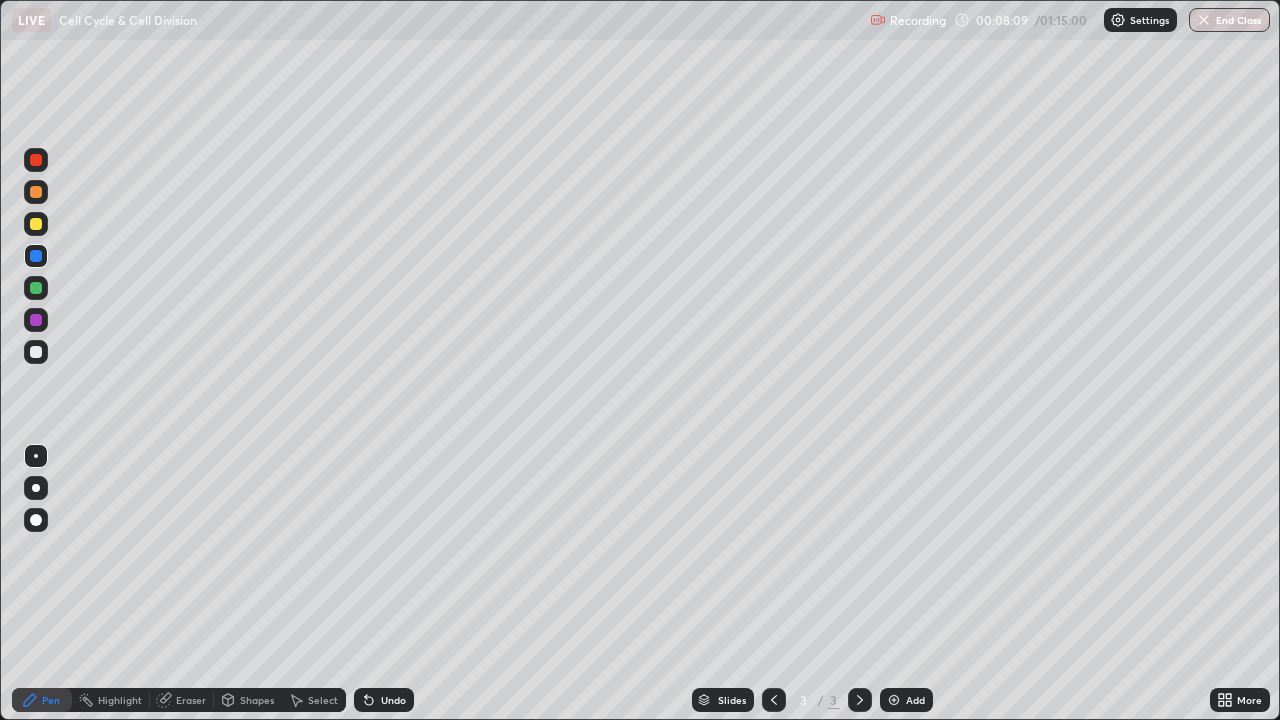 click at bounding box center [36, 352] 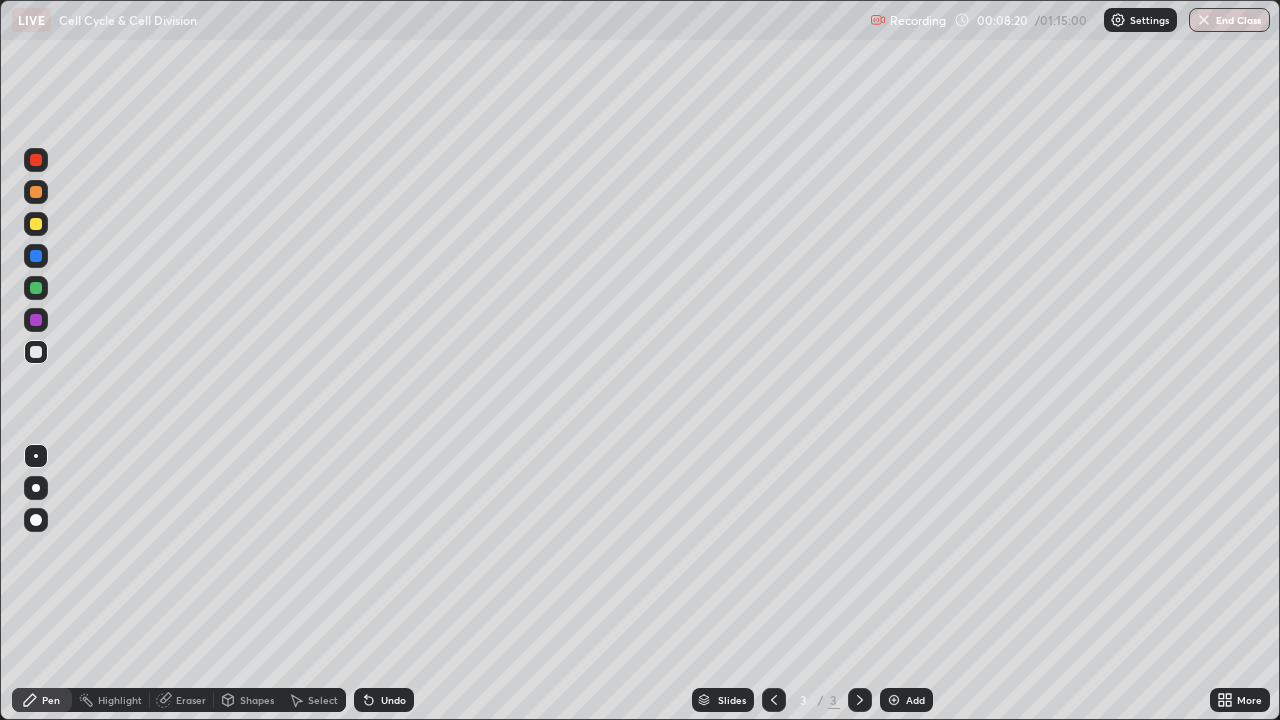 click at bounding box center [36, 224] 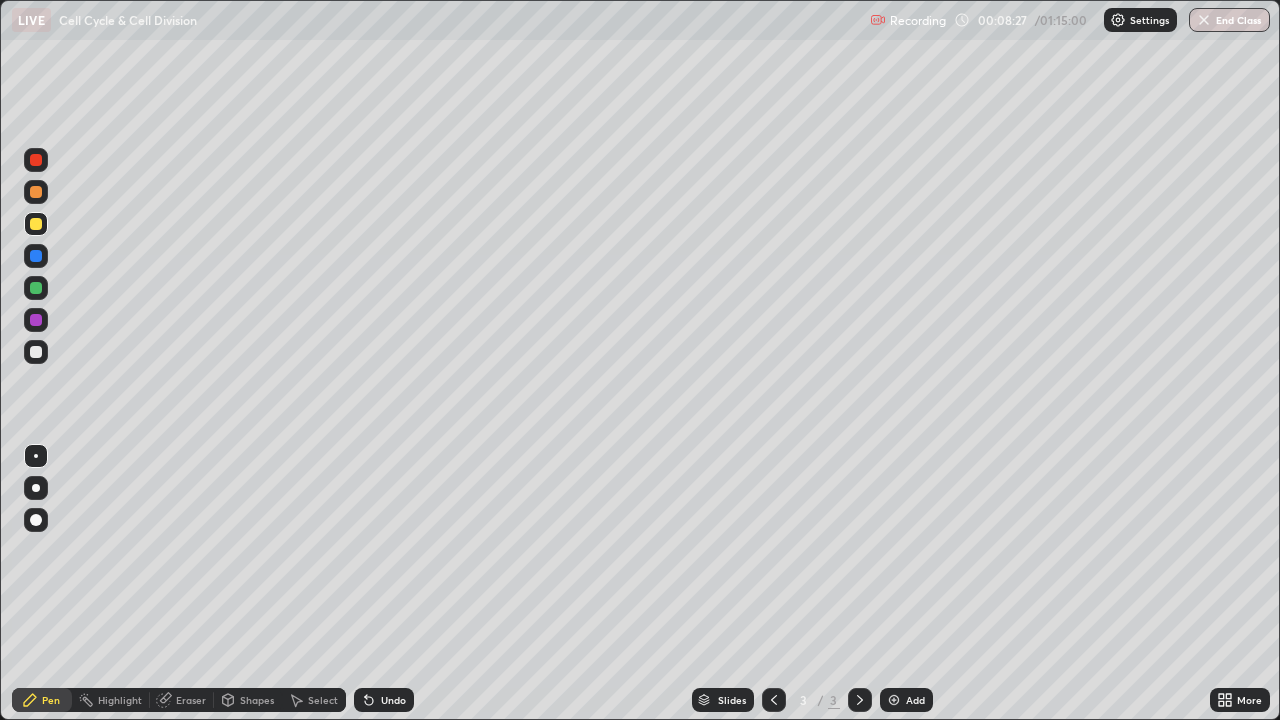 click at bounding box center (36, 352) 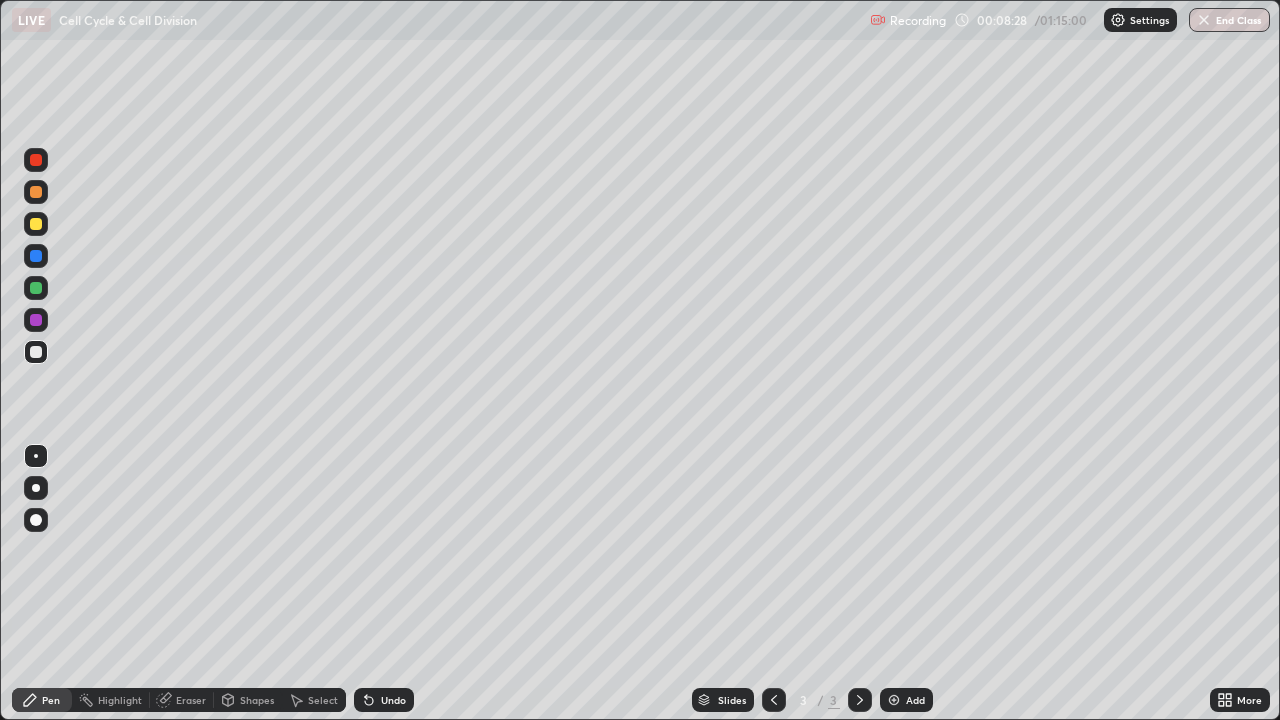 click at bounding box center [36, 520] 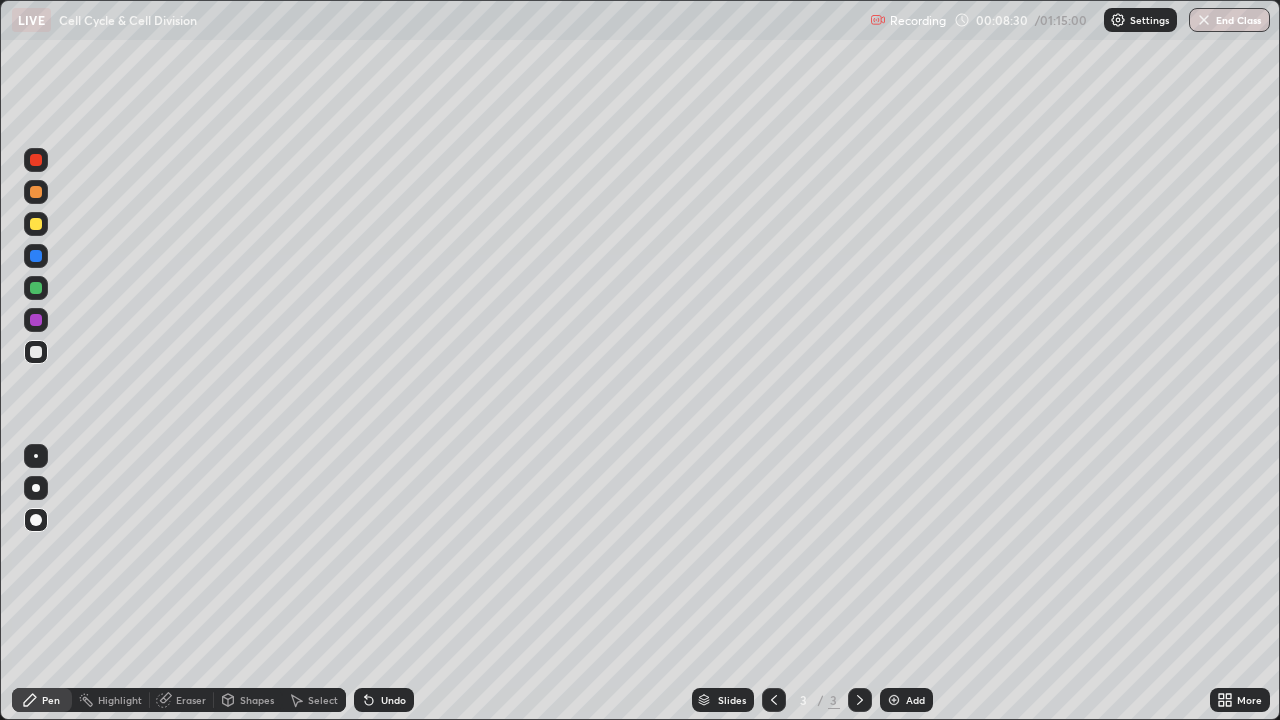 click at bounding box center [36, 224] 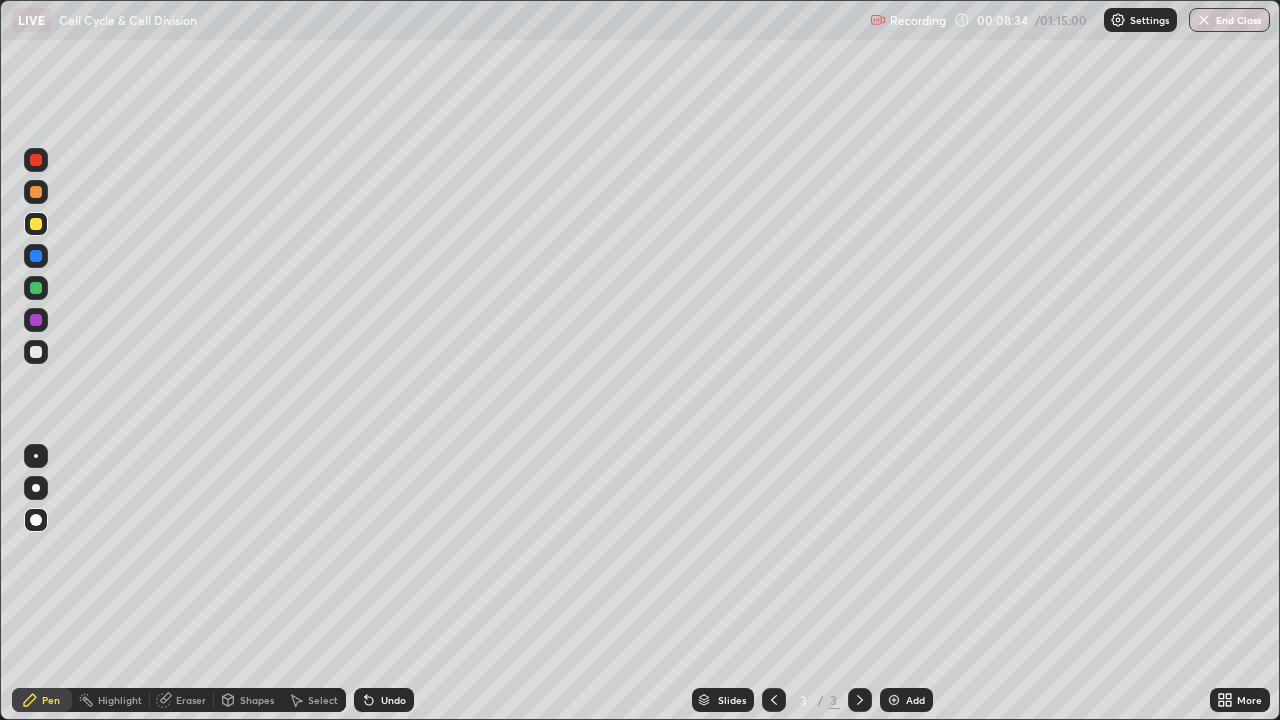 click at bounding box center [36, 352] 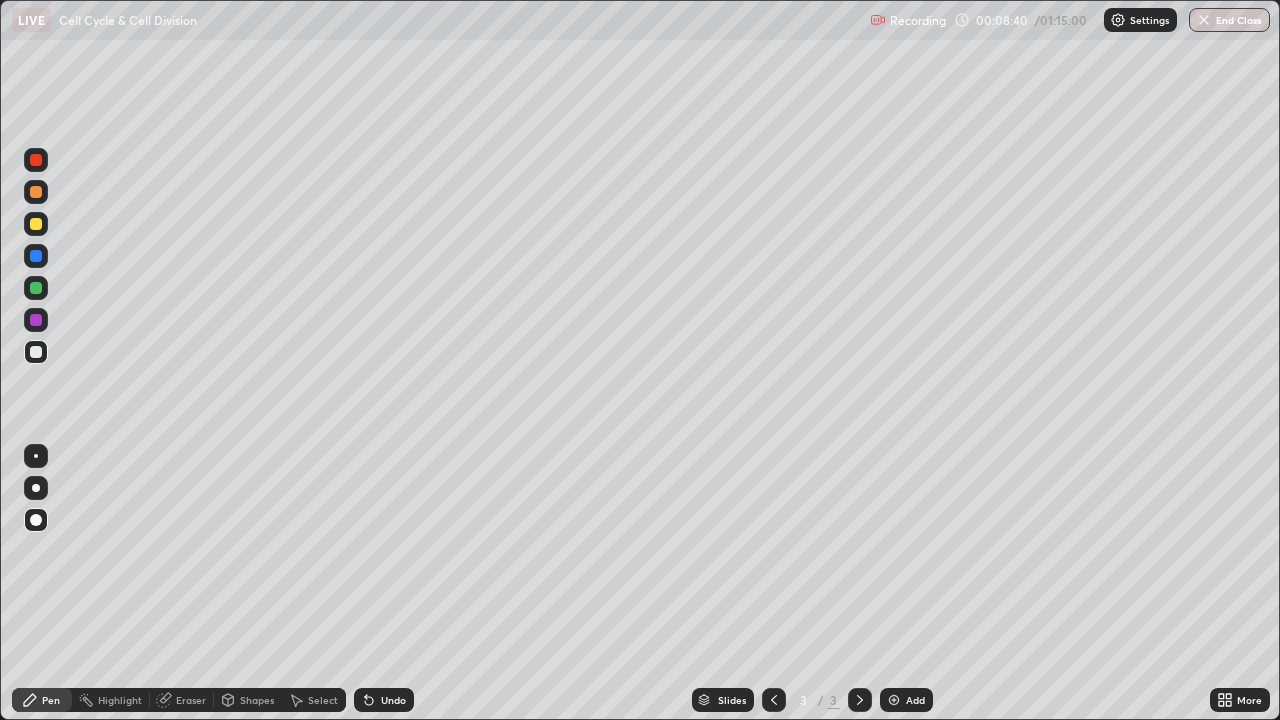 click on "Eraser" at bounding box center (182, 700) 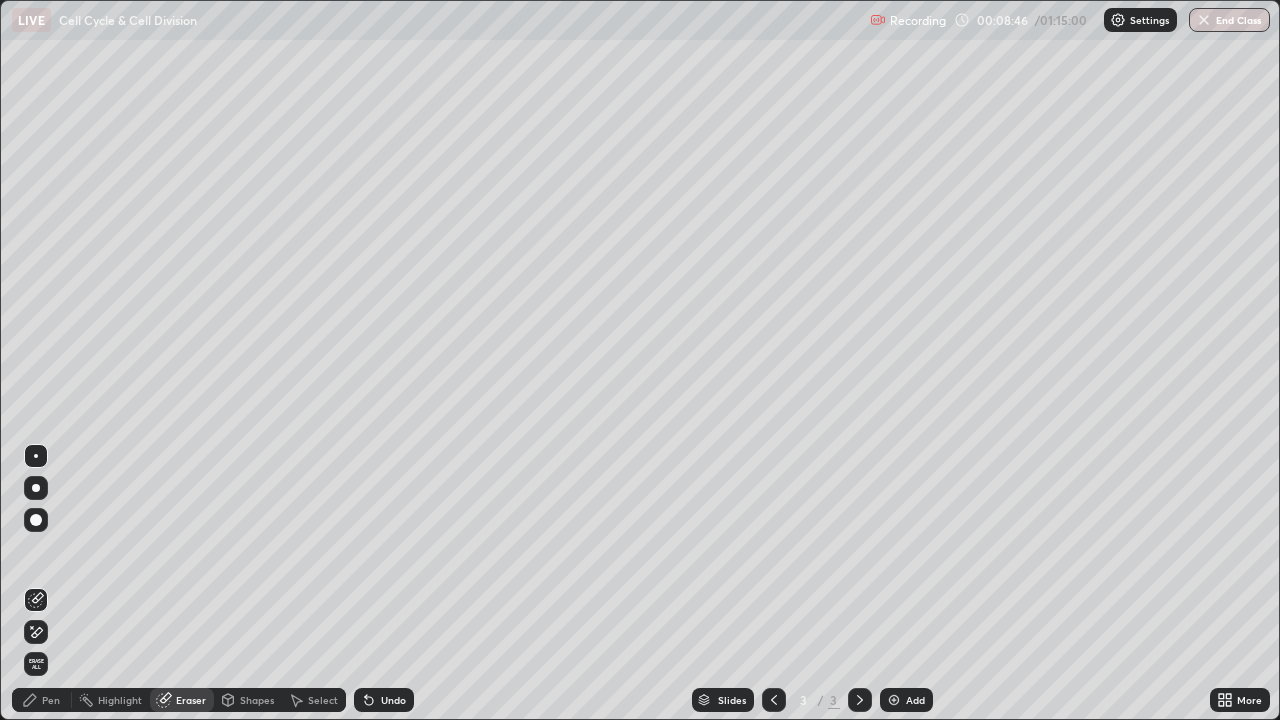 click 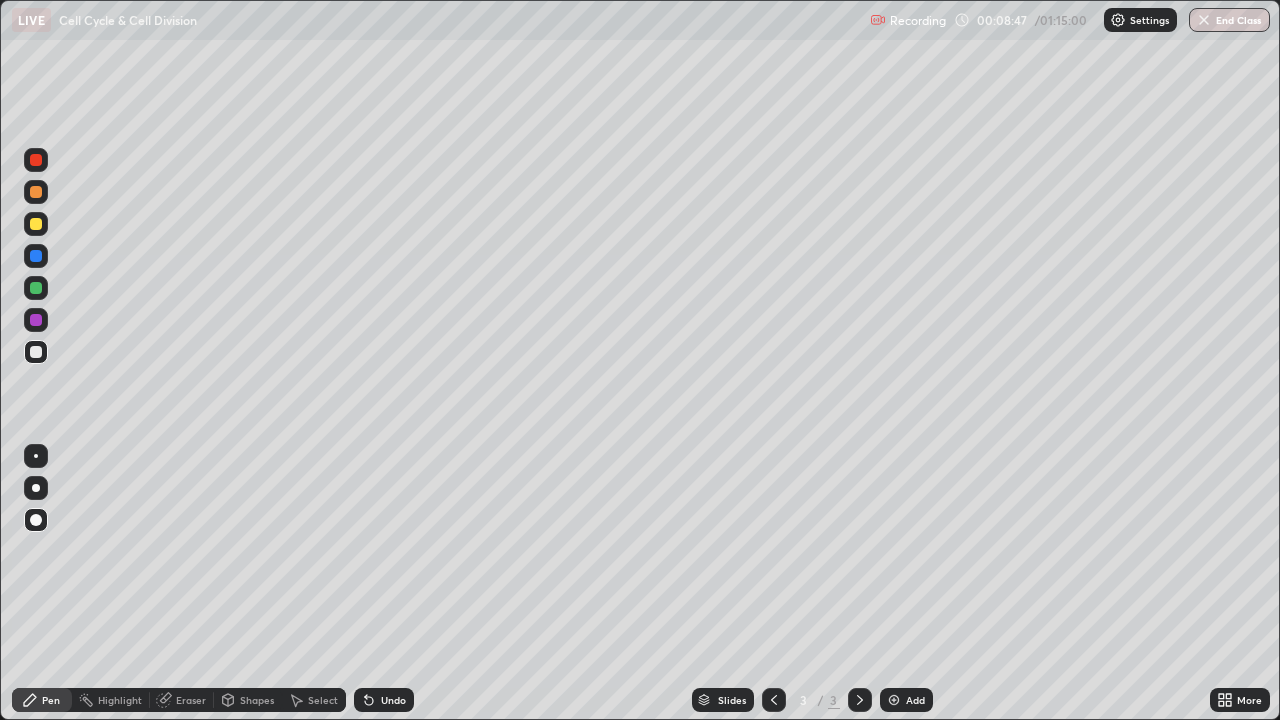 click at bounding box center (36, 160) 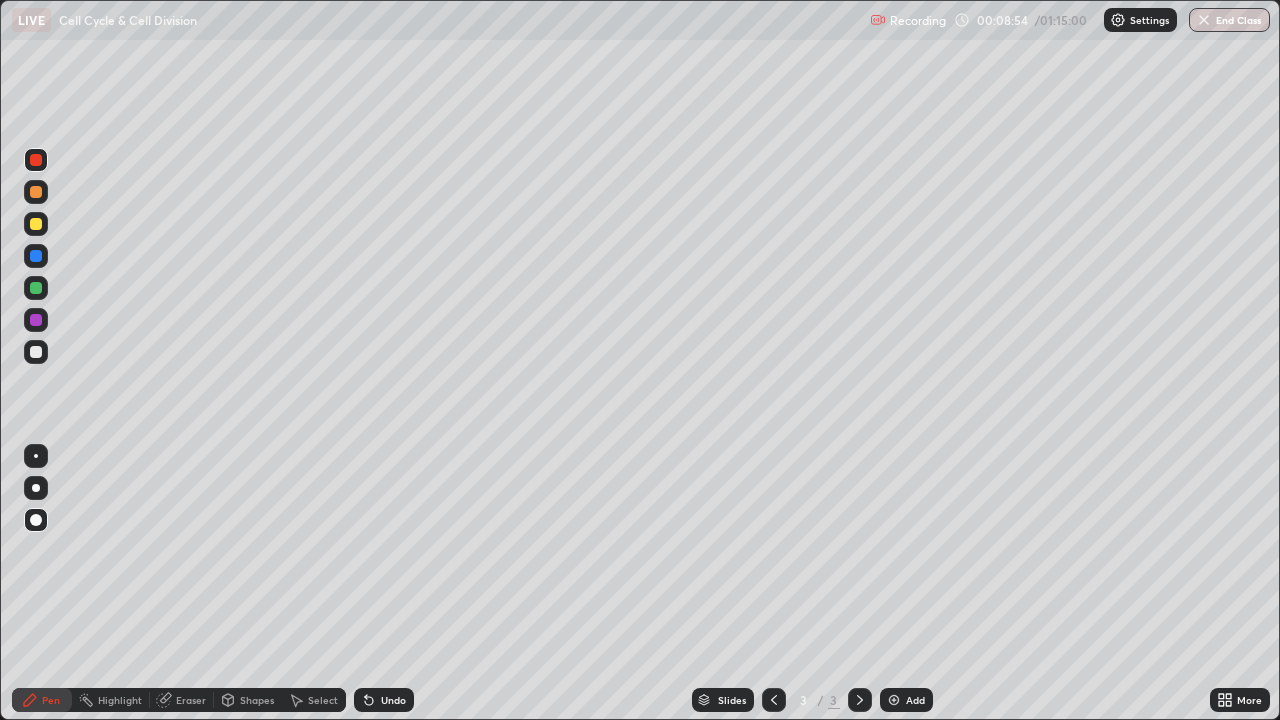 click at bounding box center (36, 352) 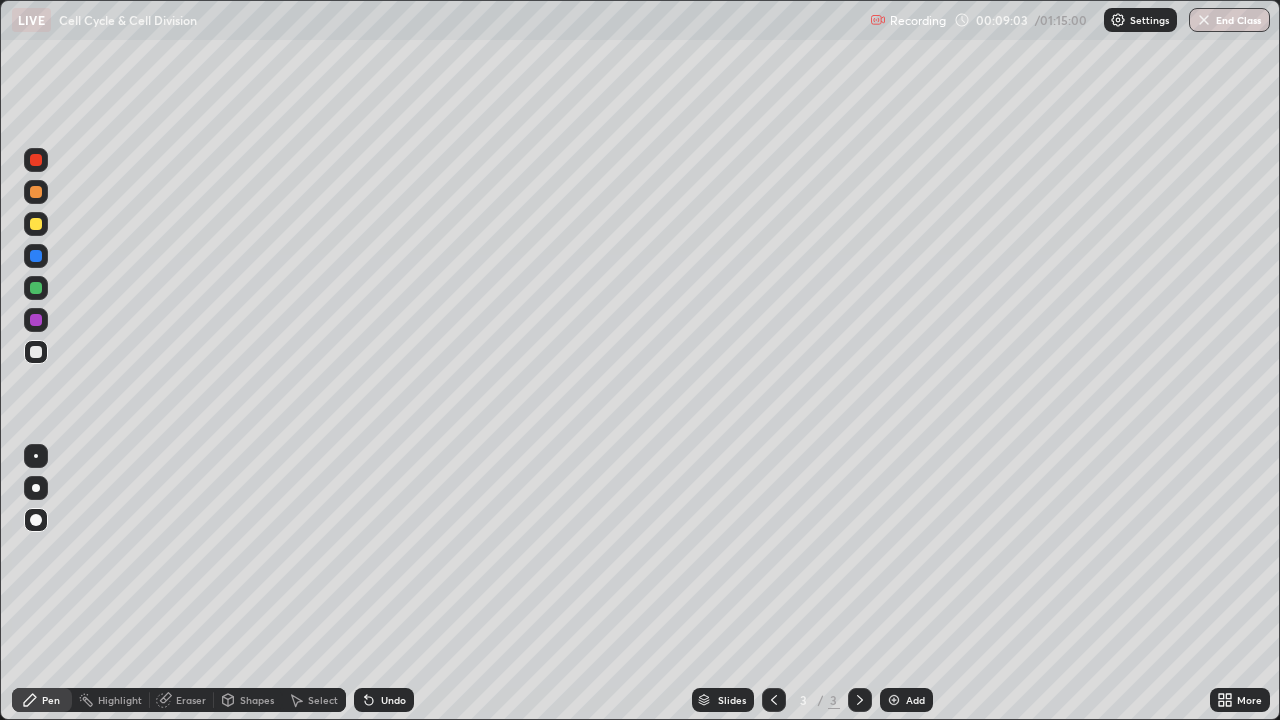 click at bounding box center (36, 256) 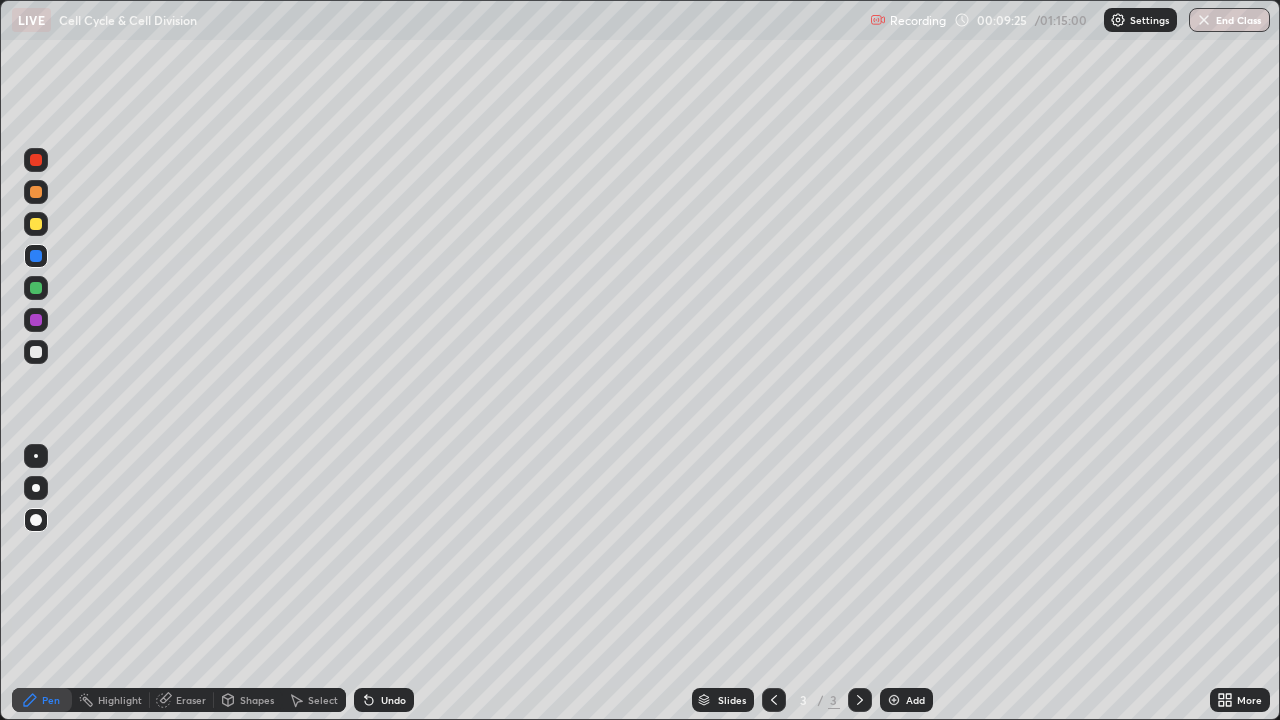 click at bounding box center (36, 224) 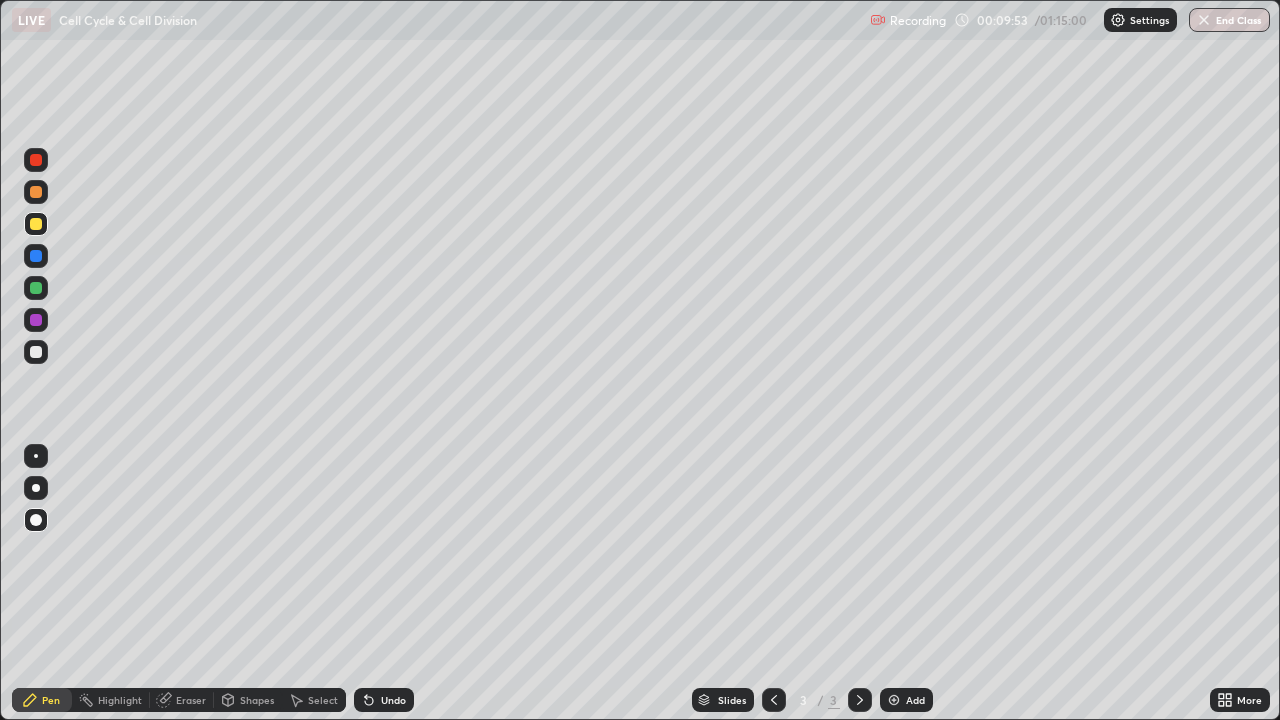 click at bounding box center (36, 352) 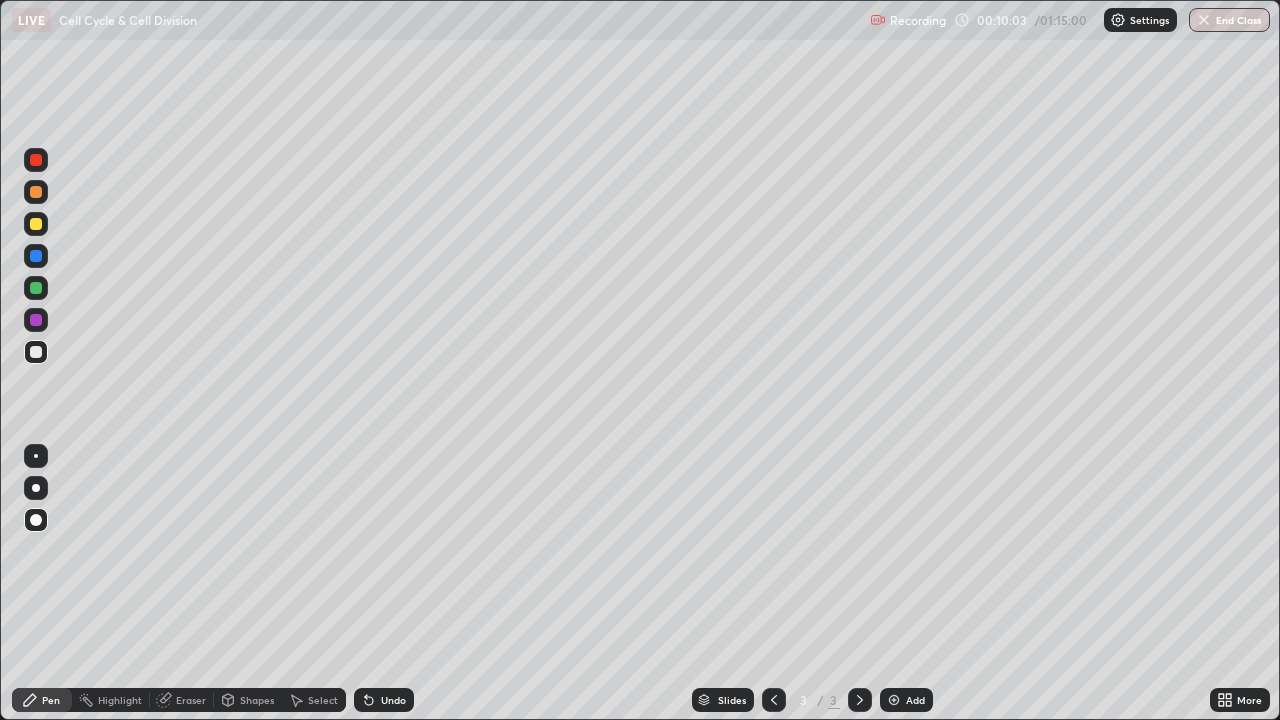 click at bounding box center (36, 352) 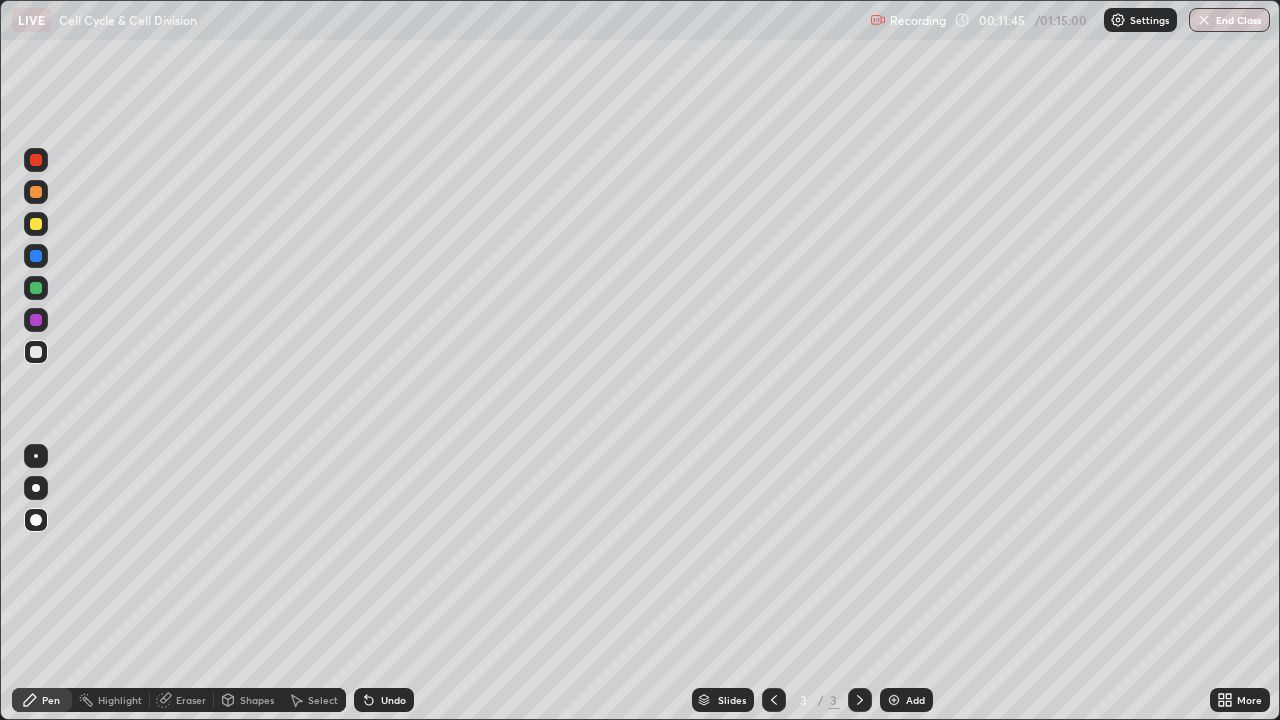 click at bounding box center (36, 224) 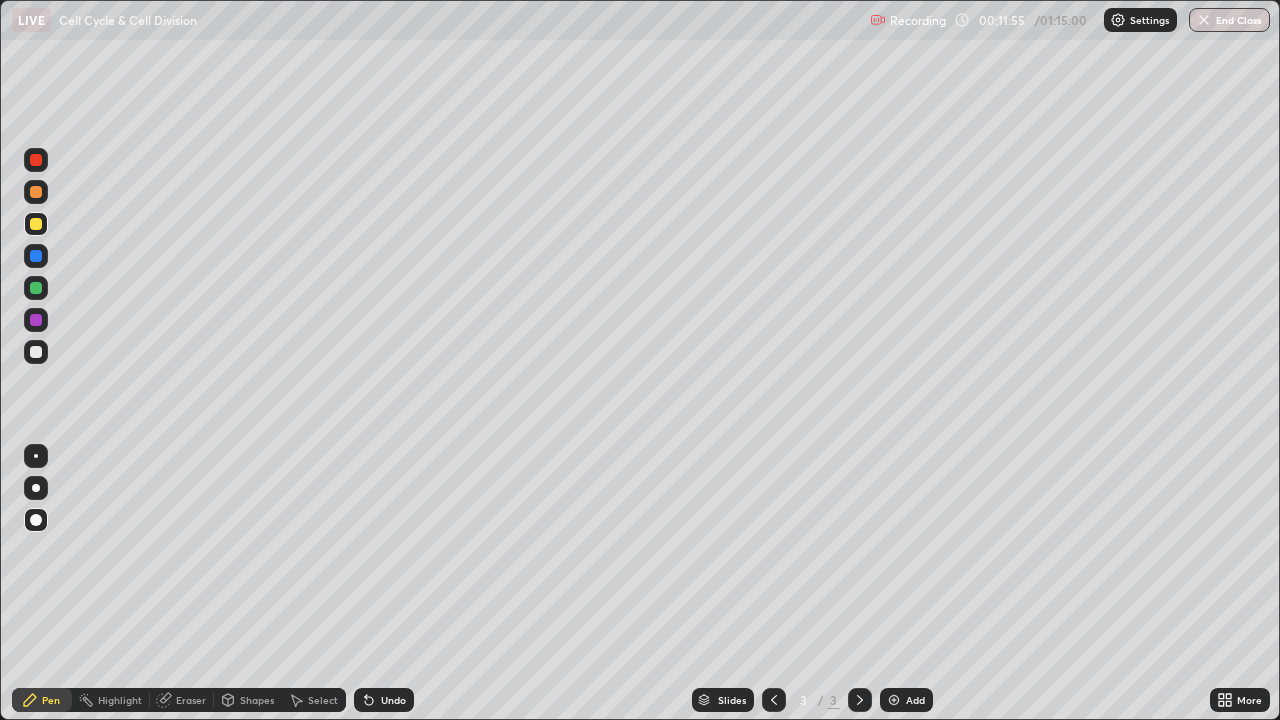 click at bounding box center [36, 160] 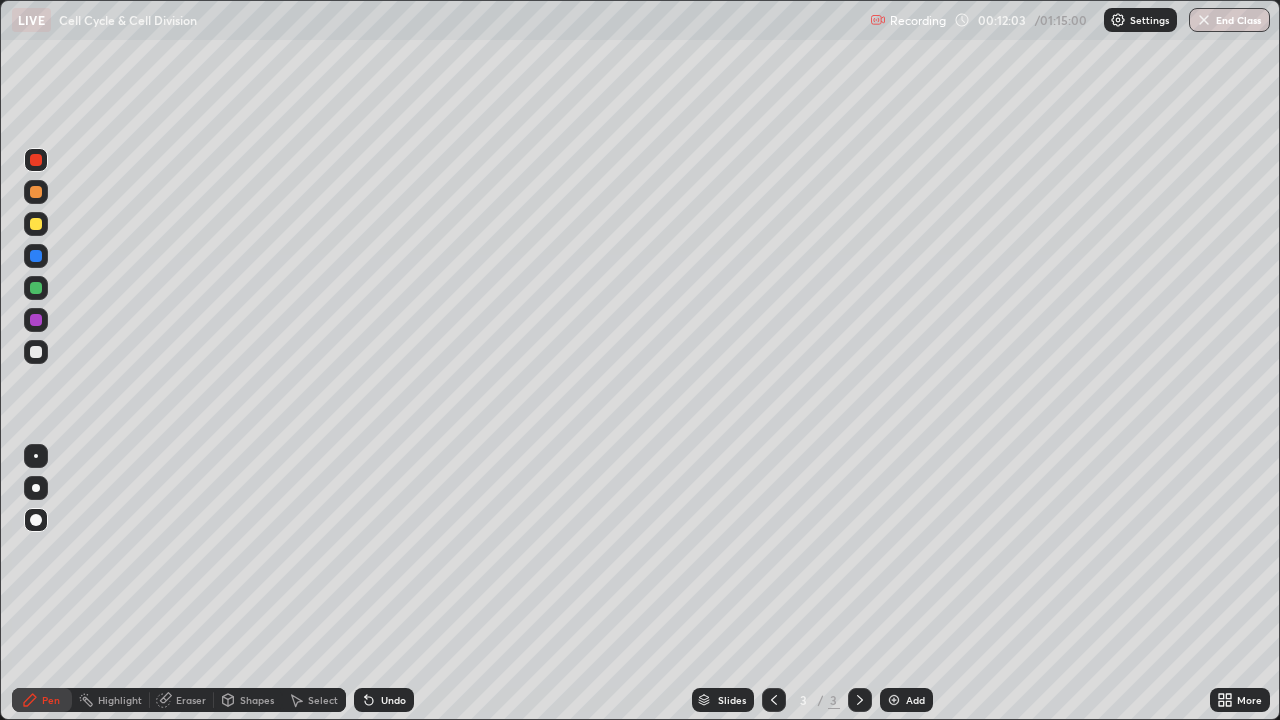 click at bounding box center [36, 352] 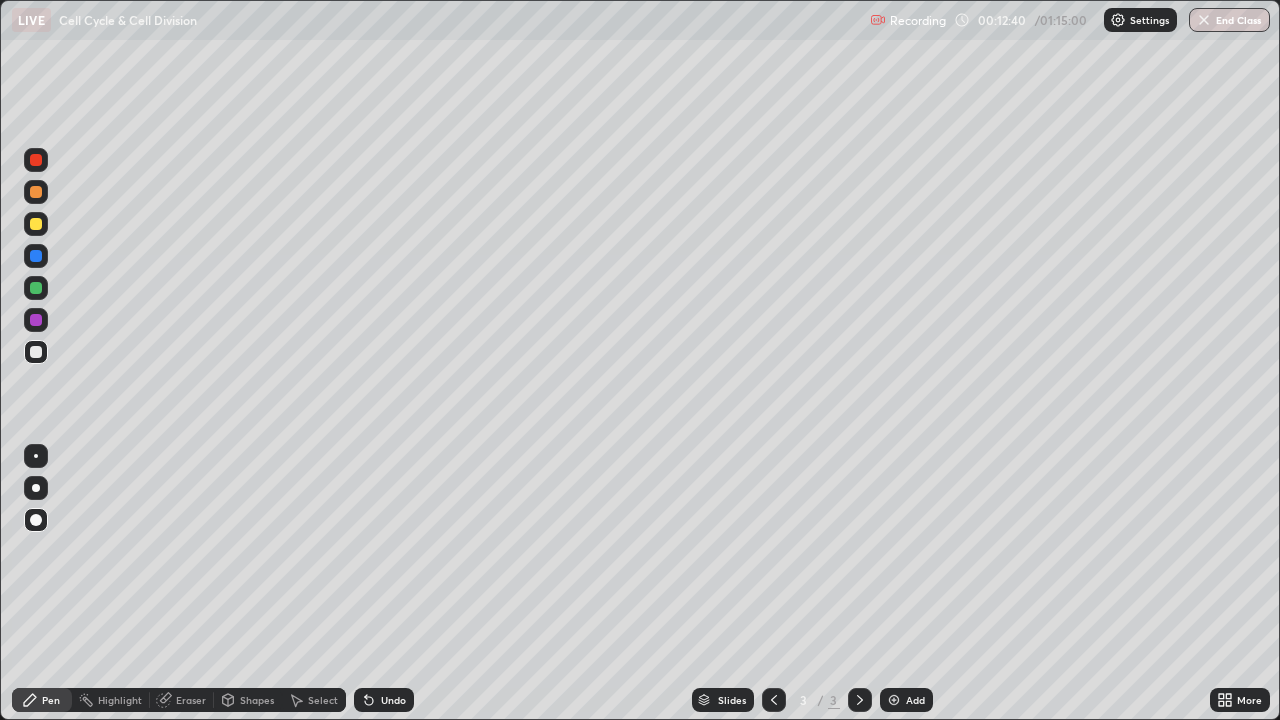 click at bounding box center [894, 700] 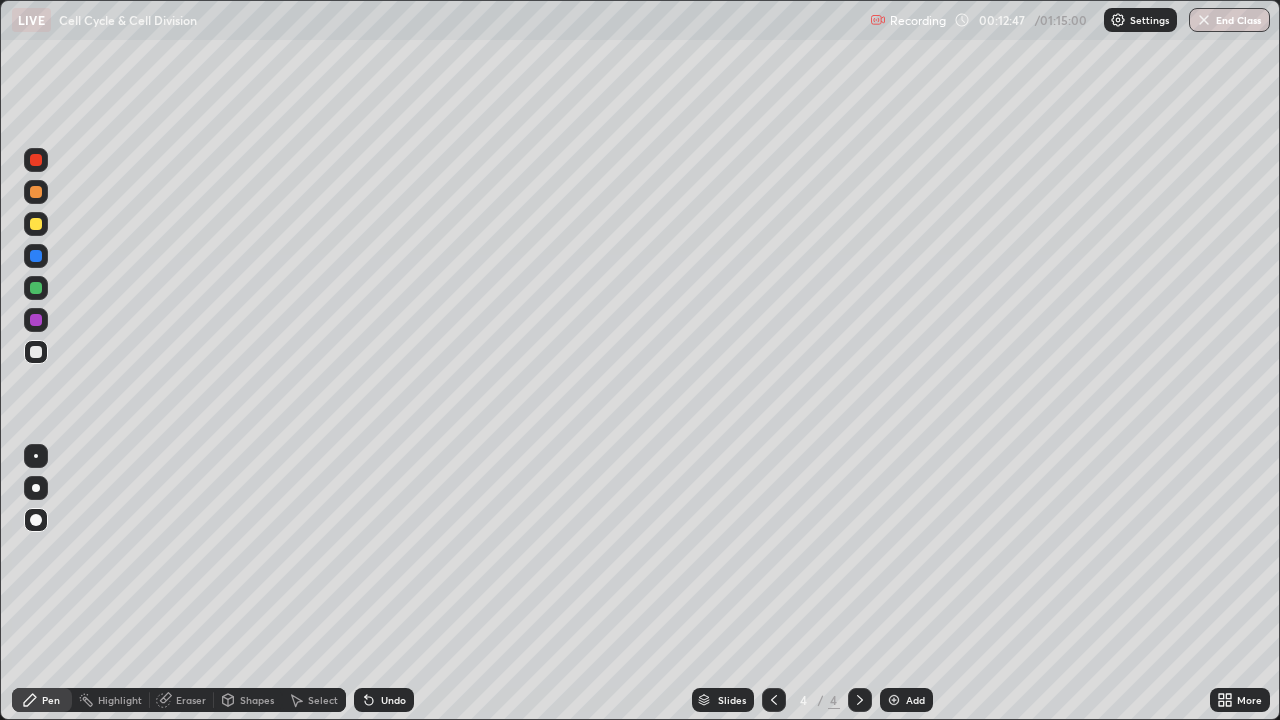 click at bounding box center [36, 256] 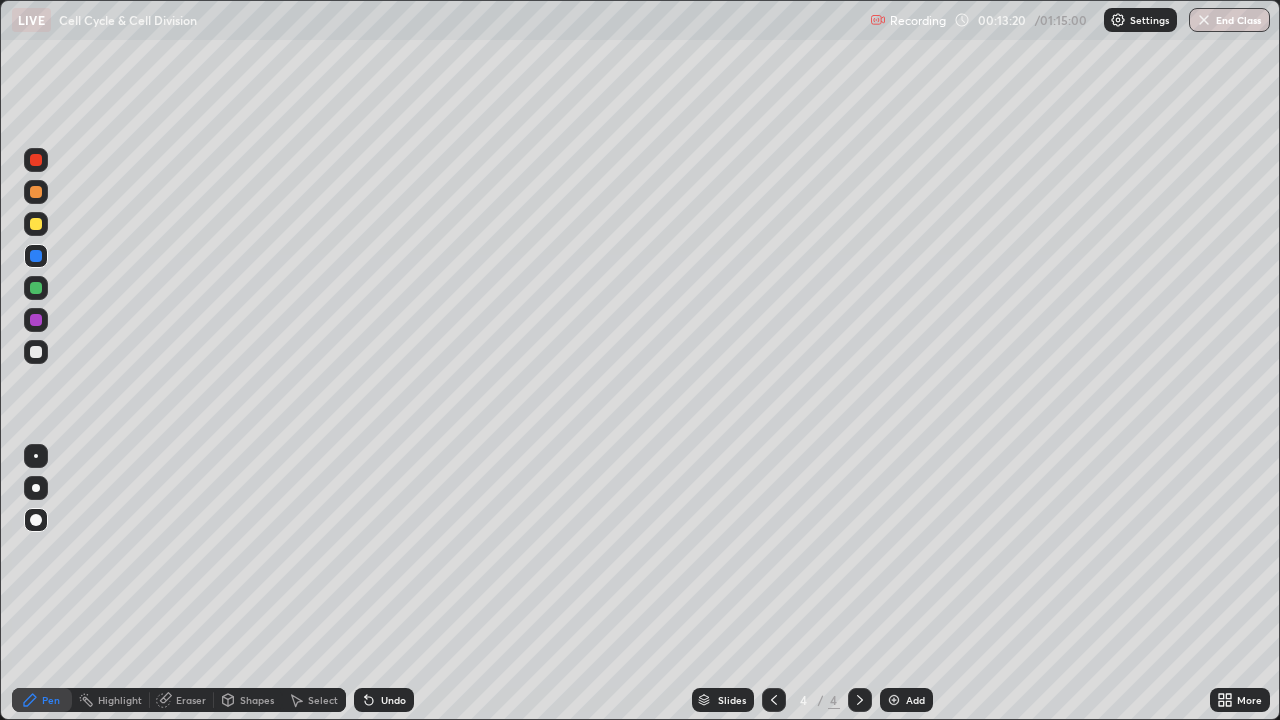 click at bounding box center (36, 352) 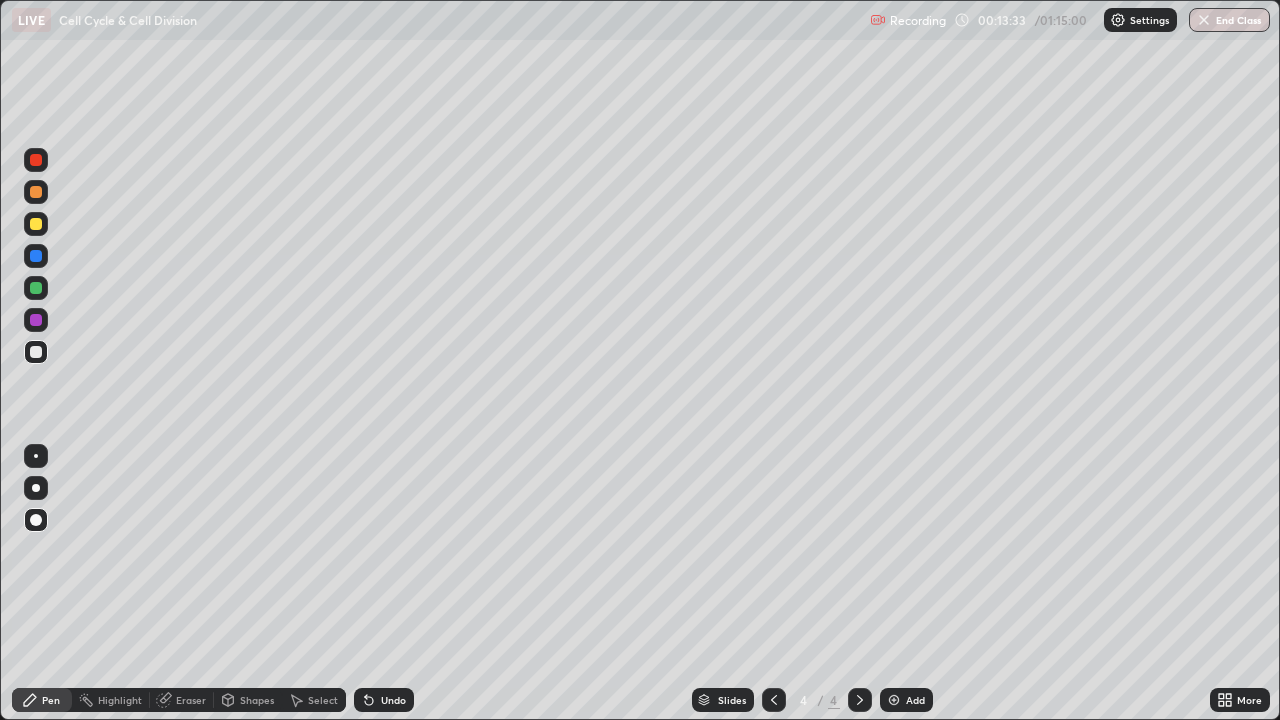click at bounding box center (36, 224) 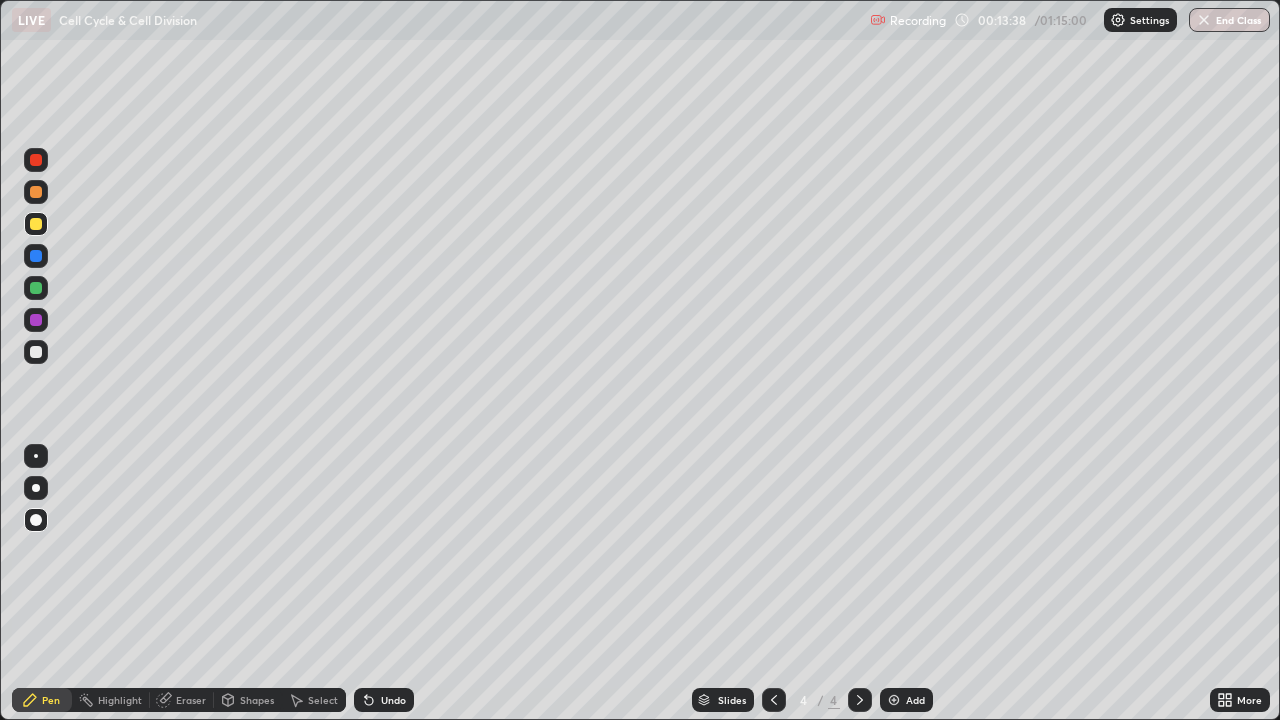 click 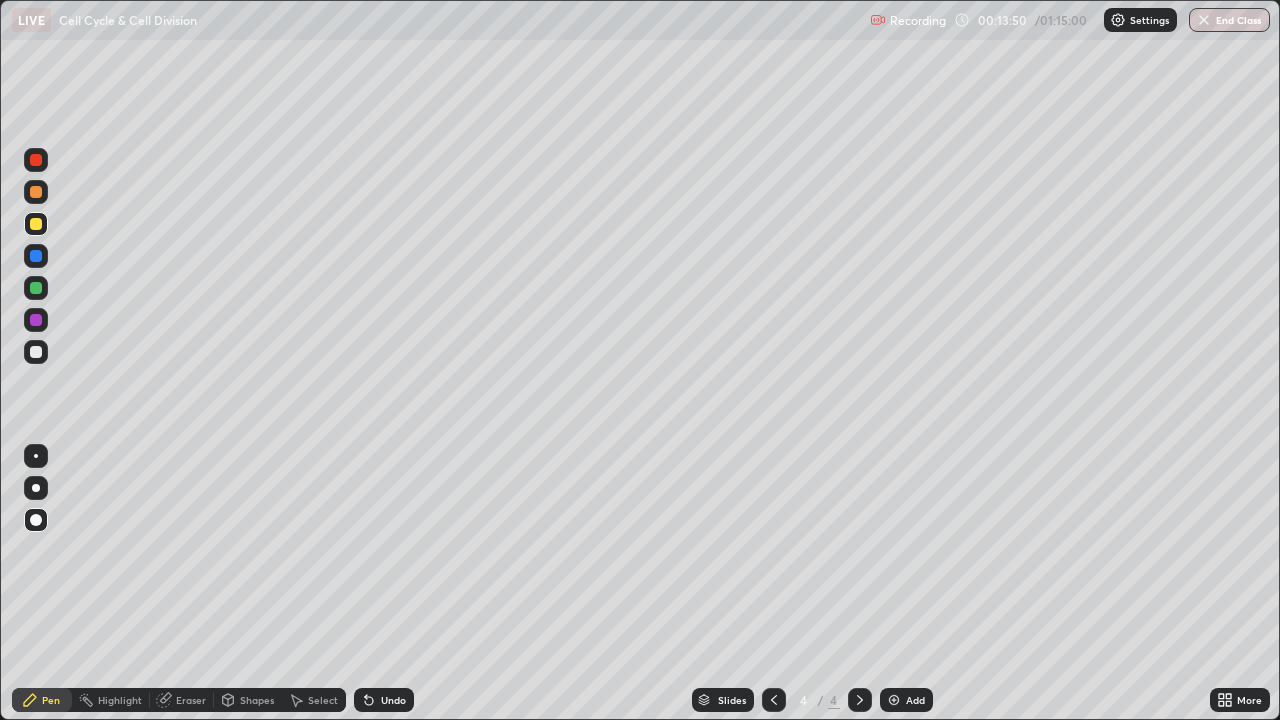 click at bounding box center (36, 352) 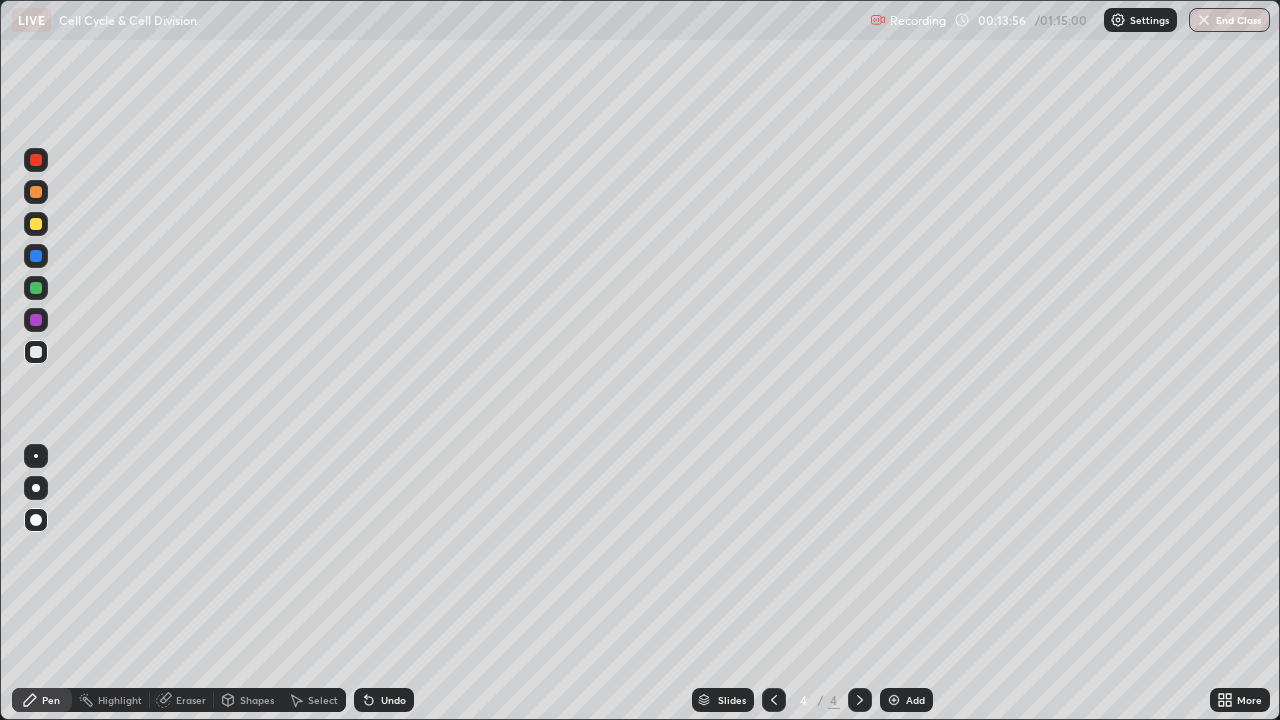 click at bounding box center (36, 160) 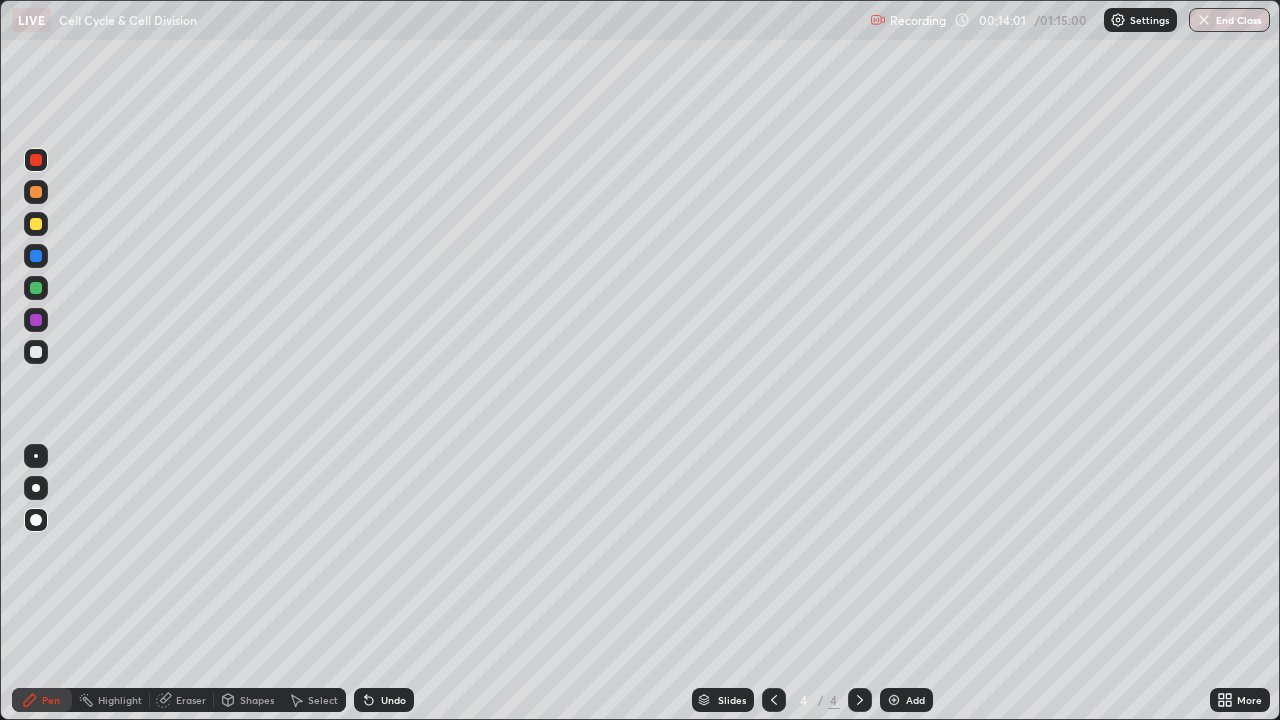 click at bounding box center (36, 352) 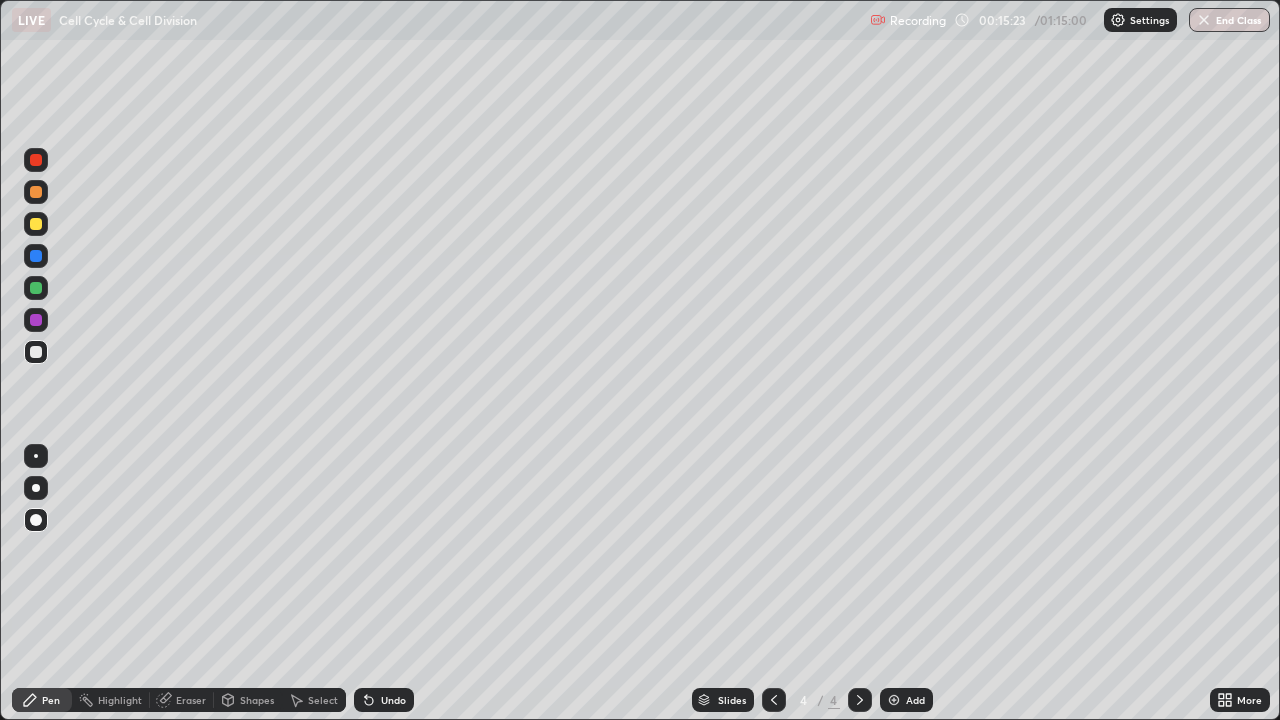 click at bounding box center [36, 224] 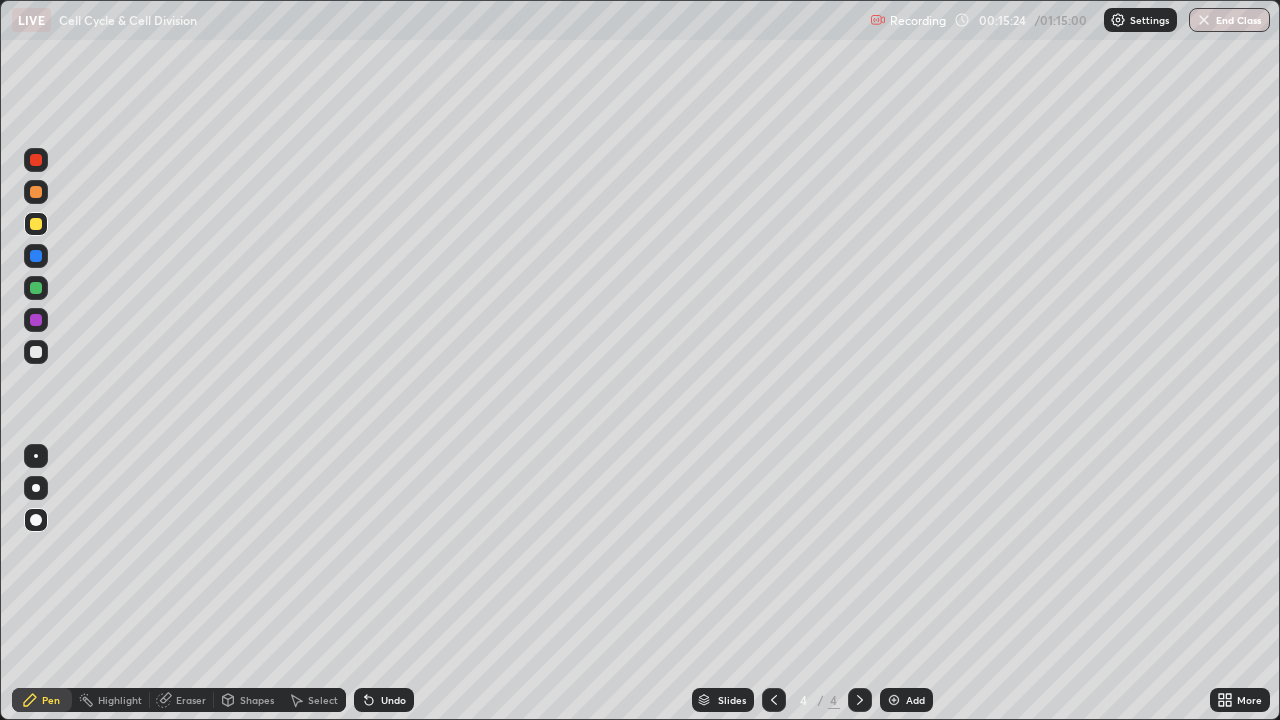 click at bounding box center (36, 352) 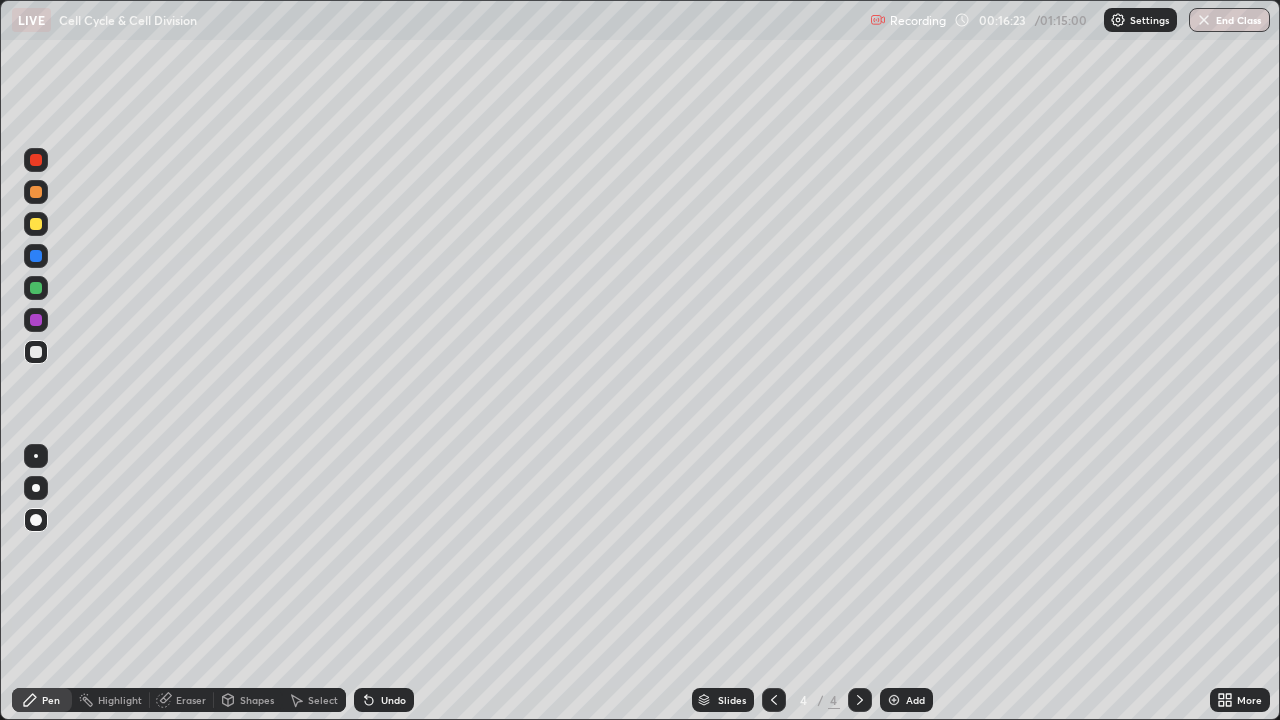 click on "Select" at bounding box center (323, 700) 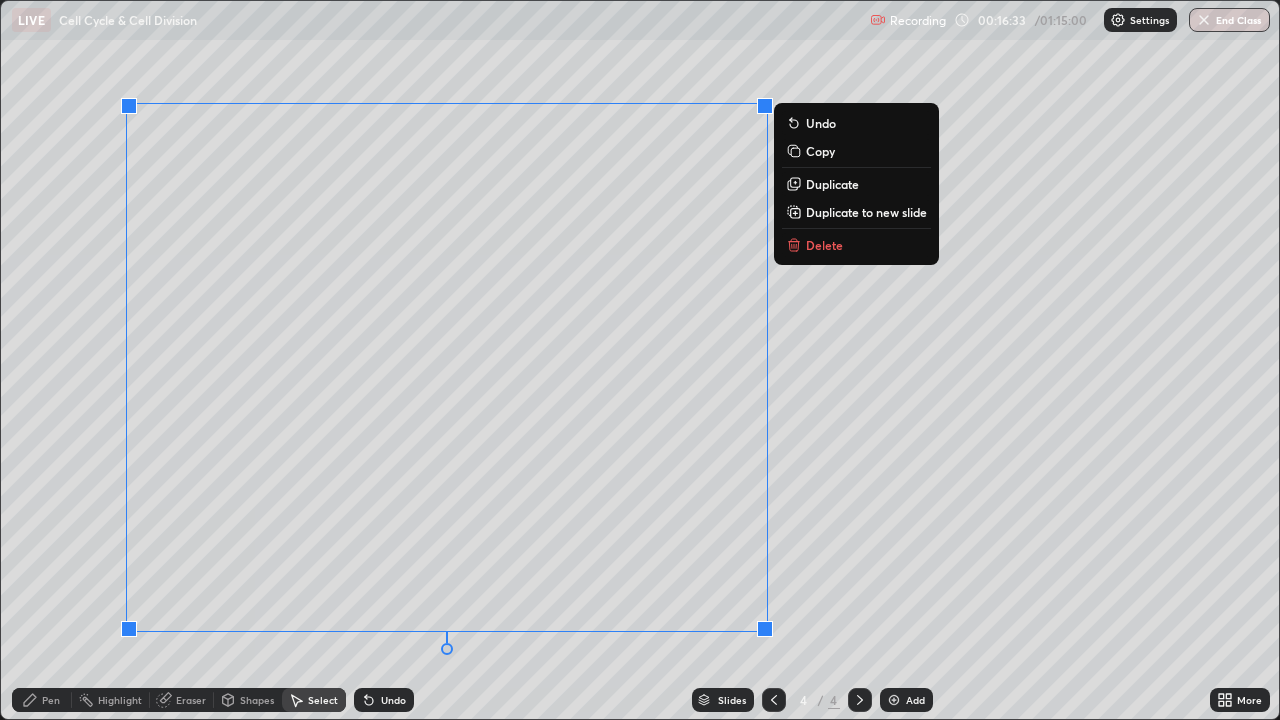 click on "Copy" at bounding box center [820, 151] 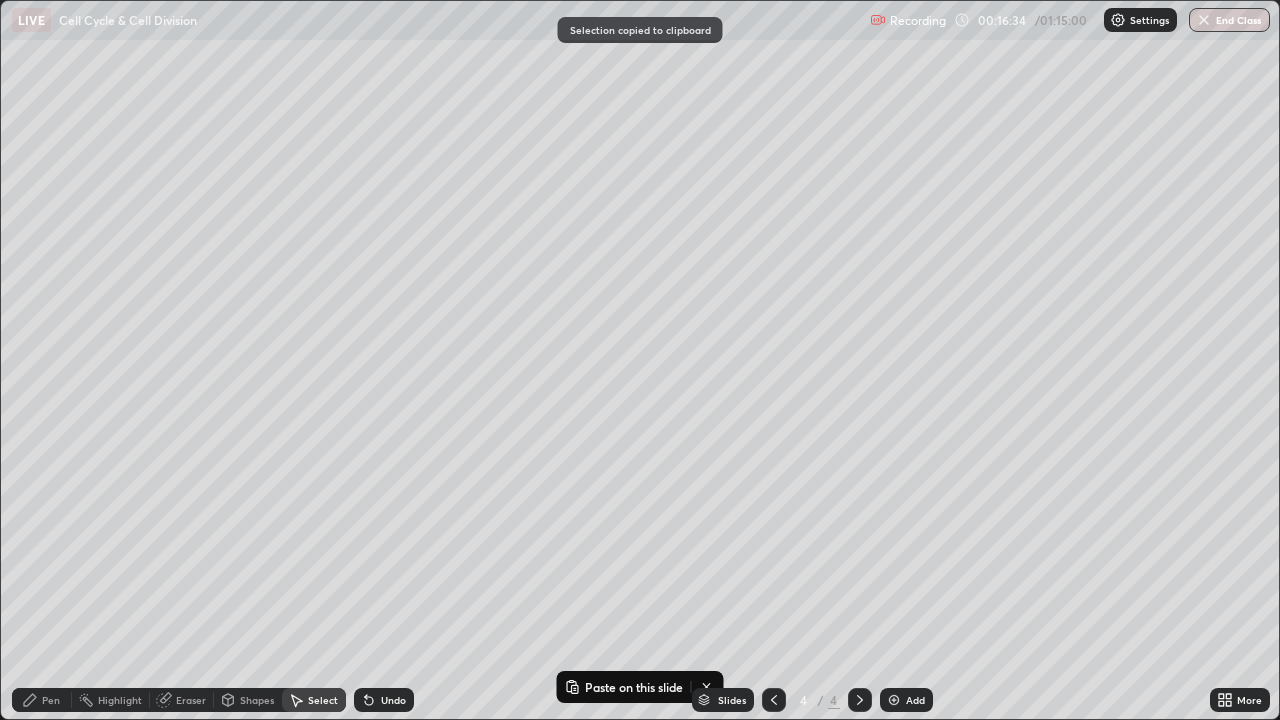 click at bounding box center (894, 700) 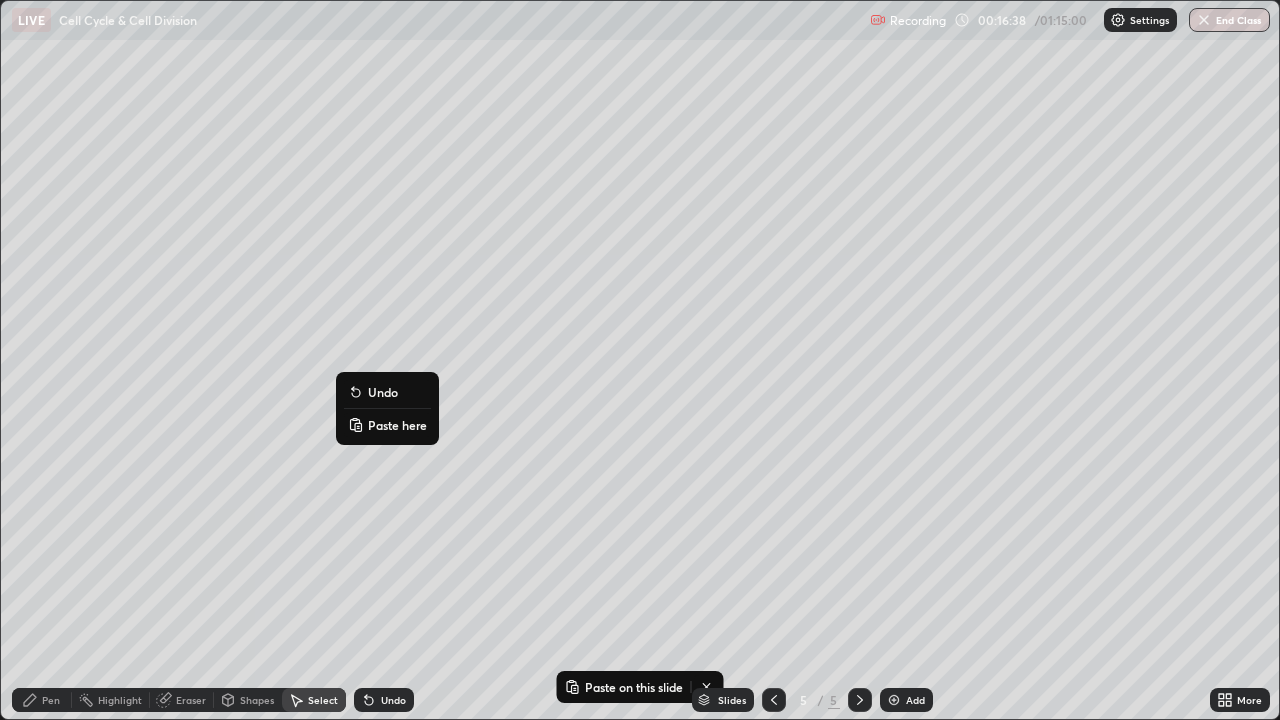 click on "Paste here" at bounding box center (397, 425) 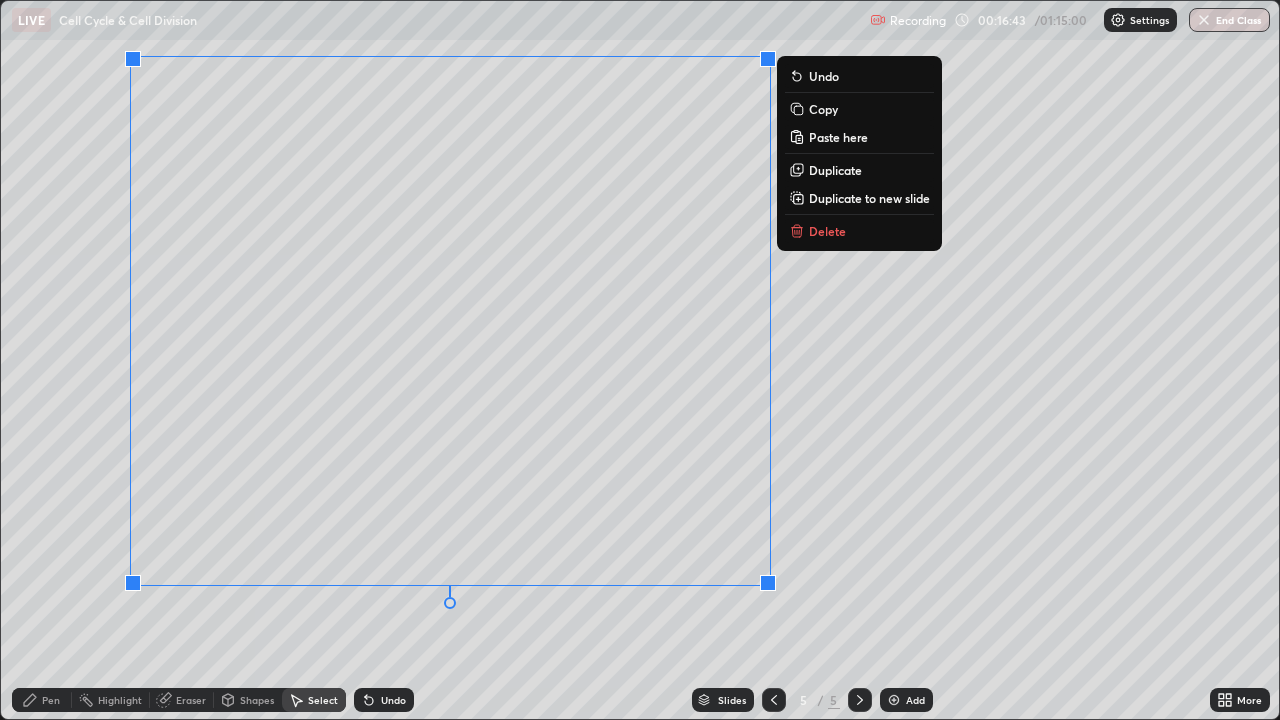 click on "0 ° Undo Copy Paste here Duplicate Duplicate to new slide Delete" at bounding box center (640, 360) 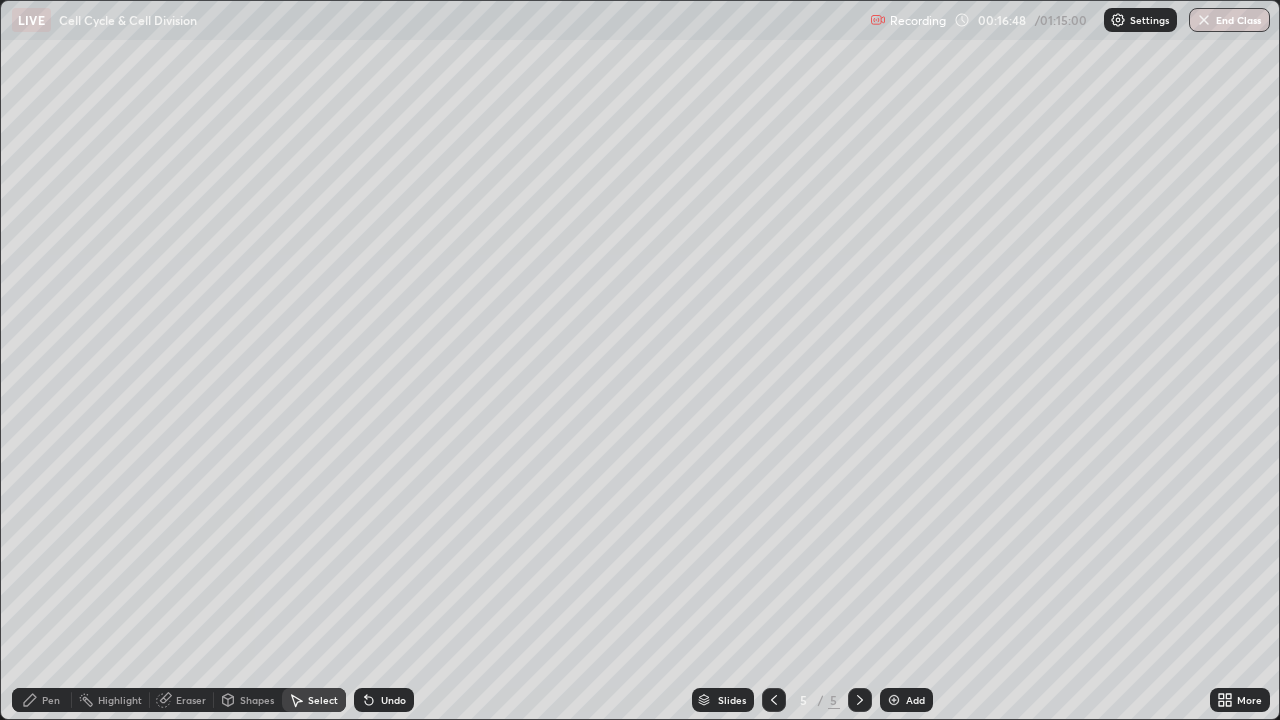 click 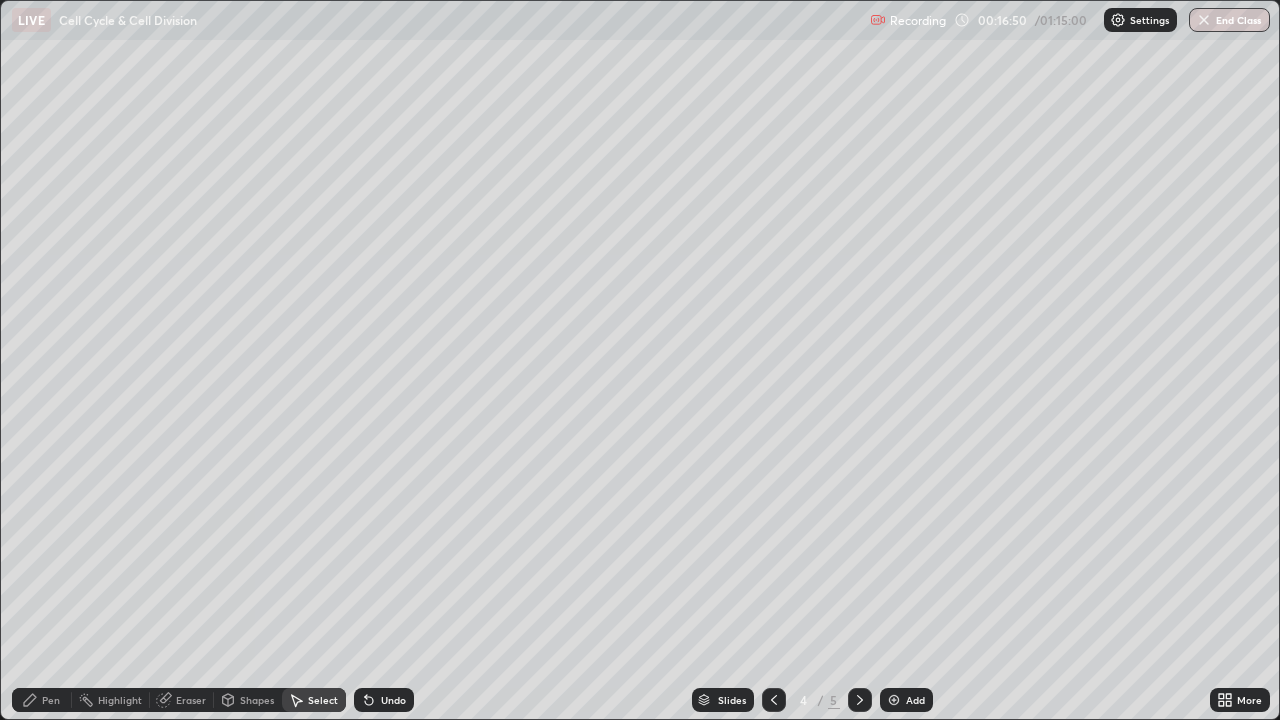 click 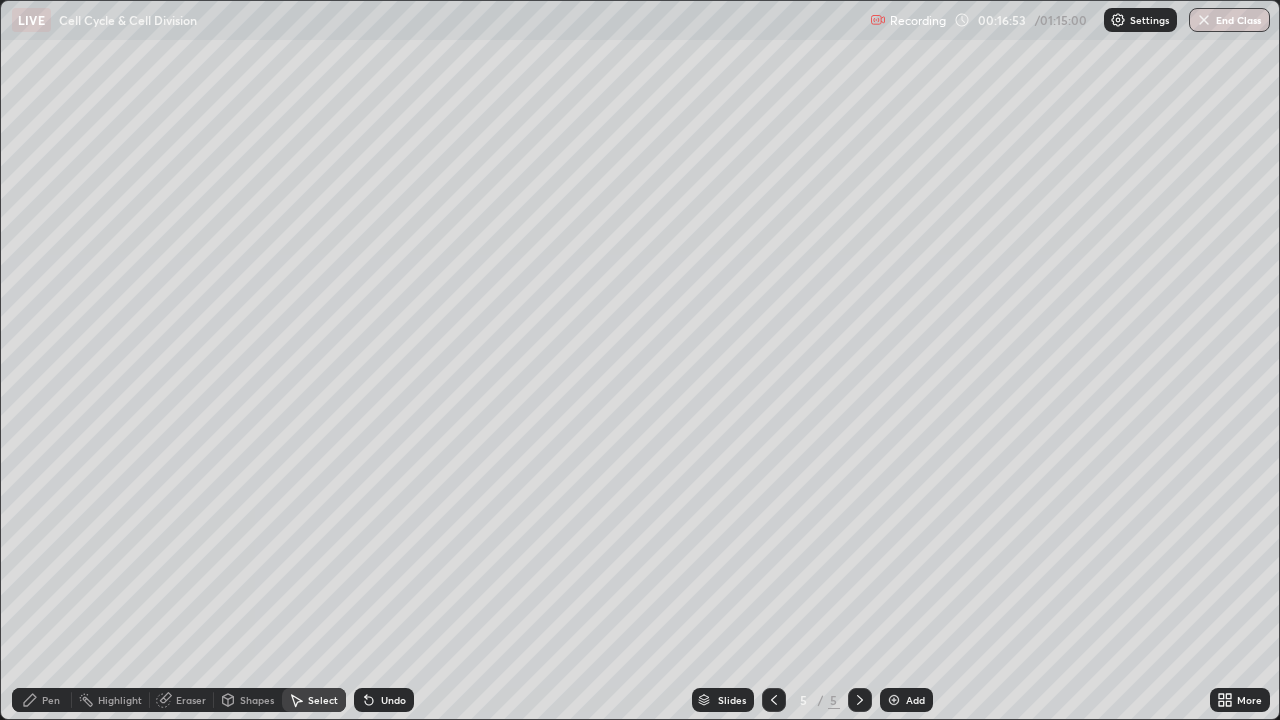 click 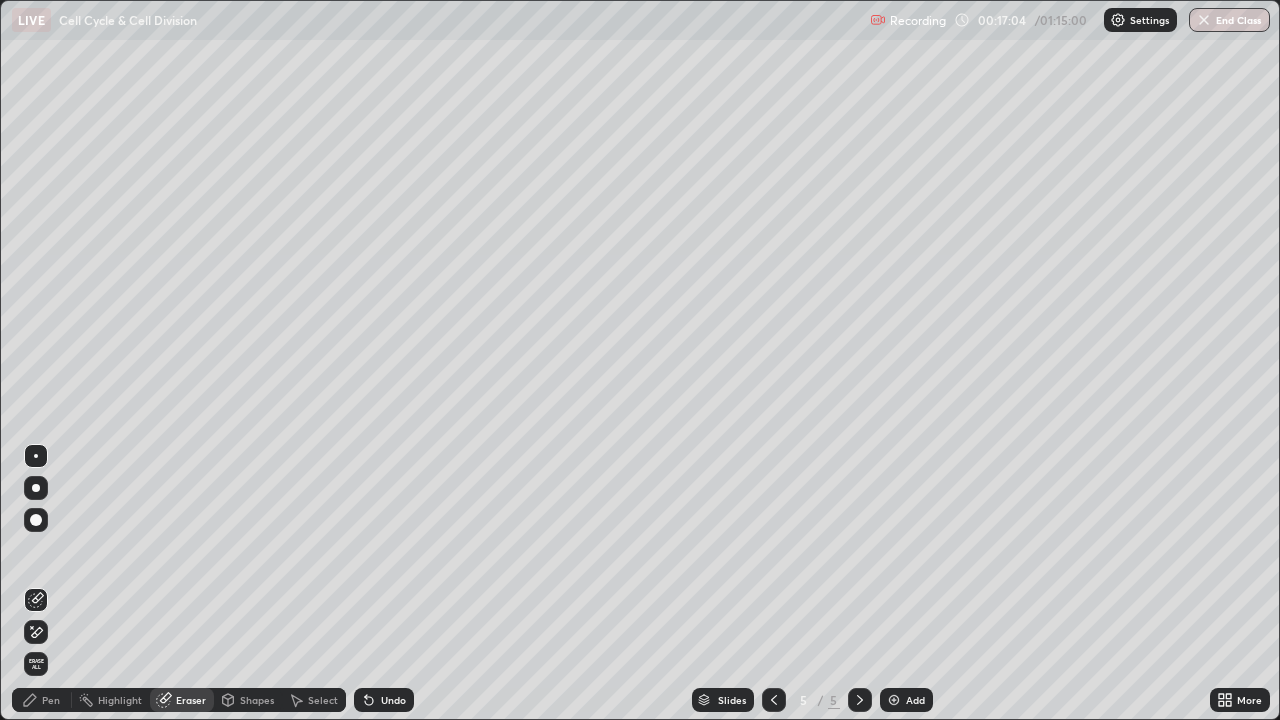 click on "Pen" at bounding box center (42, 700) 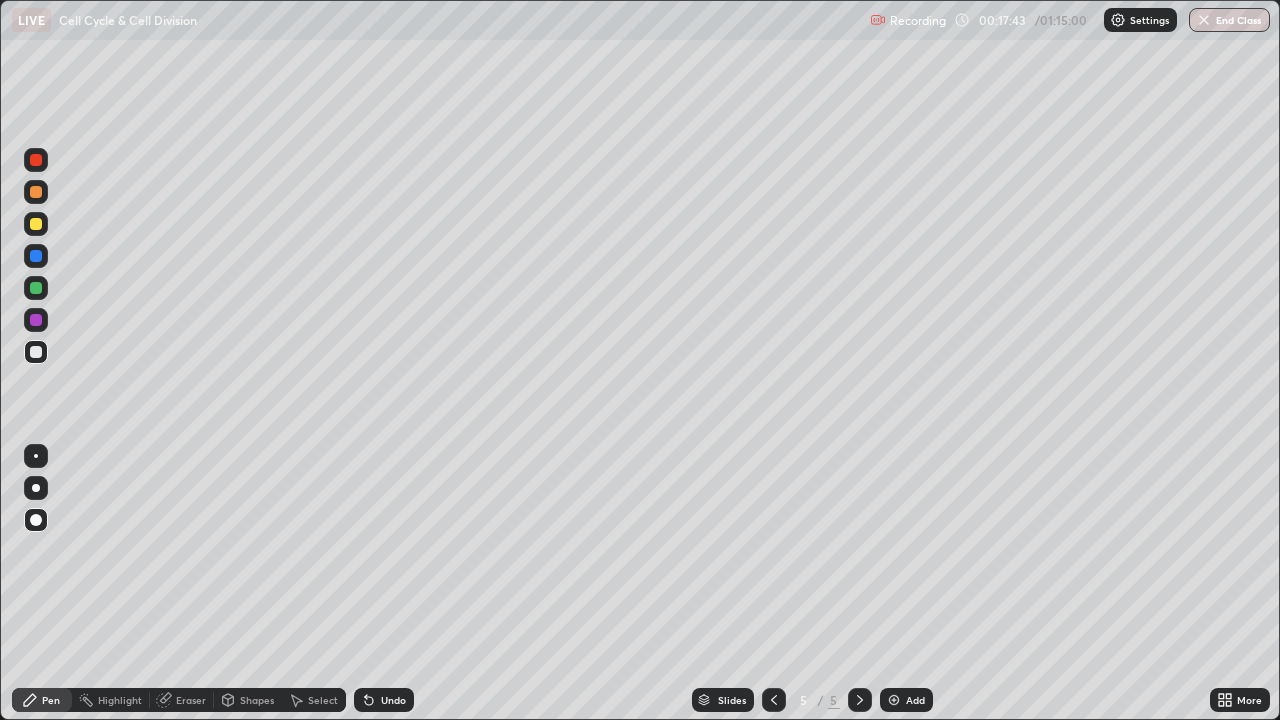 click on "Eraser" at bounding box center [191, 700] 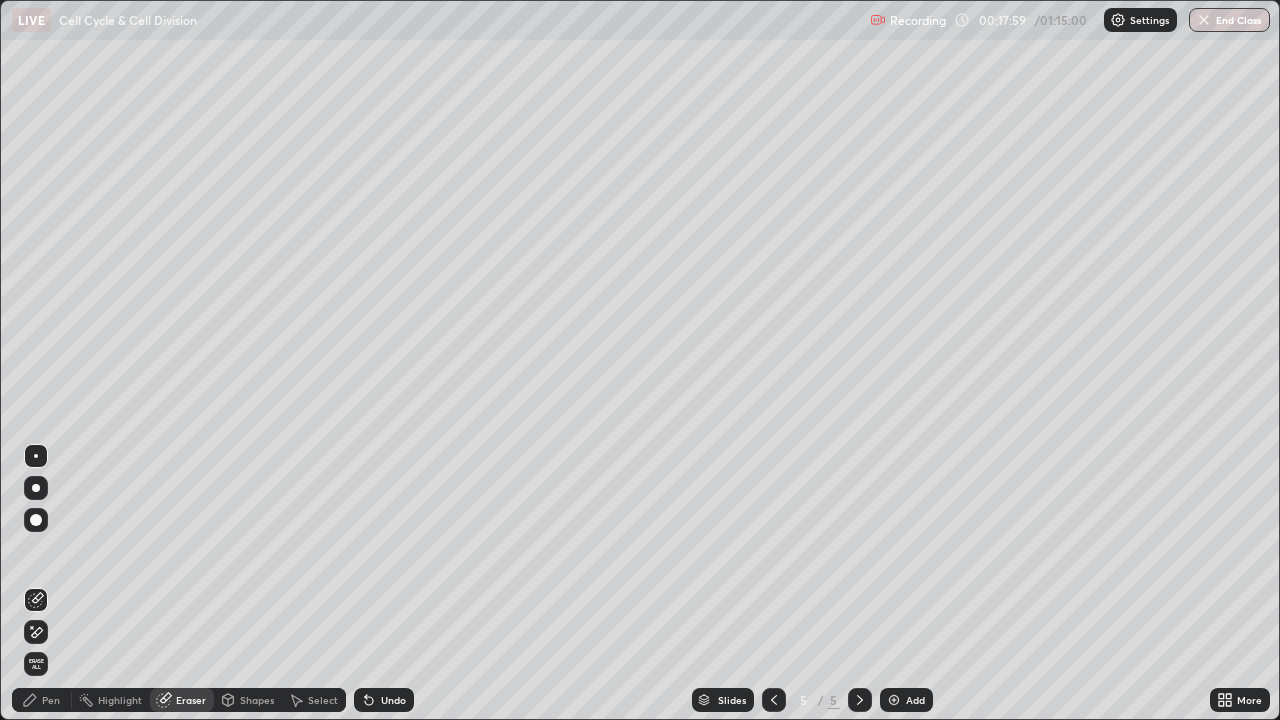 click on "Pen" at bounding box center [42, 700] 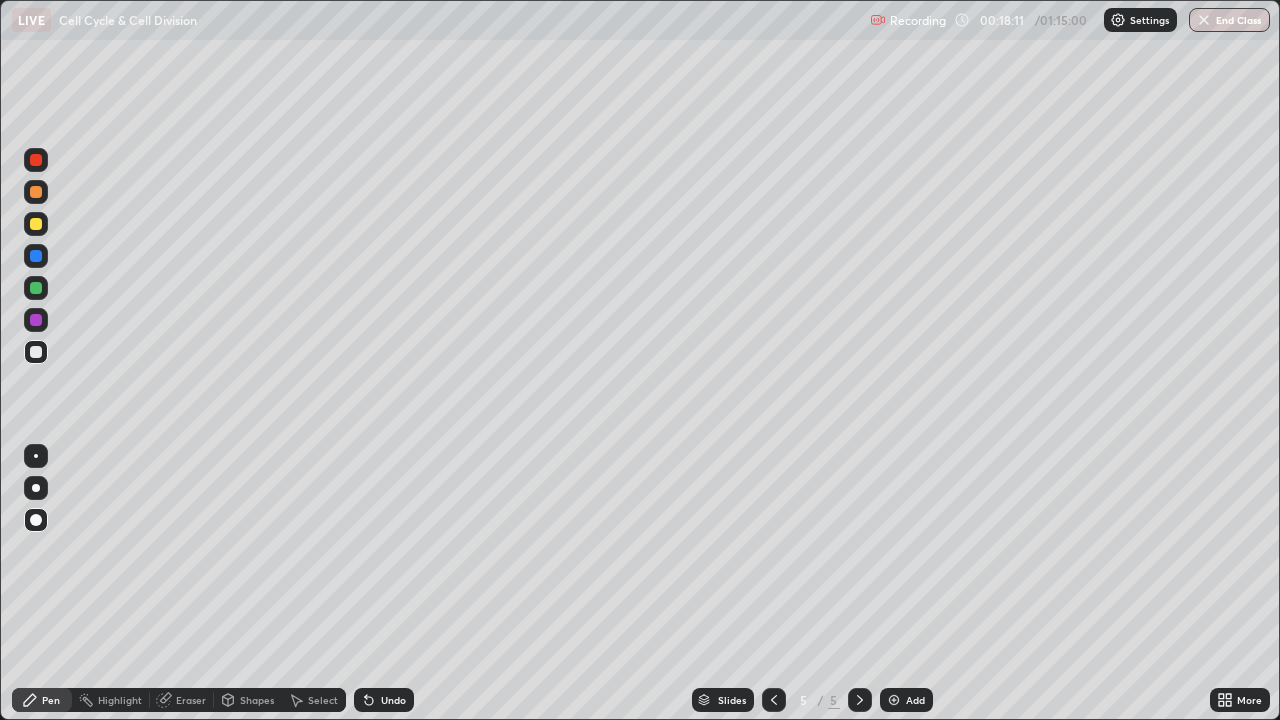 click on "Eraser" at bounding box center (191, 700) 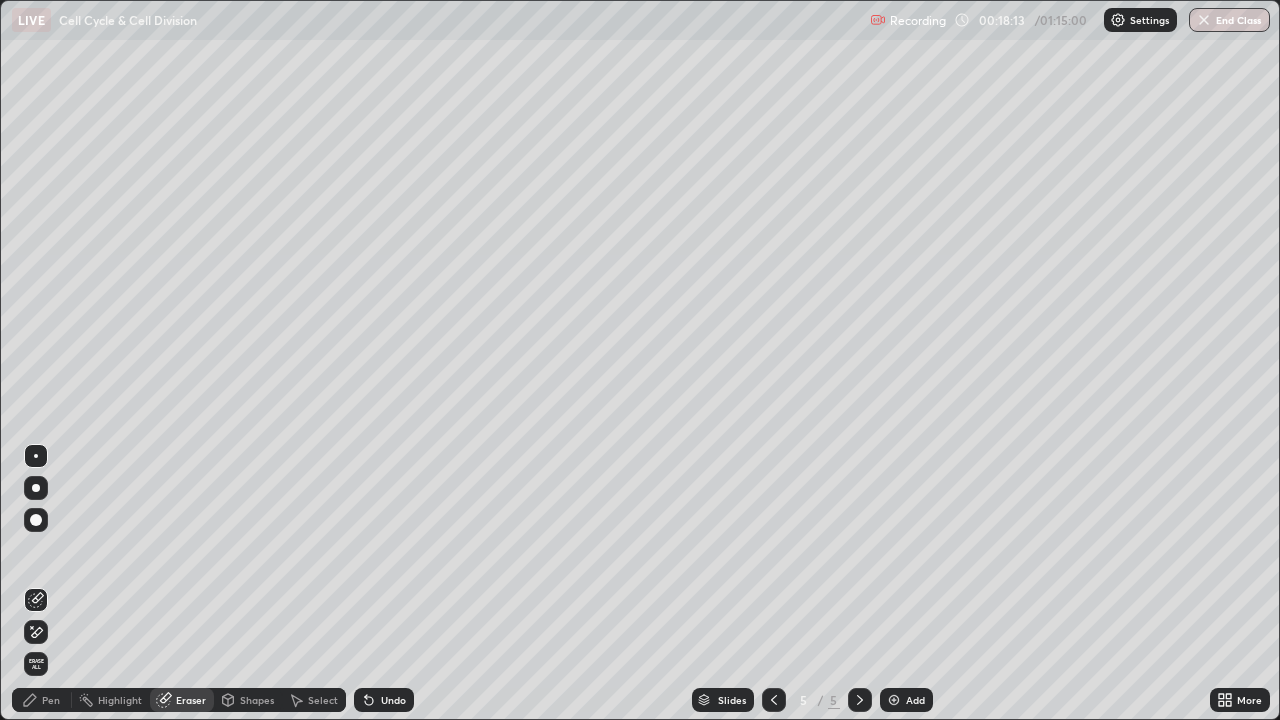 click on "Pen" at bounding box center (51, 700) 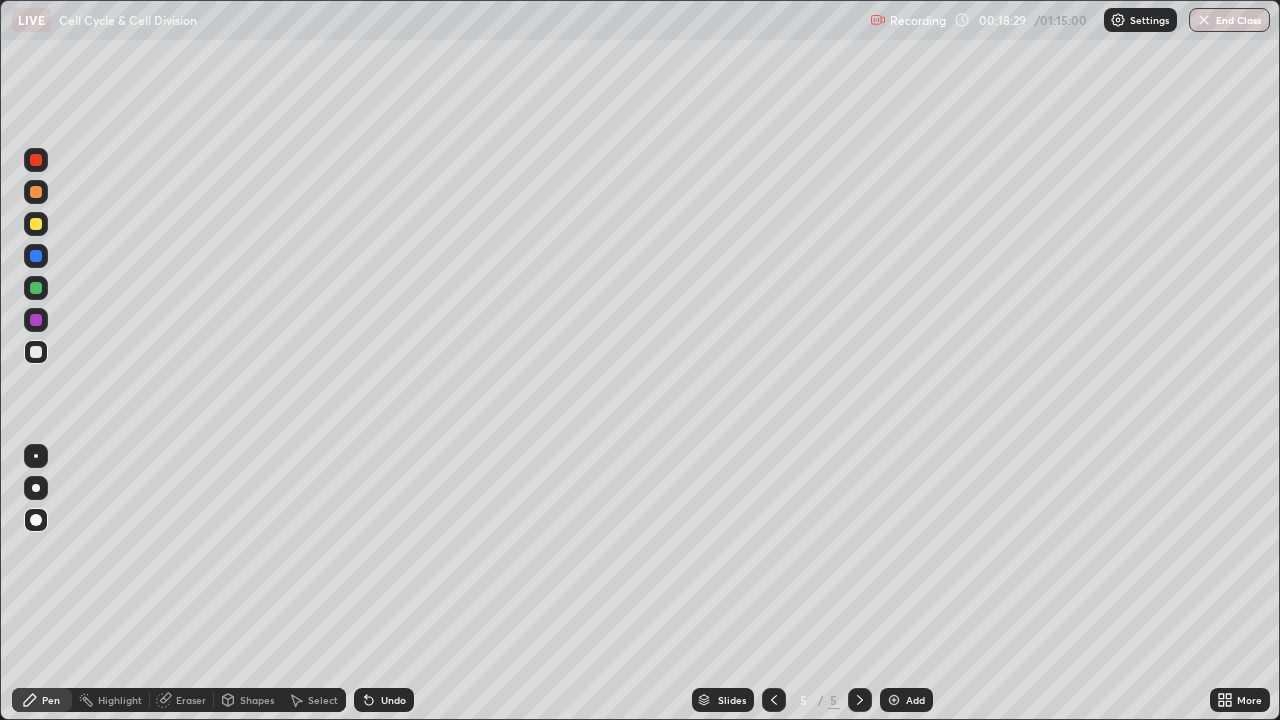 click on "Eraser" at bounding box center [191, 700] 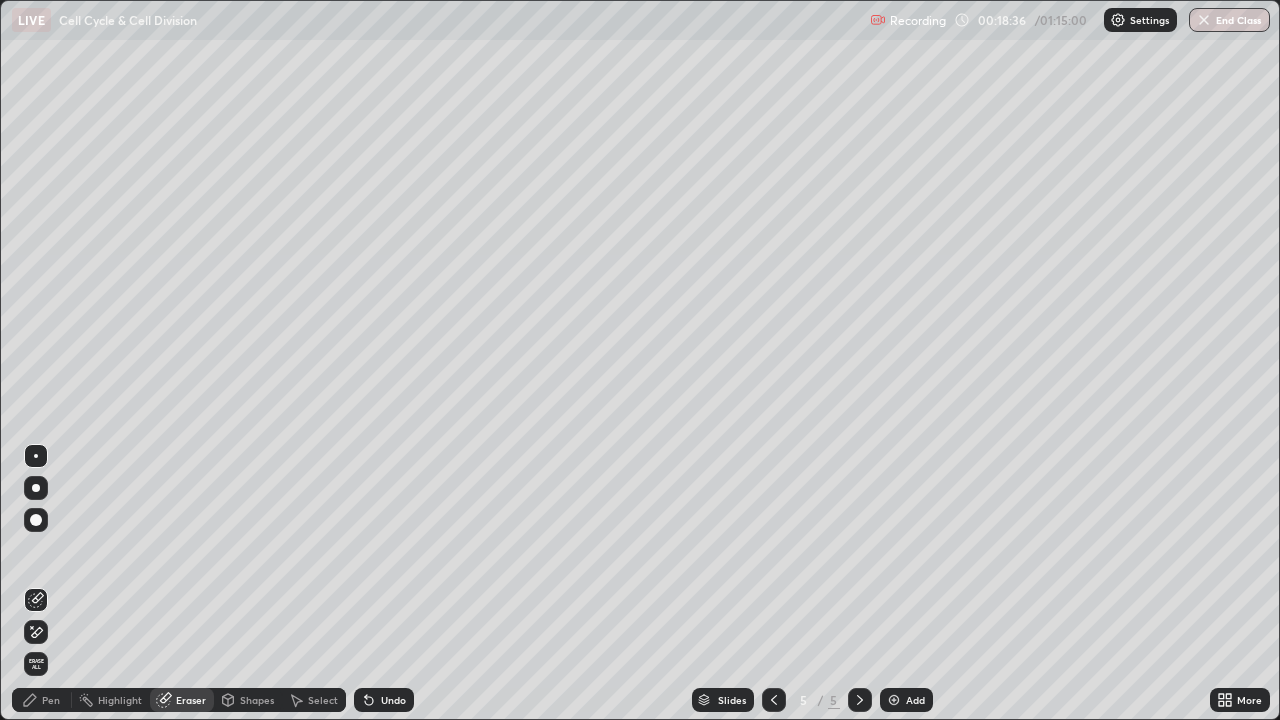 click 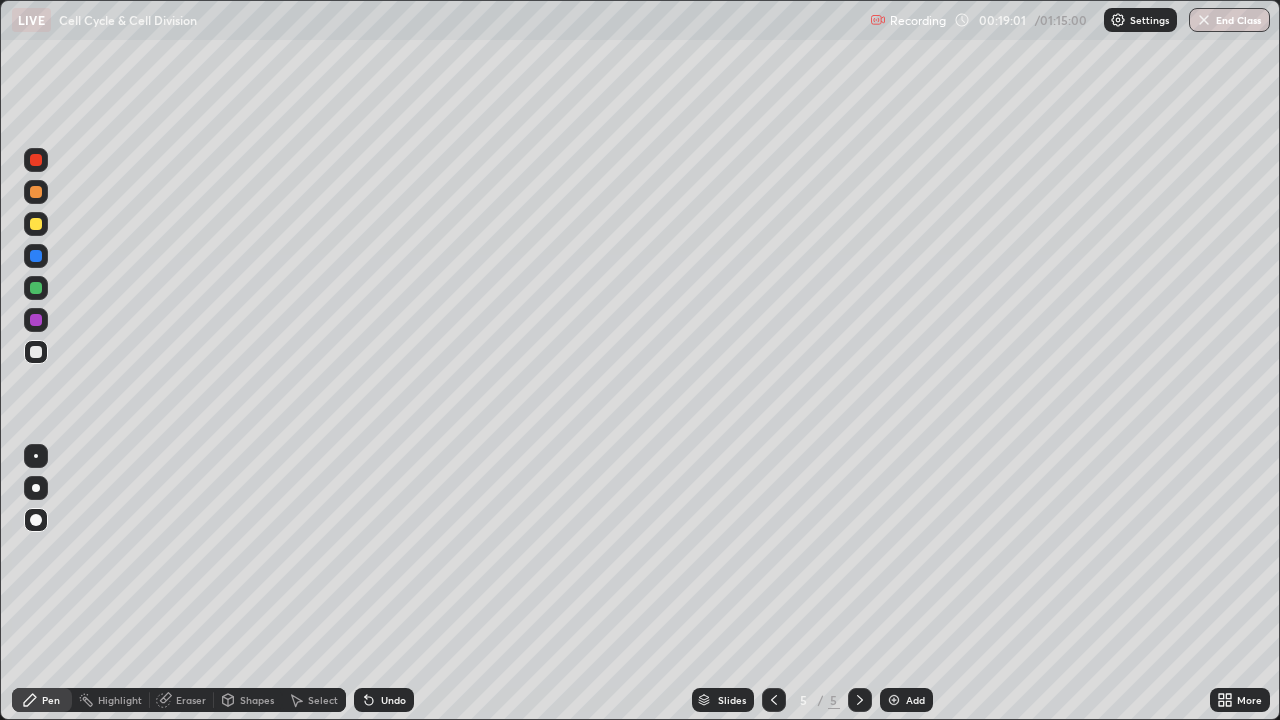 click on "Eraser" at bounding box center (191, 700) 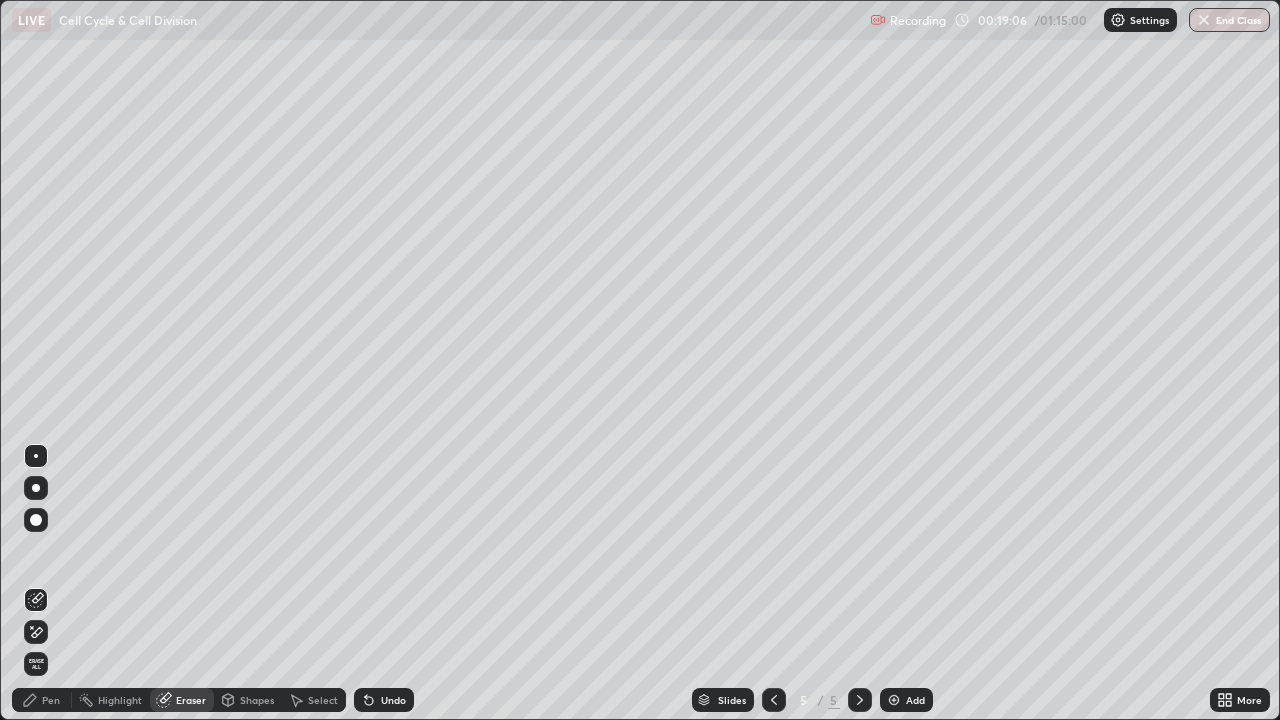 click on "Pen" at bounding box center [42, 700] 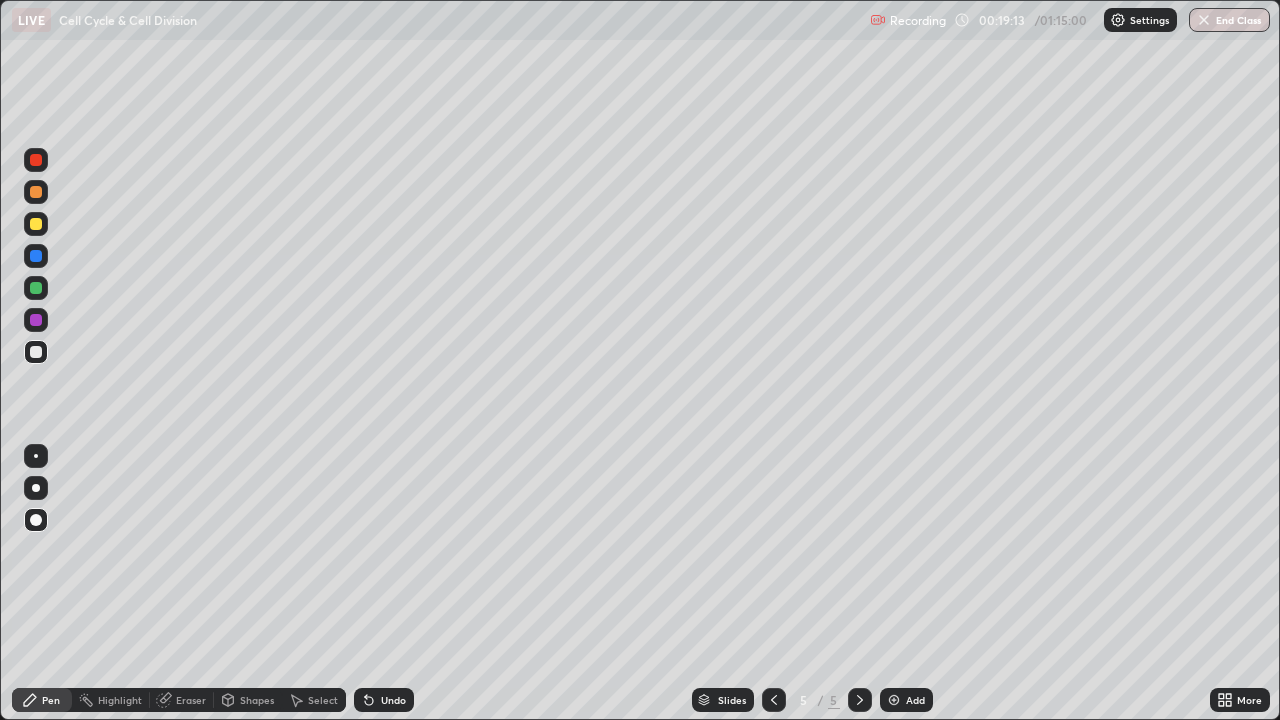 click on "Pen" at bounding box center (42, 700) 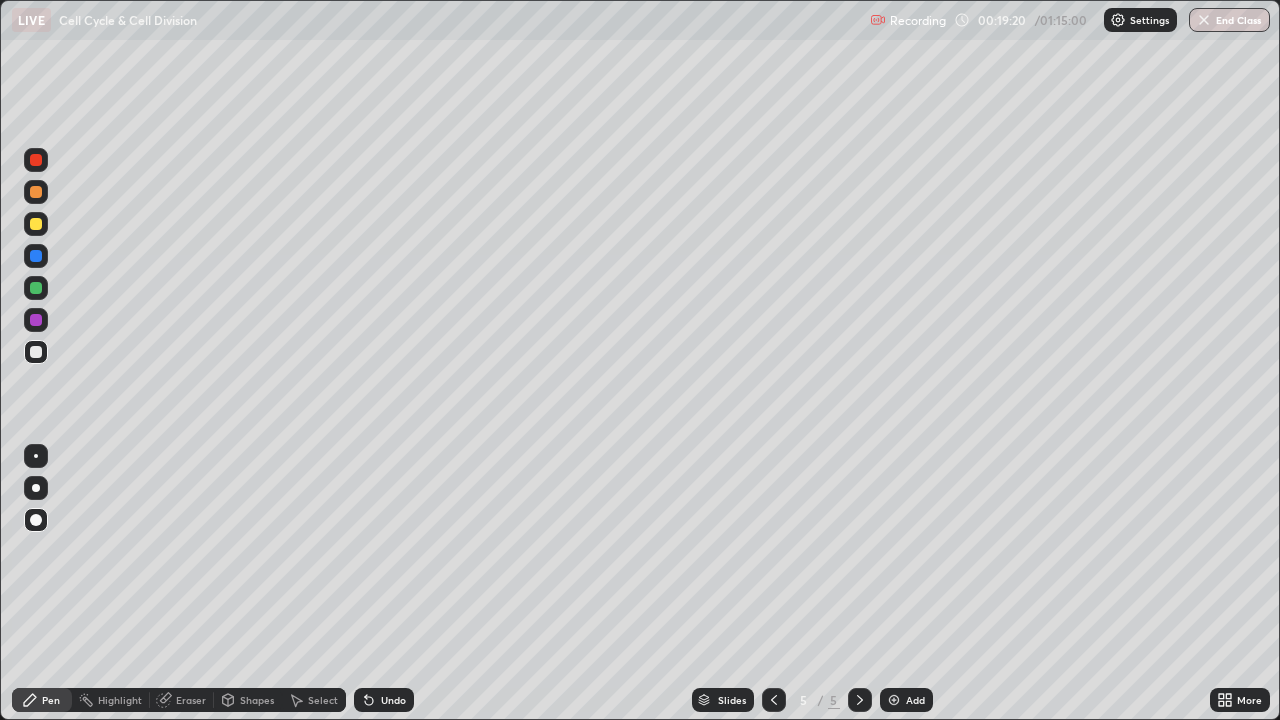 click on "Eraser" at bounding box center (191, 700) 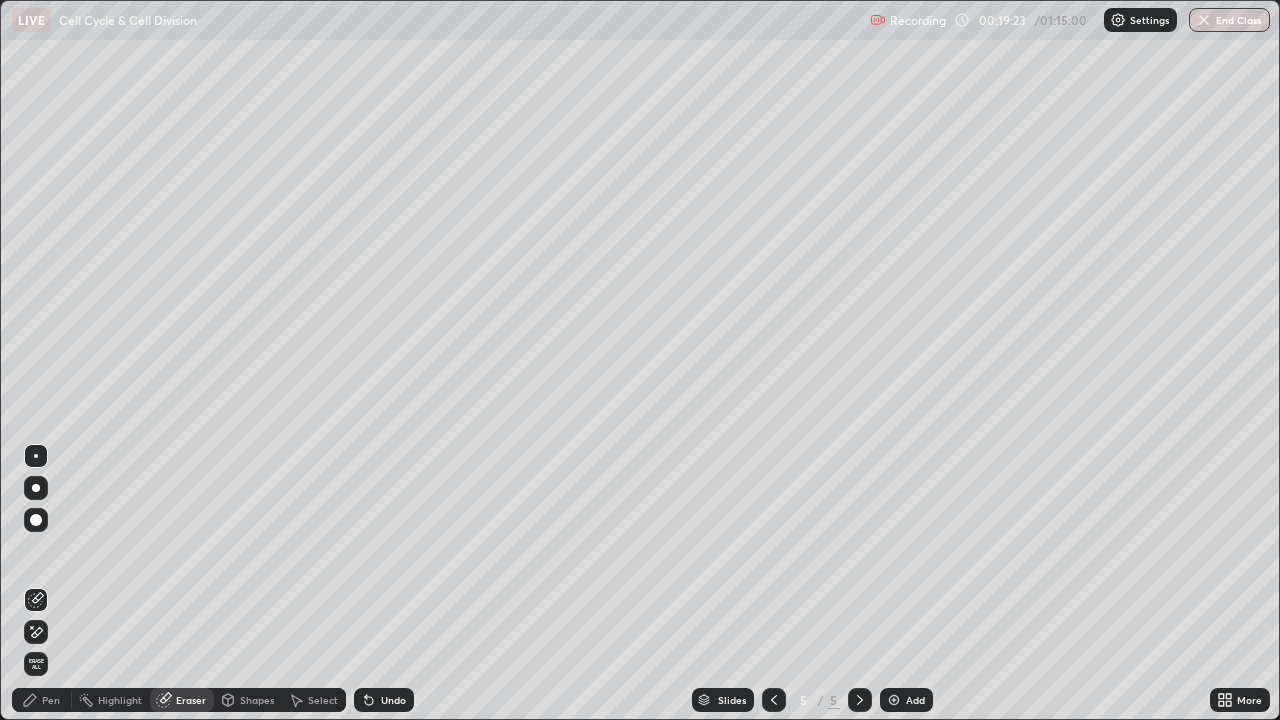 click 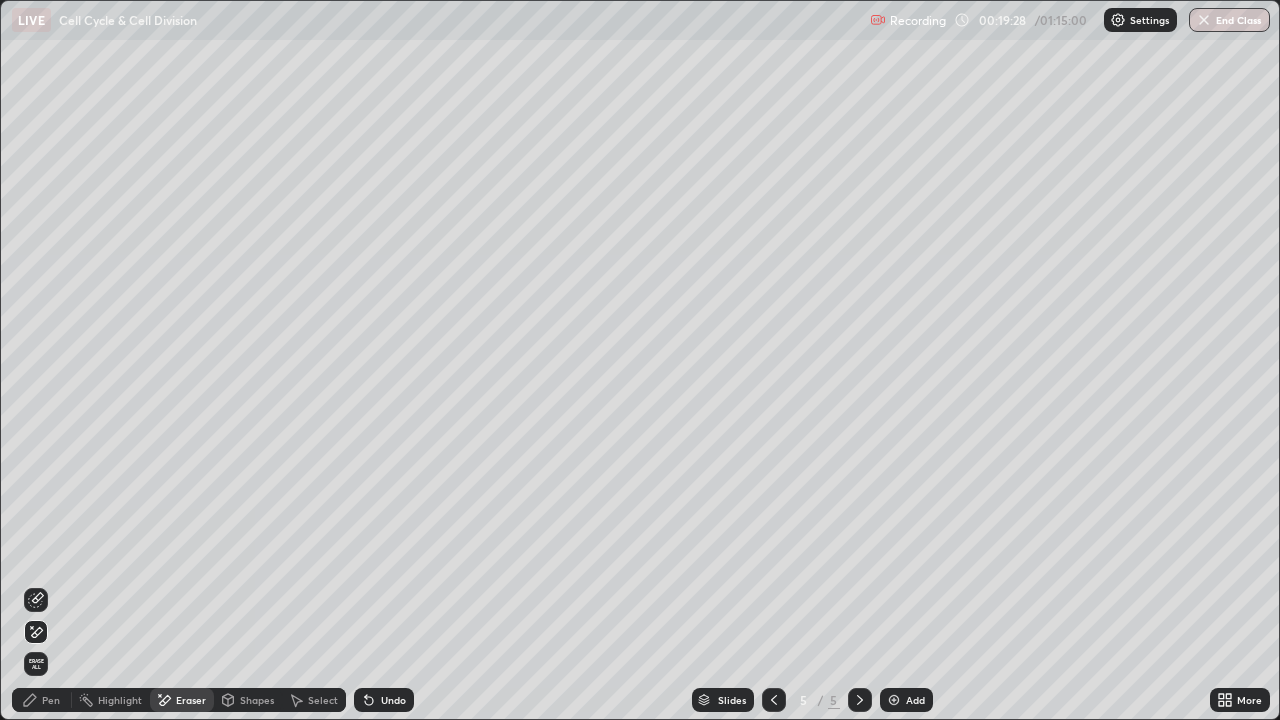 click 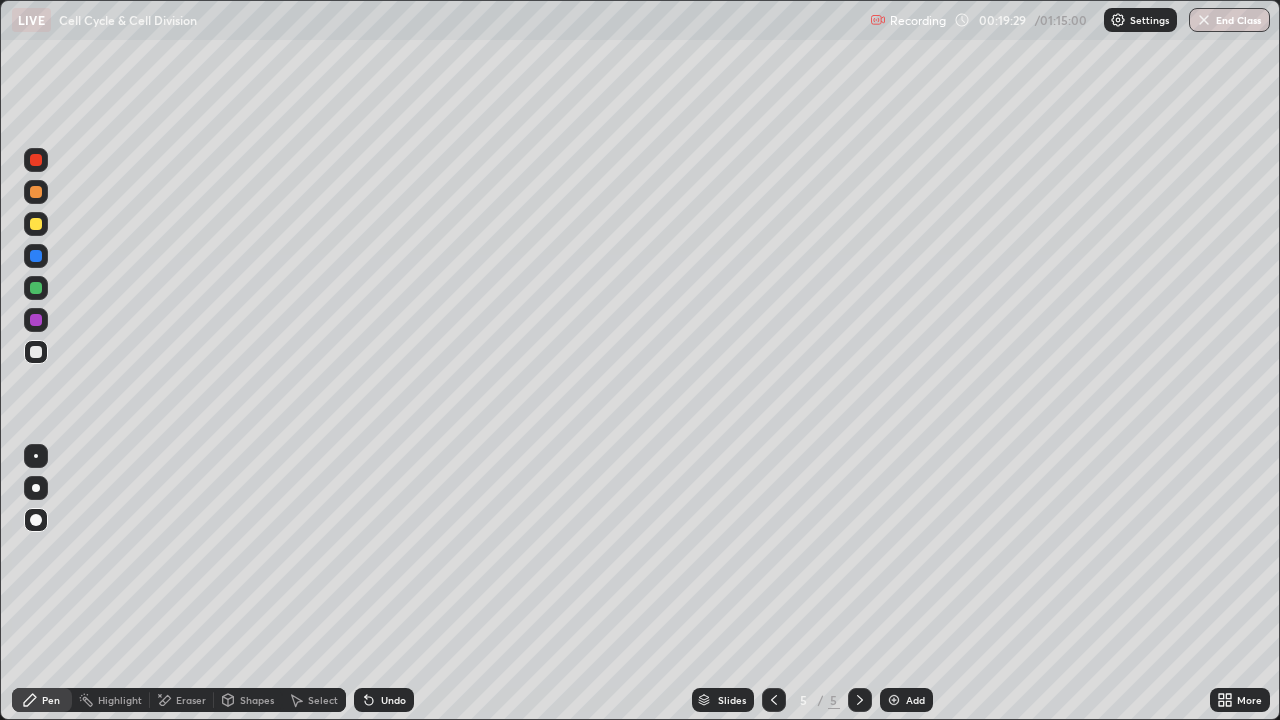 click on "Eraser" at bounding box center (191, 700) 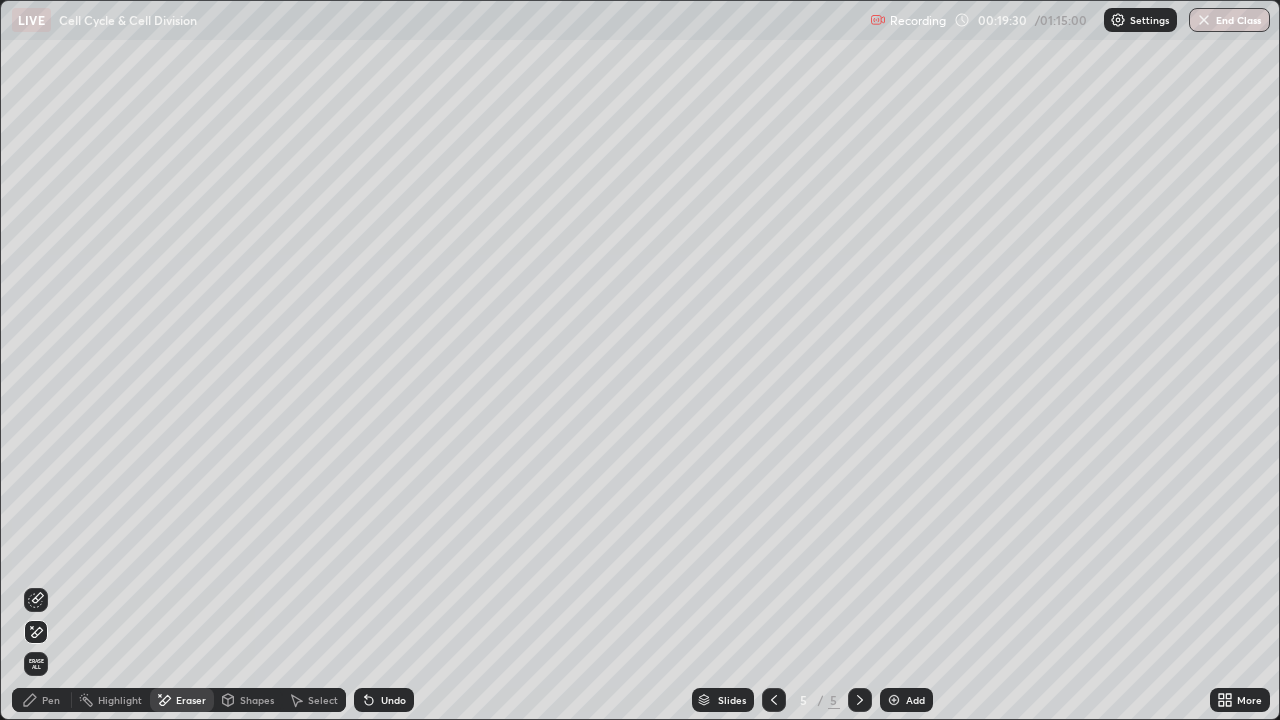 click 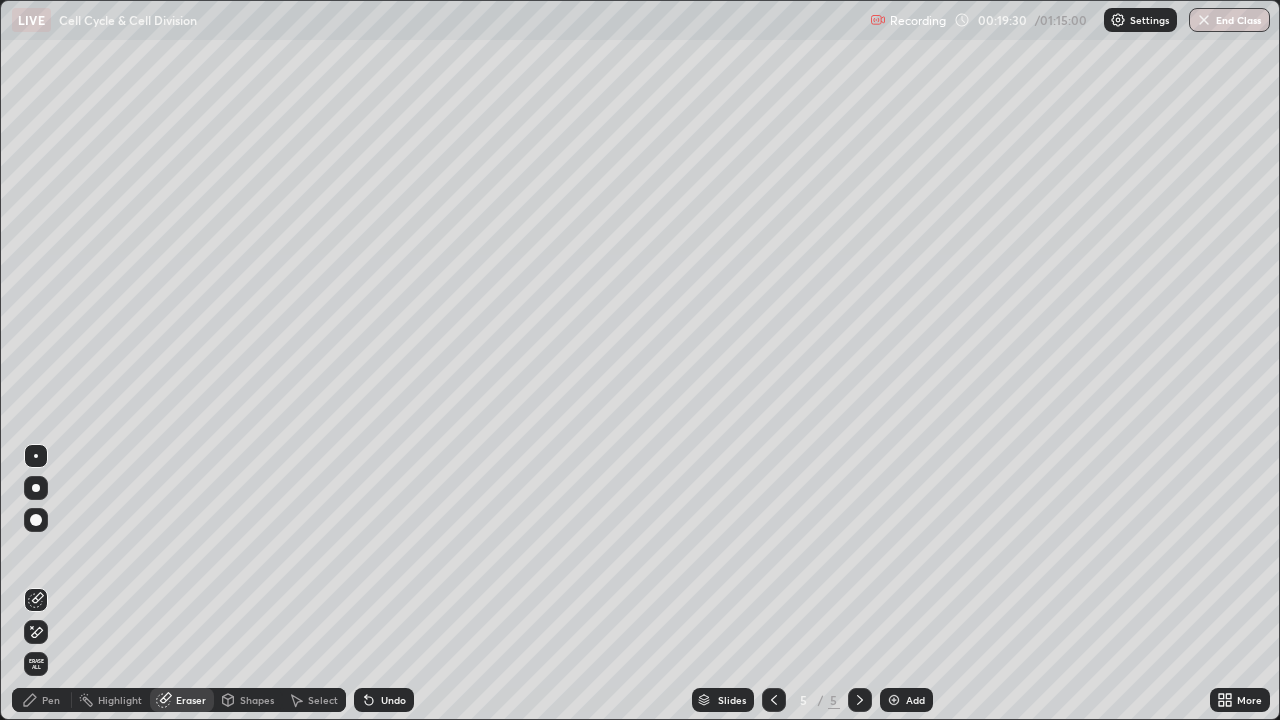 click 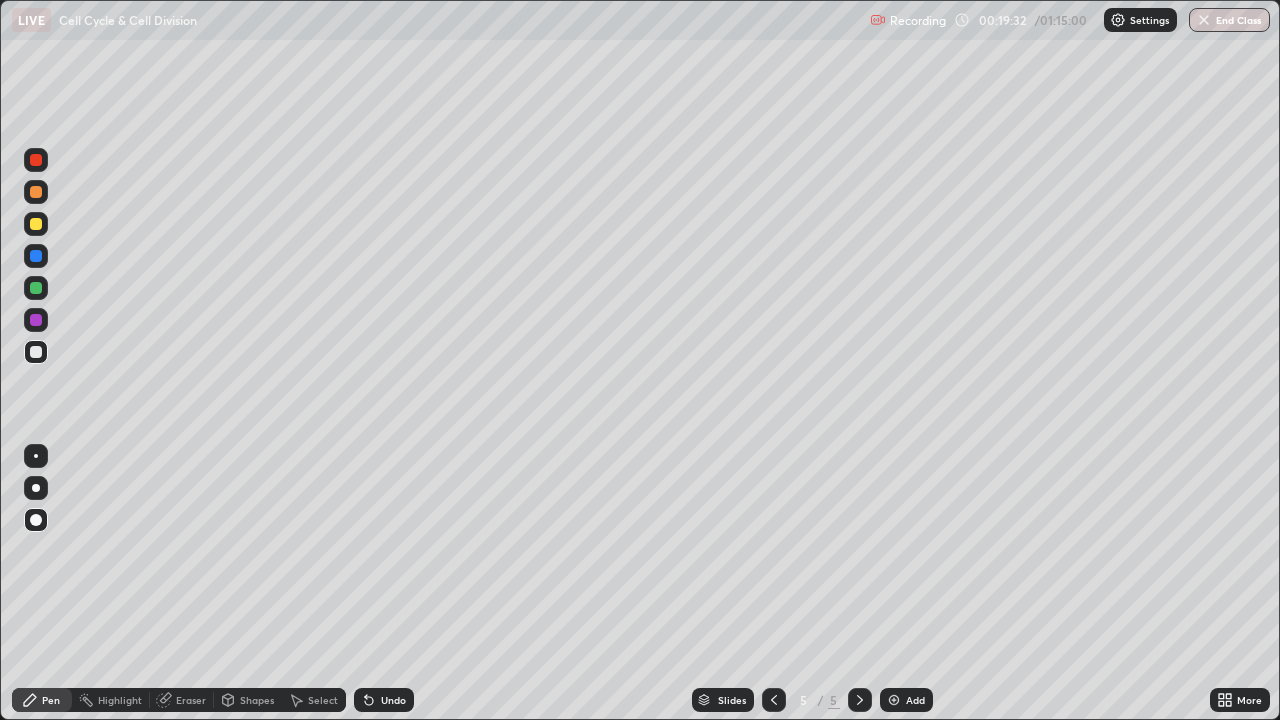 click at bounding box center (36, 224) 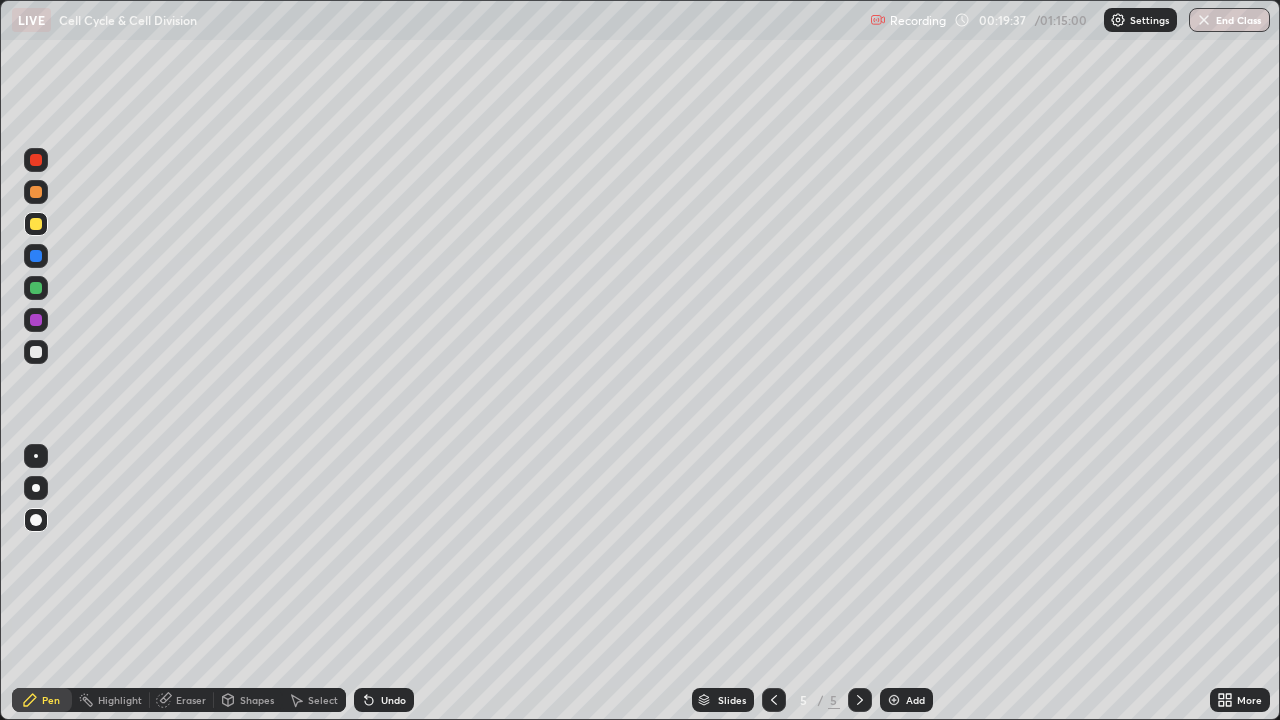 click at bounding box center (36, 352) 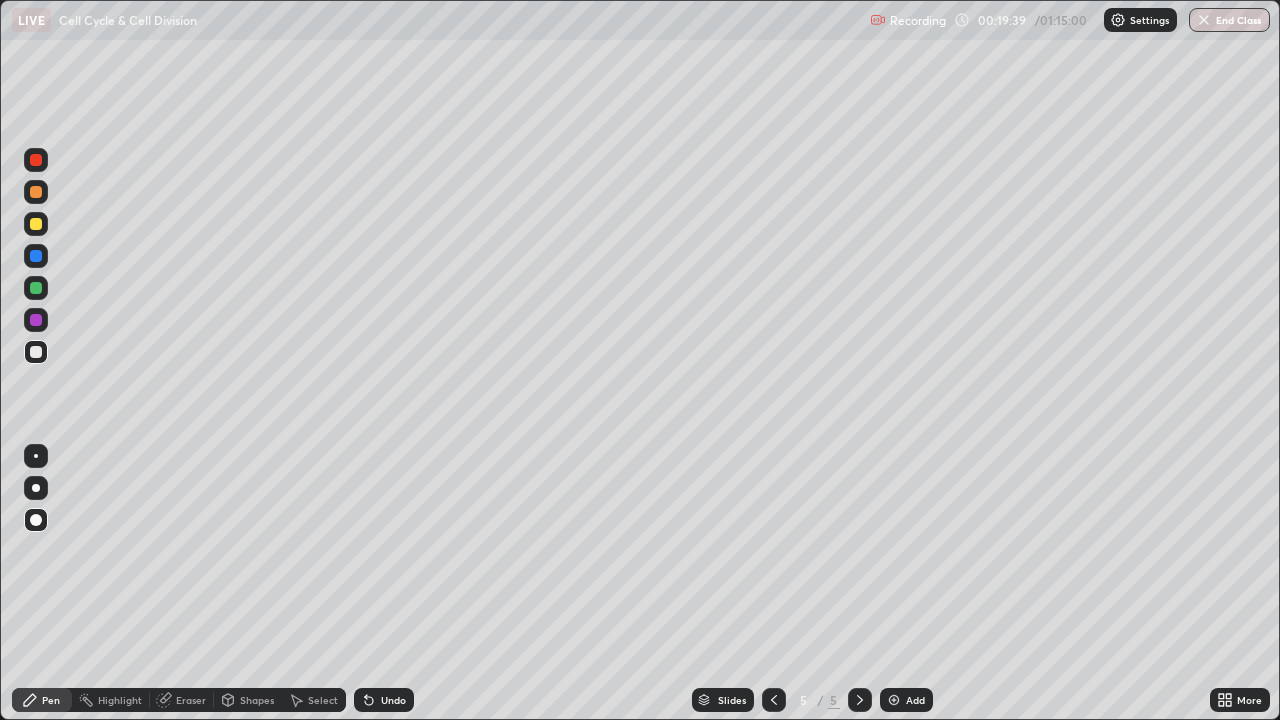 click at bounding box center (36, 224) 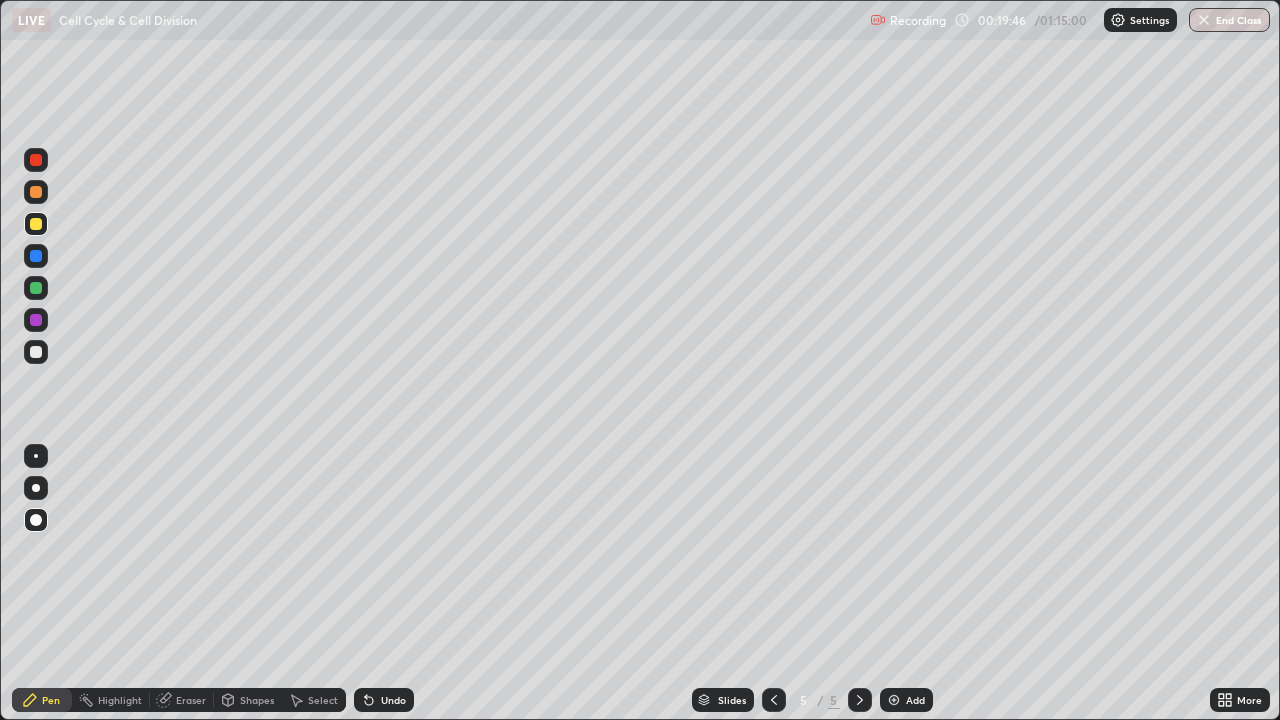 click at bounding box center [36, 256] 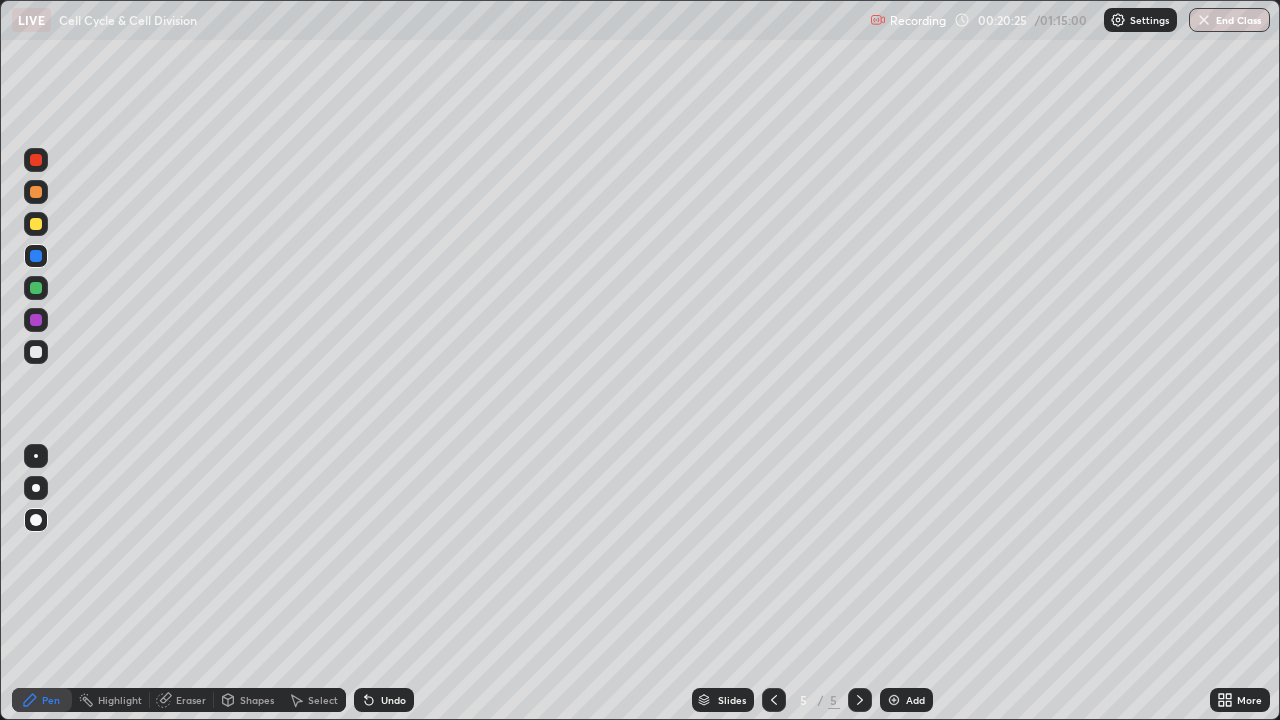click at bounding box center [774, 700] 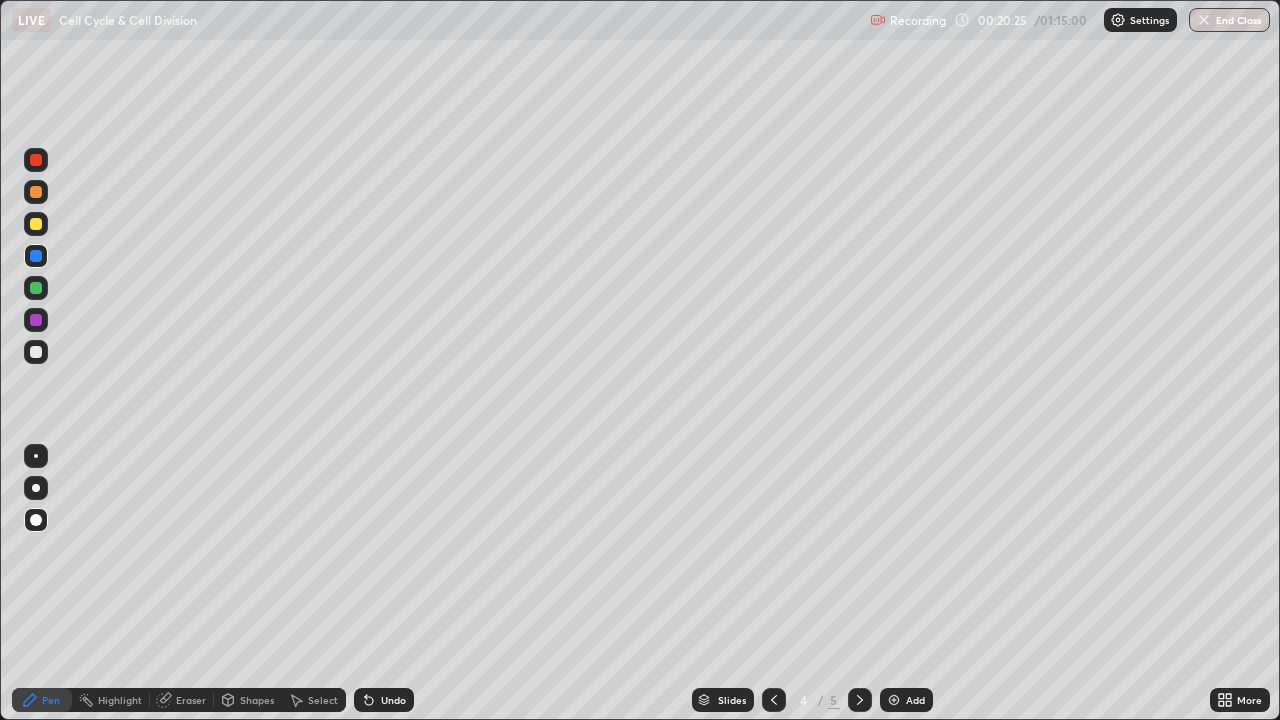 click 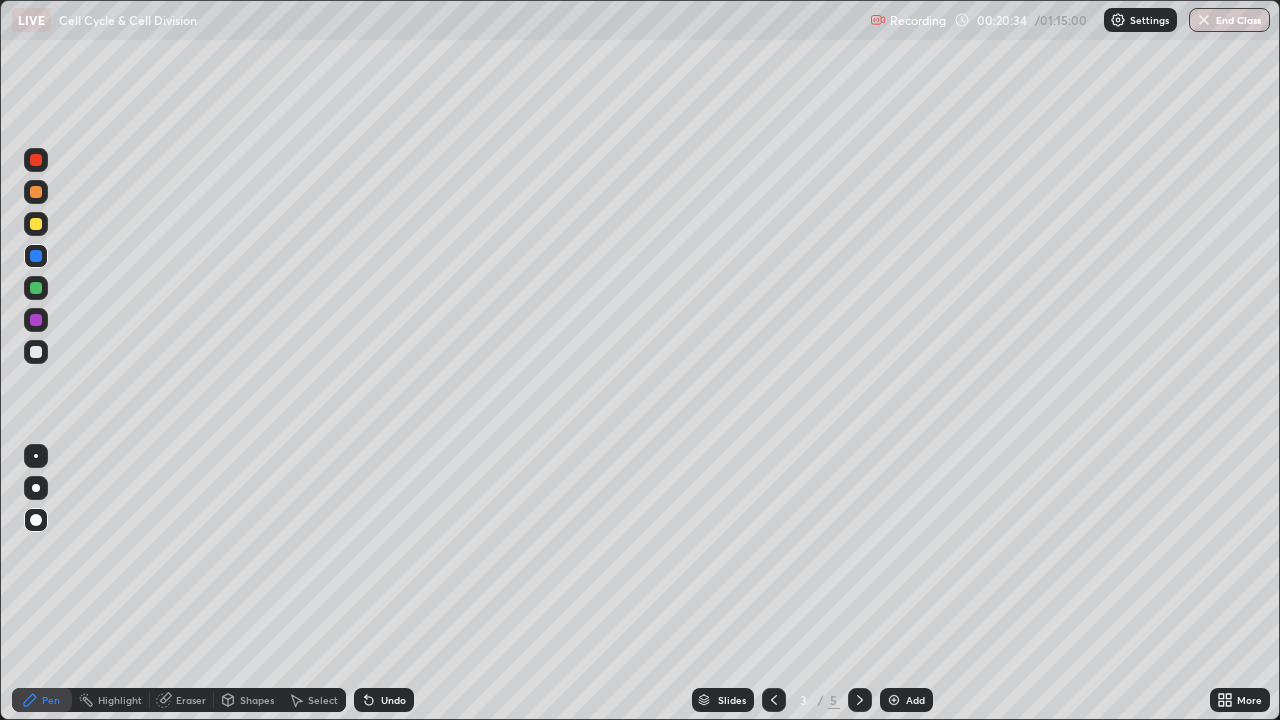 click 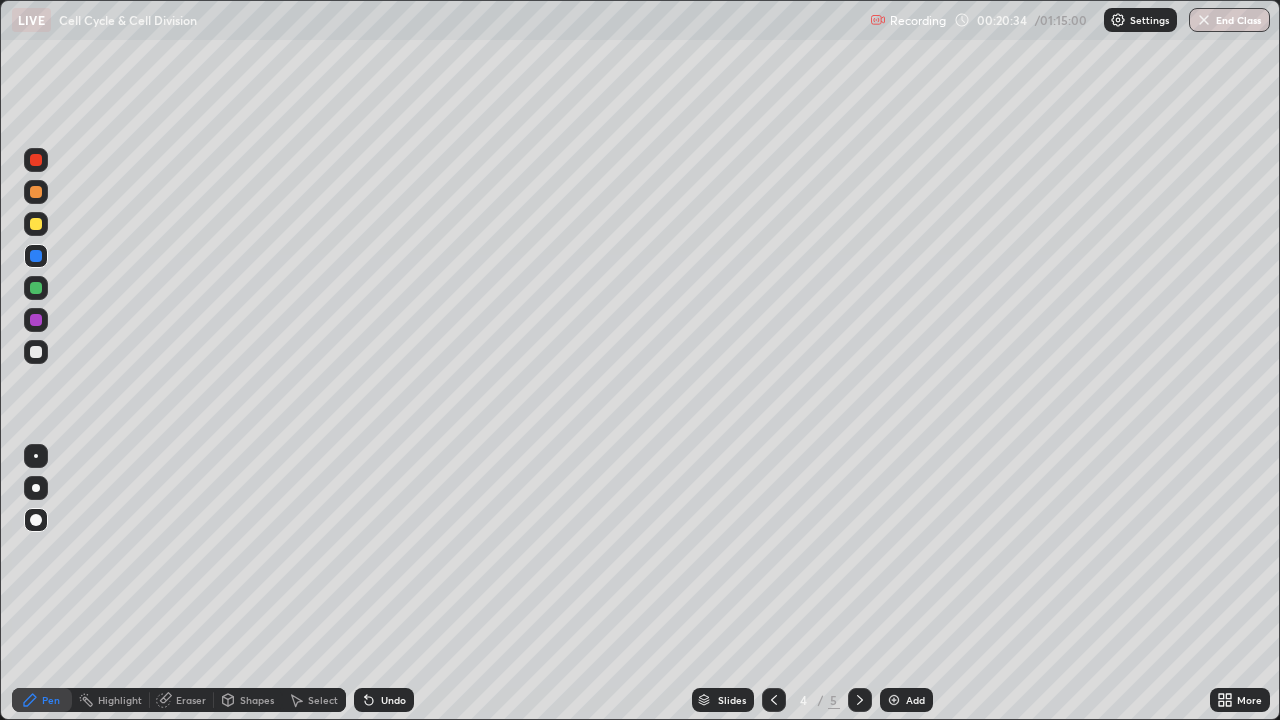 click 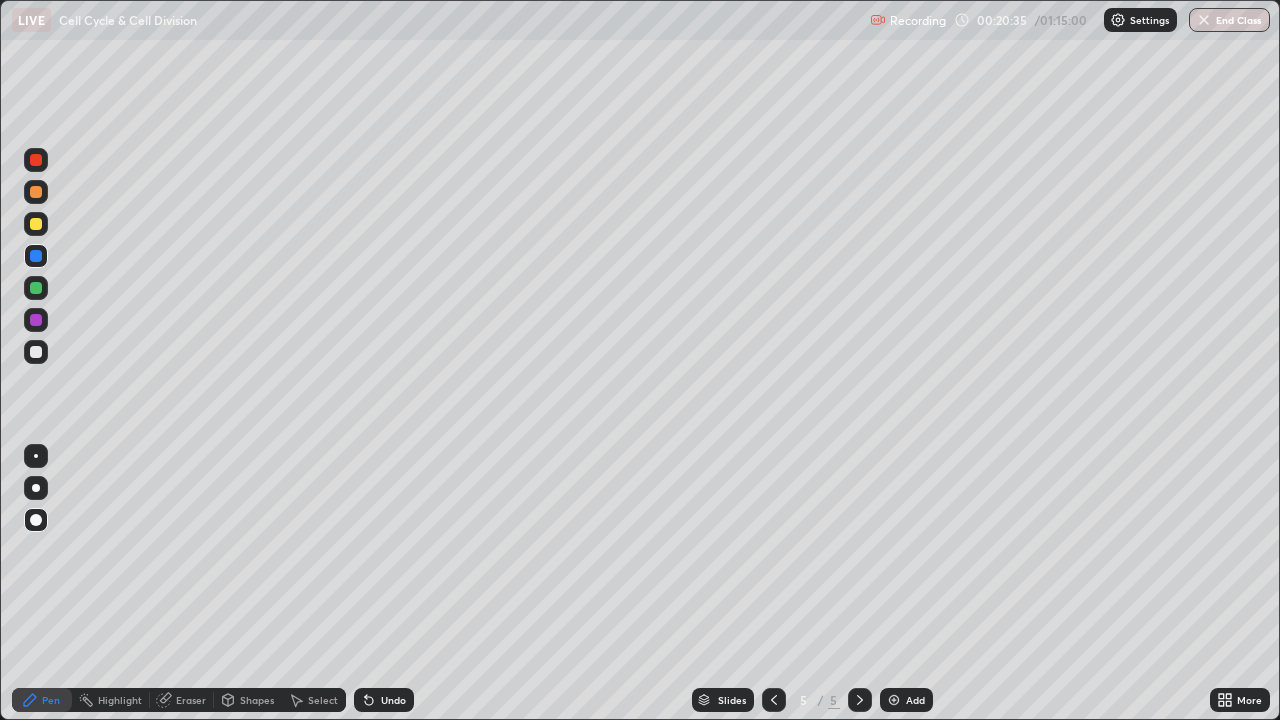 click 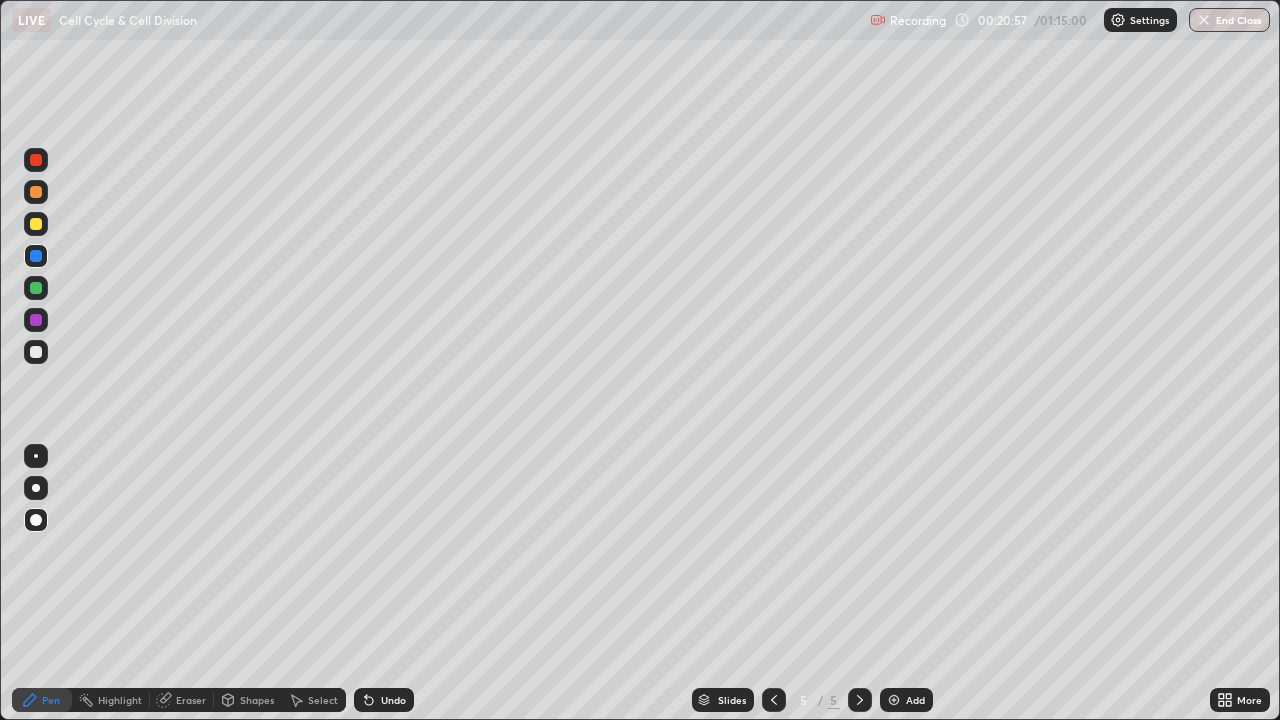 click at bounding box center (894, 700) 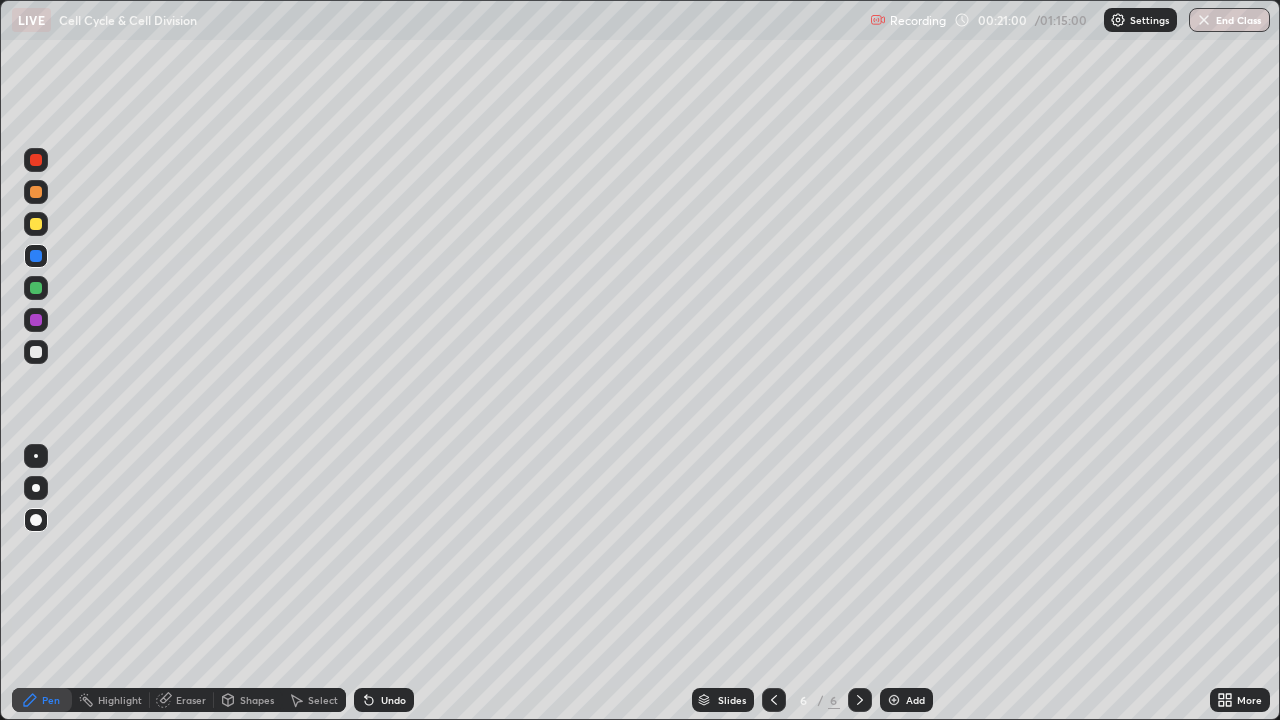 click 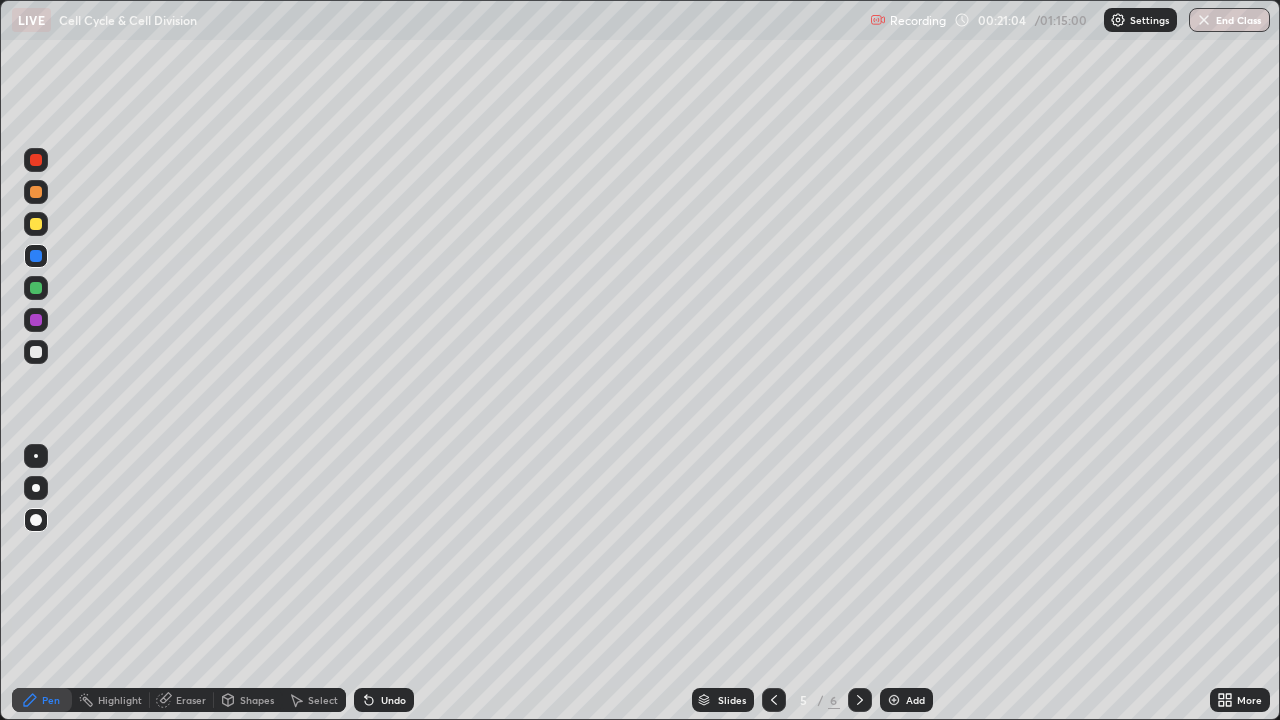 click on "Select" at bounding box center (314, 700) 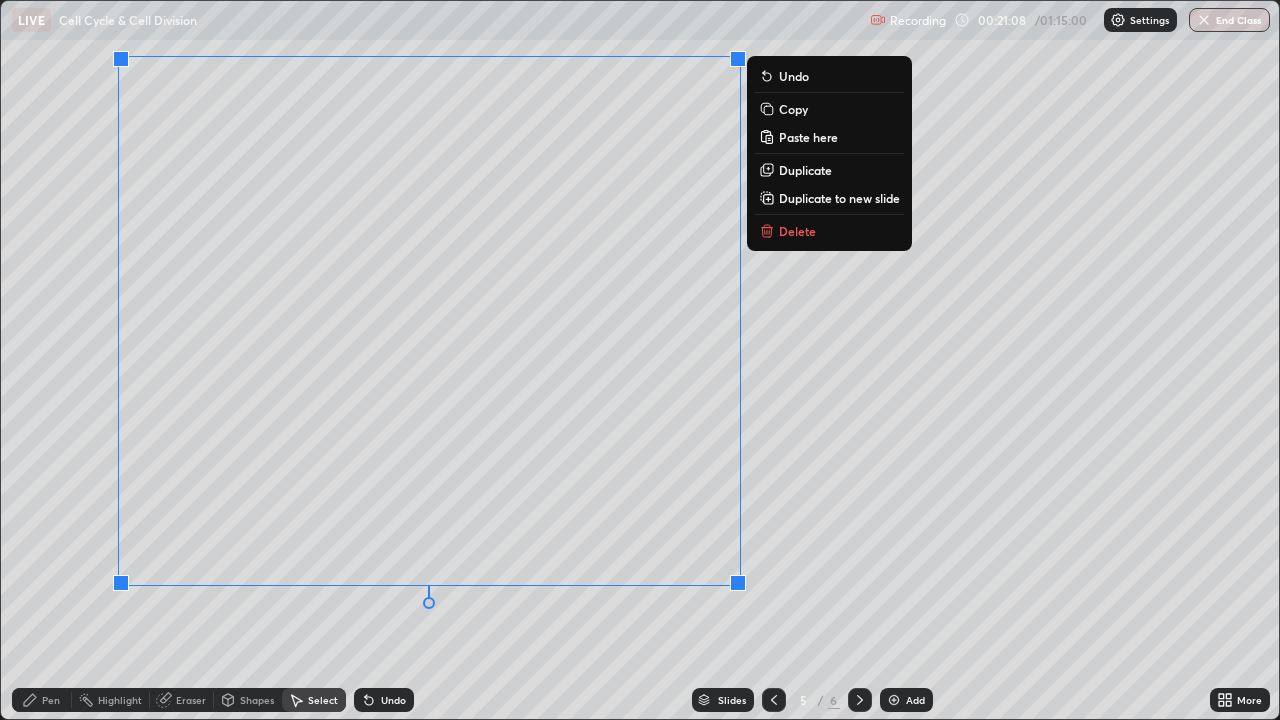 click on "Copy" at bounding box center (829, 109) 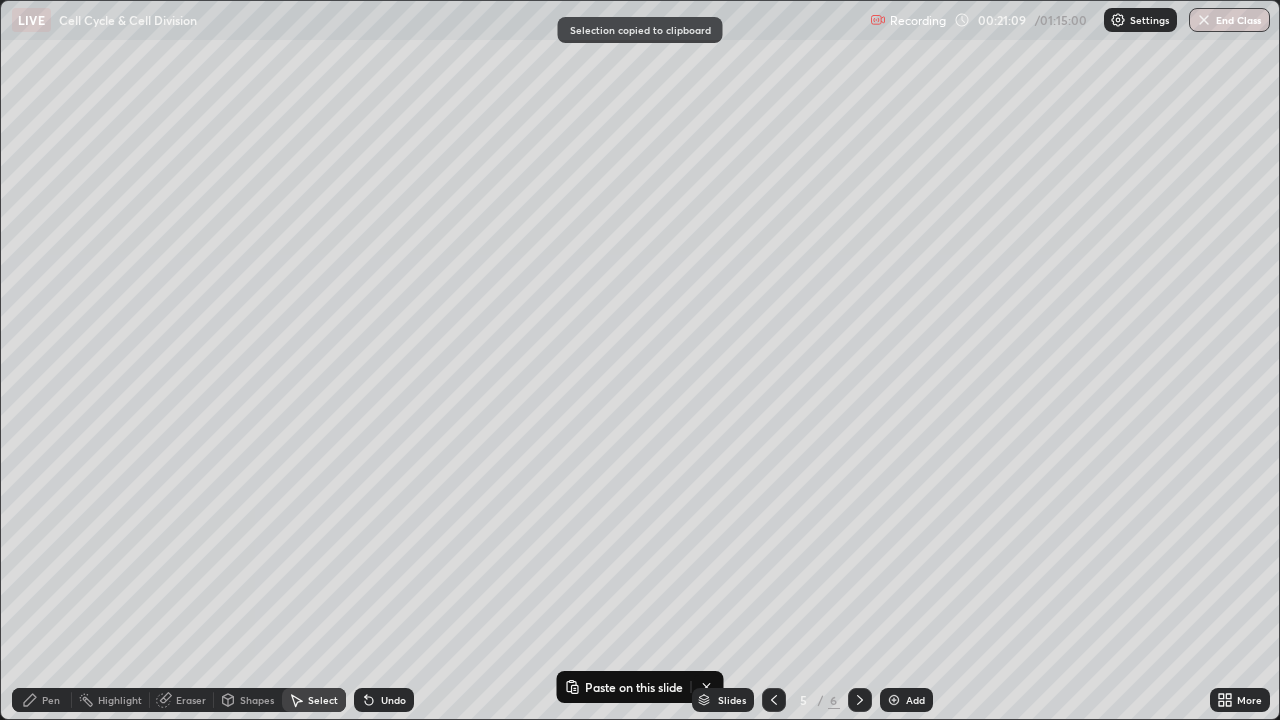click 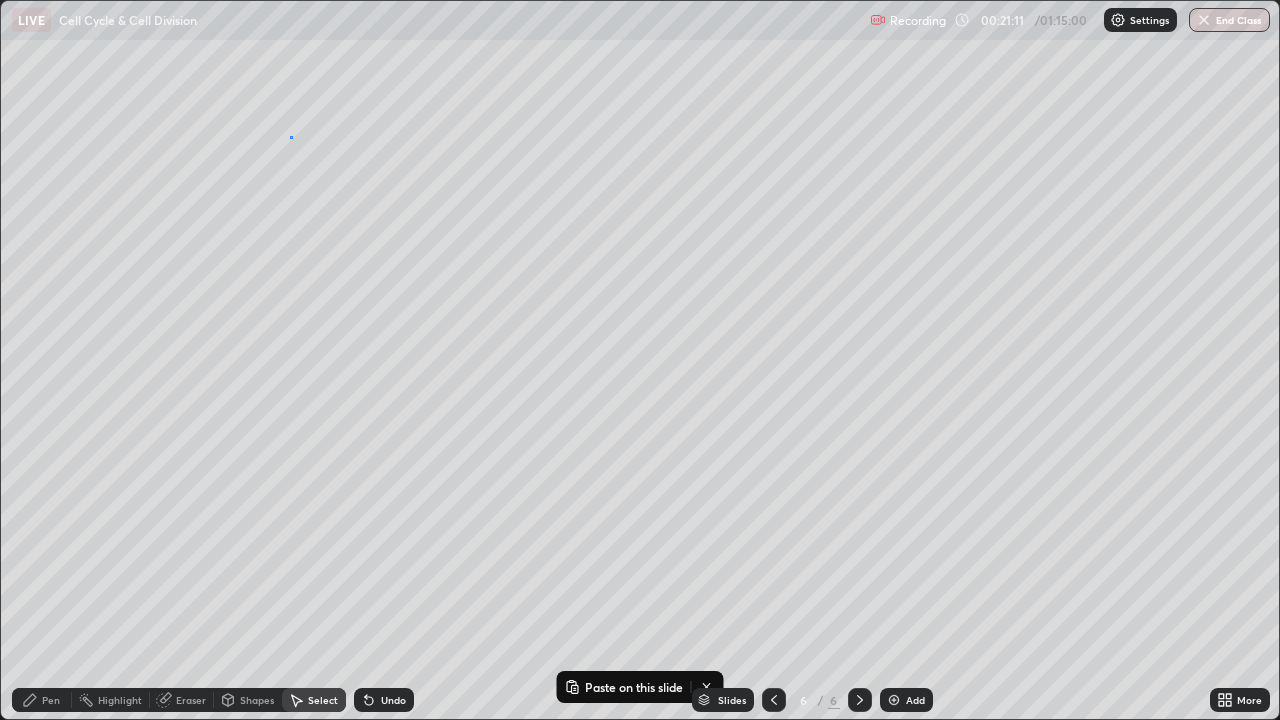 click on "0 ° Undo Copy Paste here Duplicate Duplicate to new slide Delete" at bounding box center [640, 360] 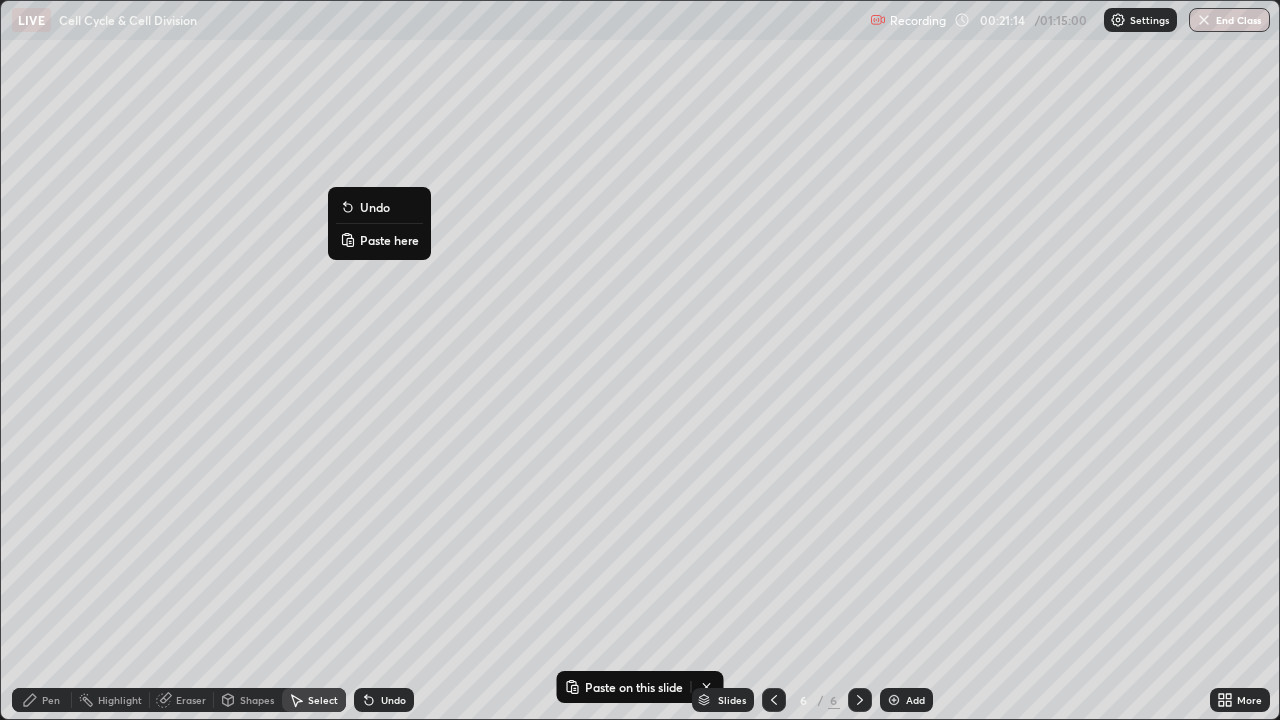 click on "Paste here" at bounding box center (379, 240) 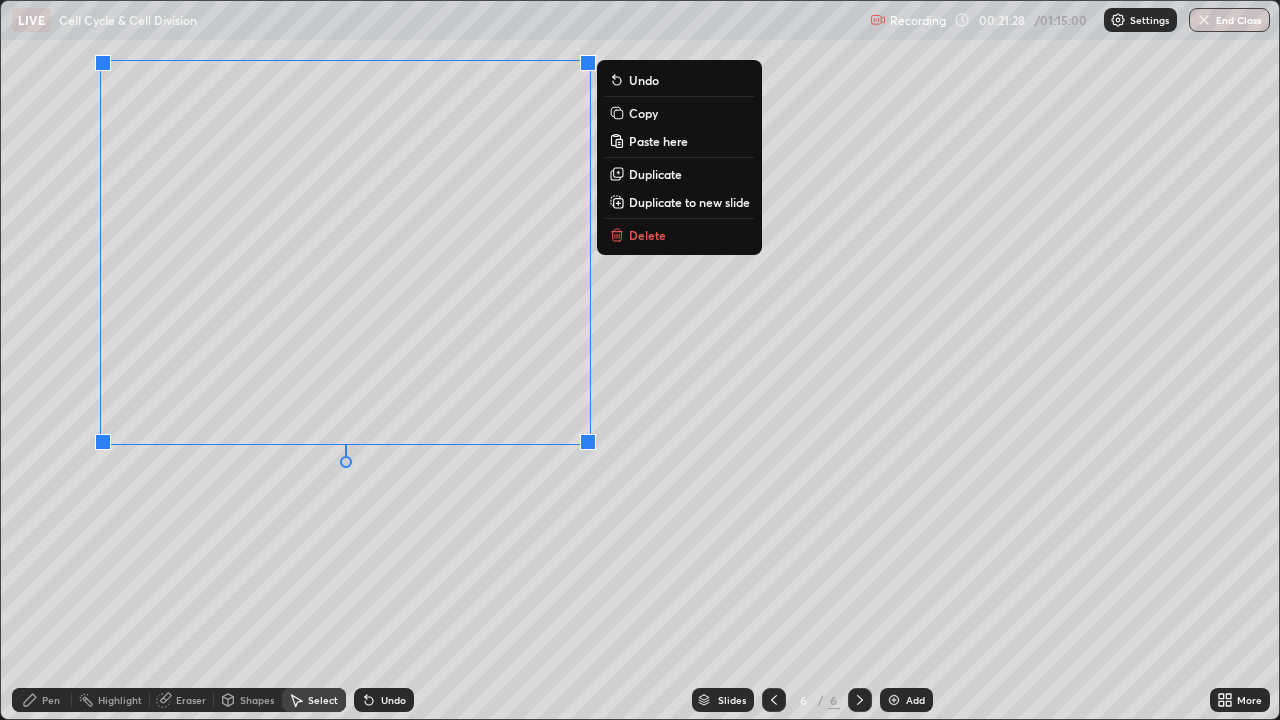 click on "0 ° Undo Copy Paste here Duplicate Duplicate to new slide Delete" at bounding box center [640, 360] 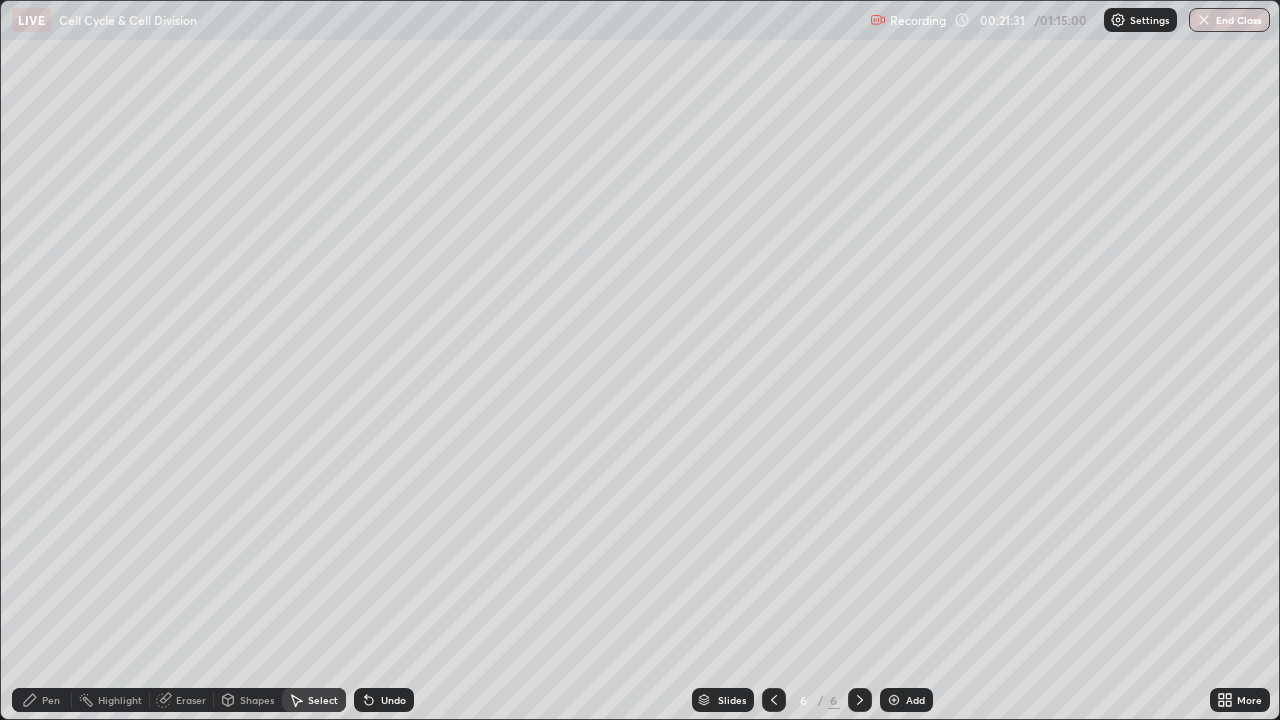 click on "Eraser" at bounding box center (191, 700) 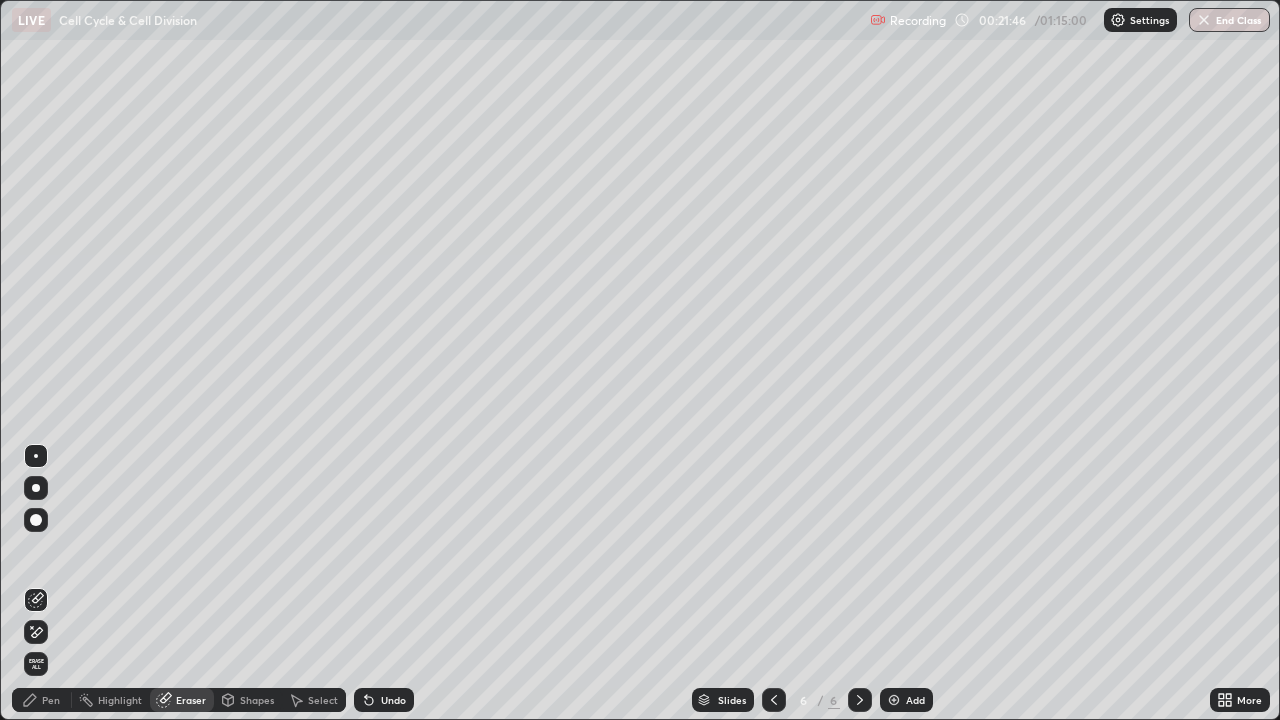 click 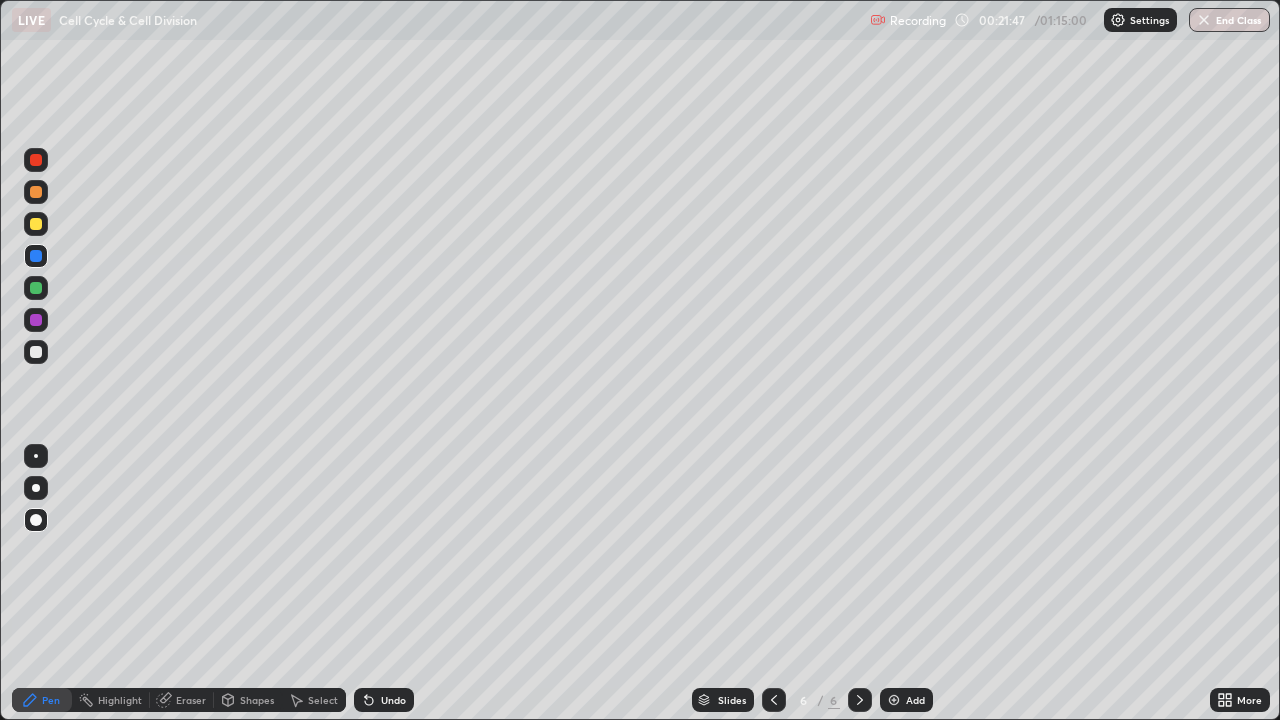 click 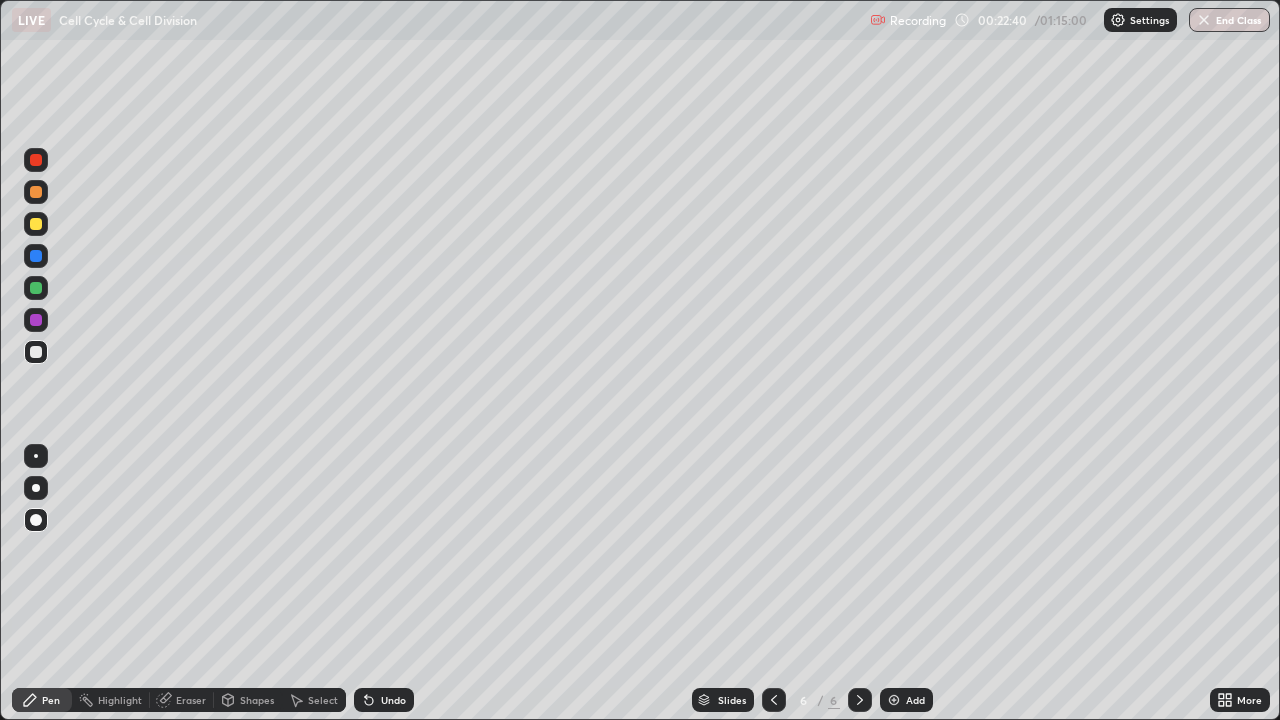 click at bounding box center (36, 352) 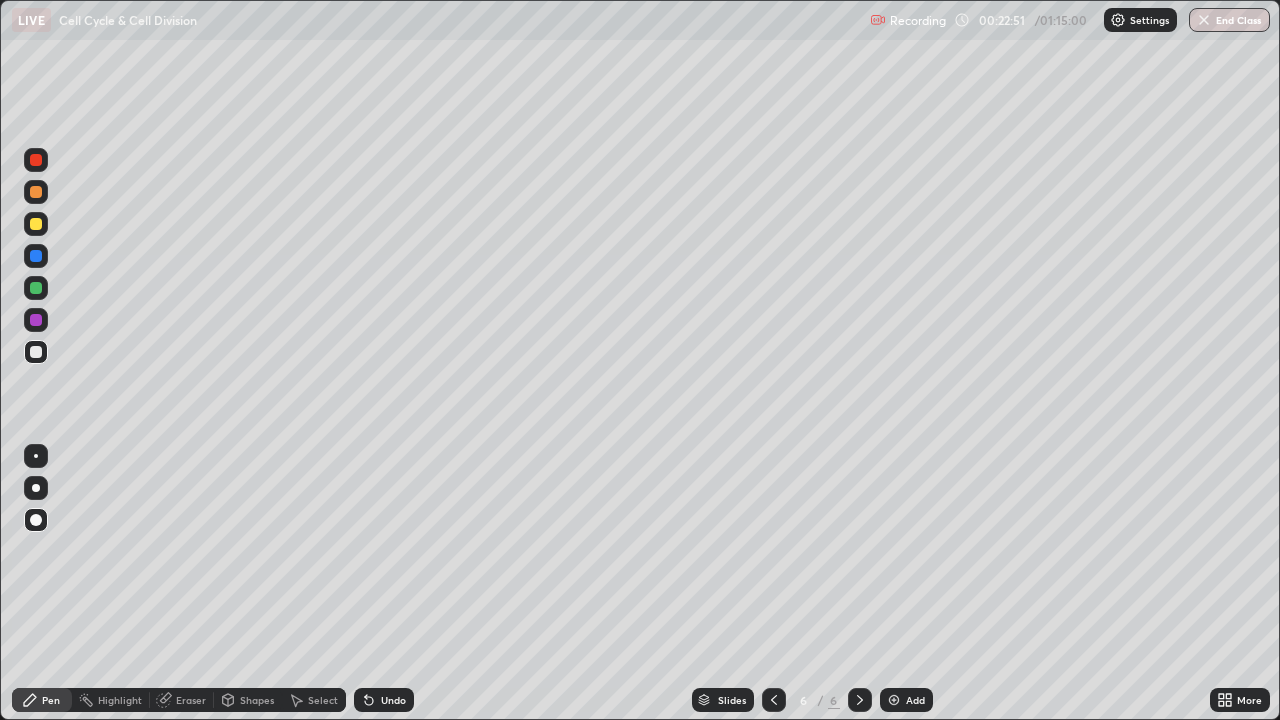 click at bounding box center [36, 224] 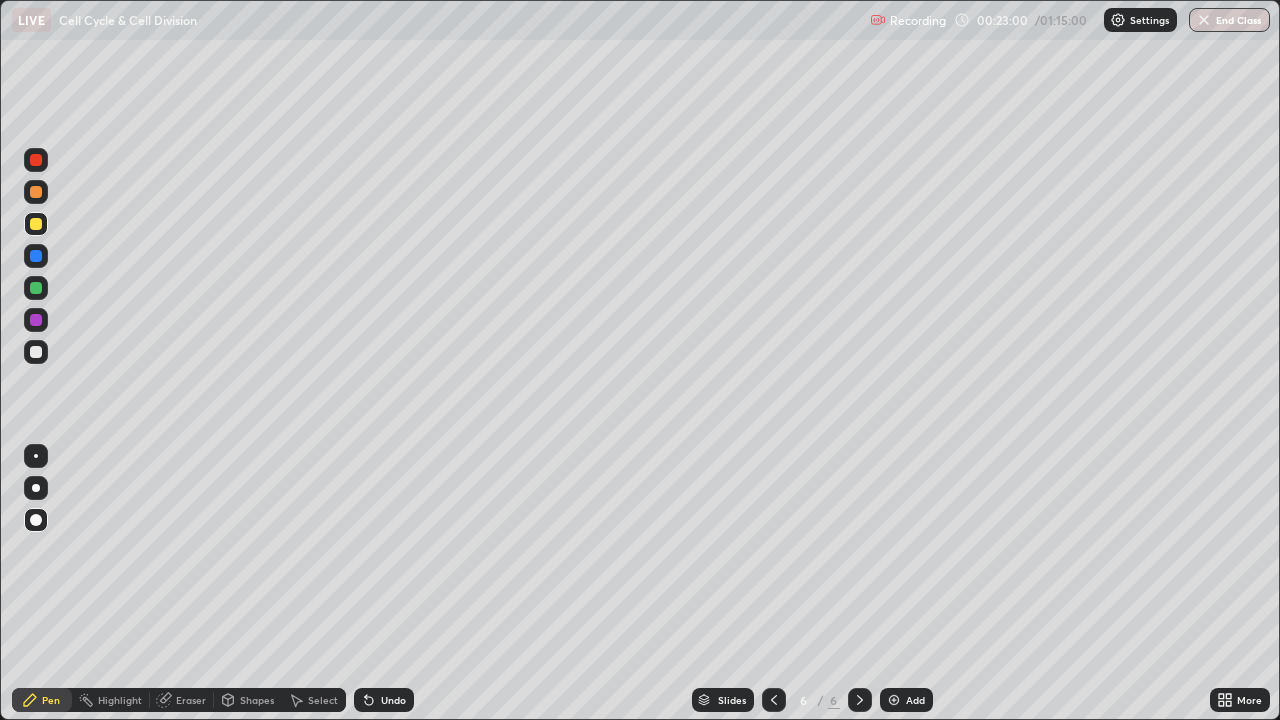click at bounding box center (36, 352) 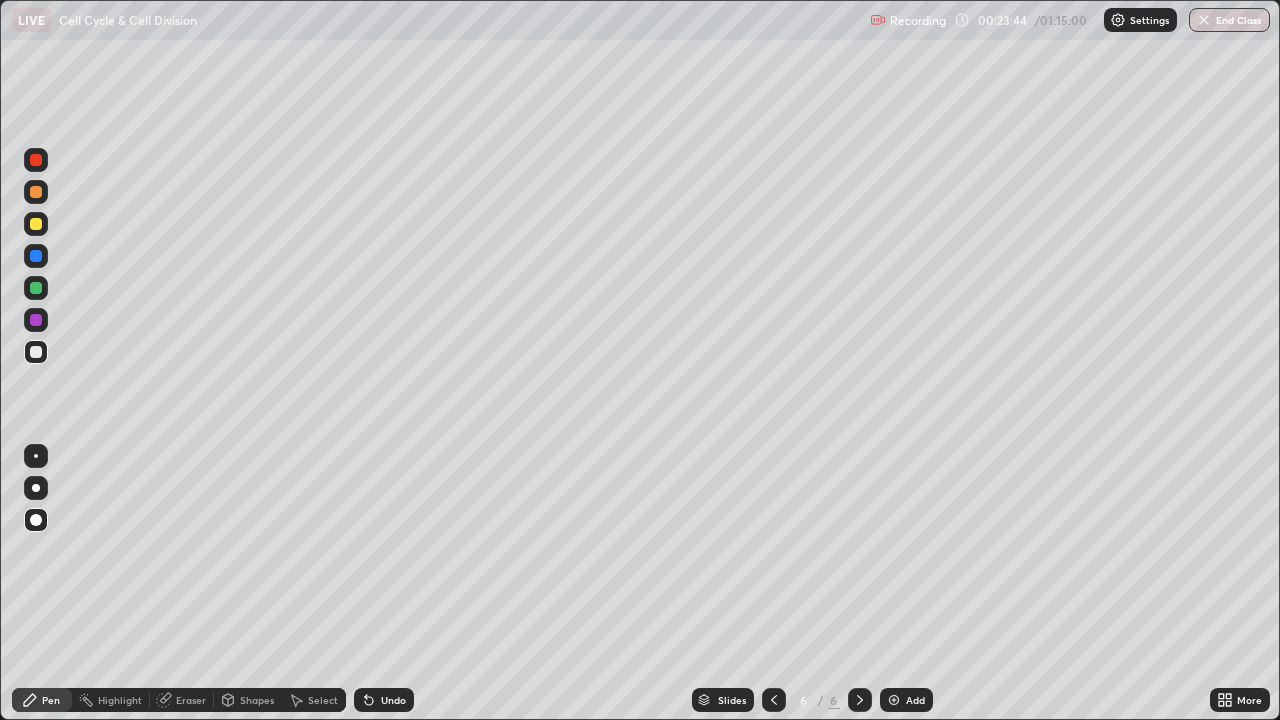 click on "Pen" at bounding box center [42, 700] 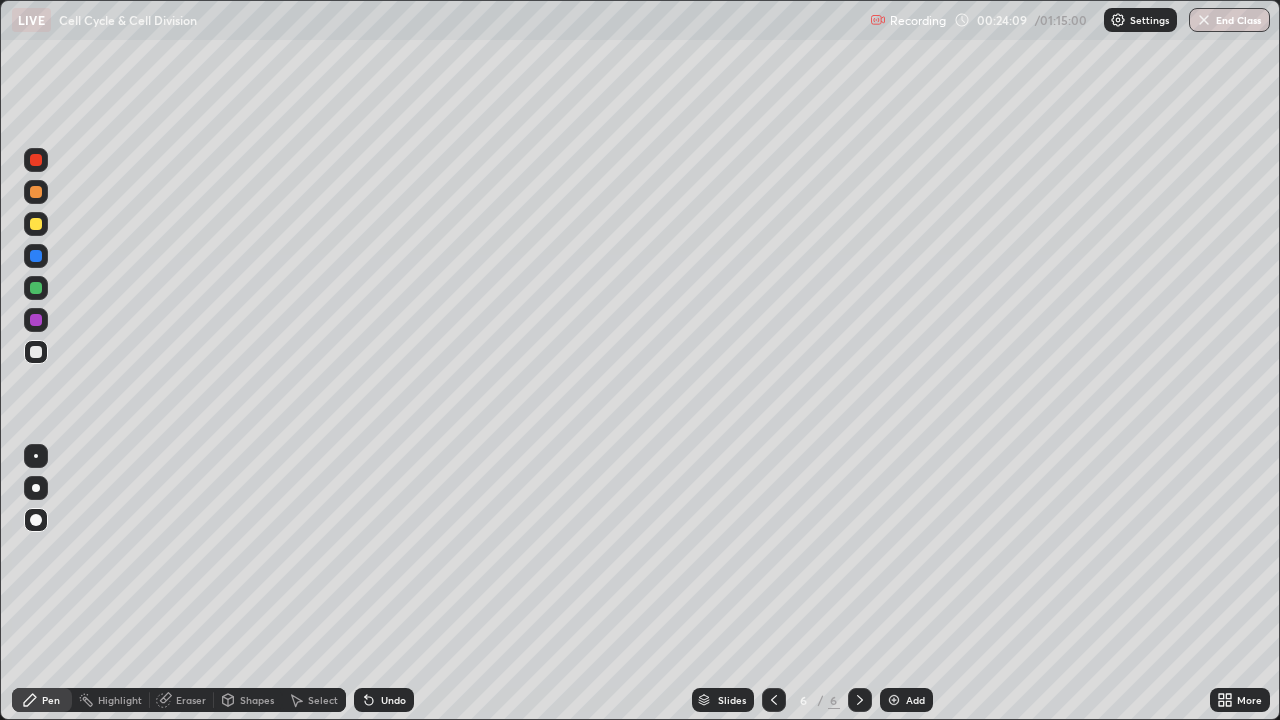 click at bounding box center [36, 224] 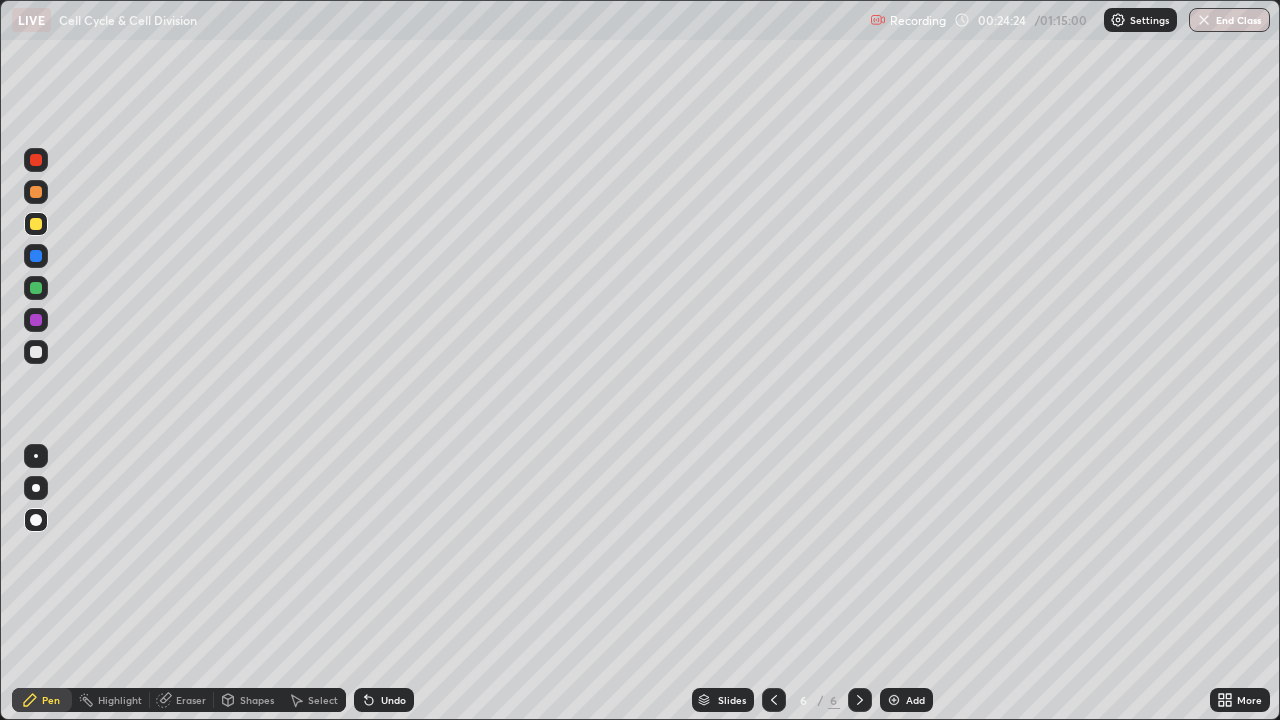 click at bounding box center [36, 352] 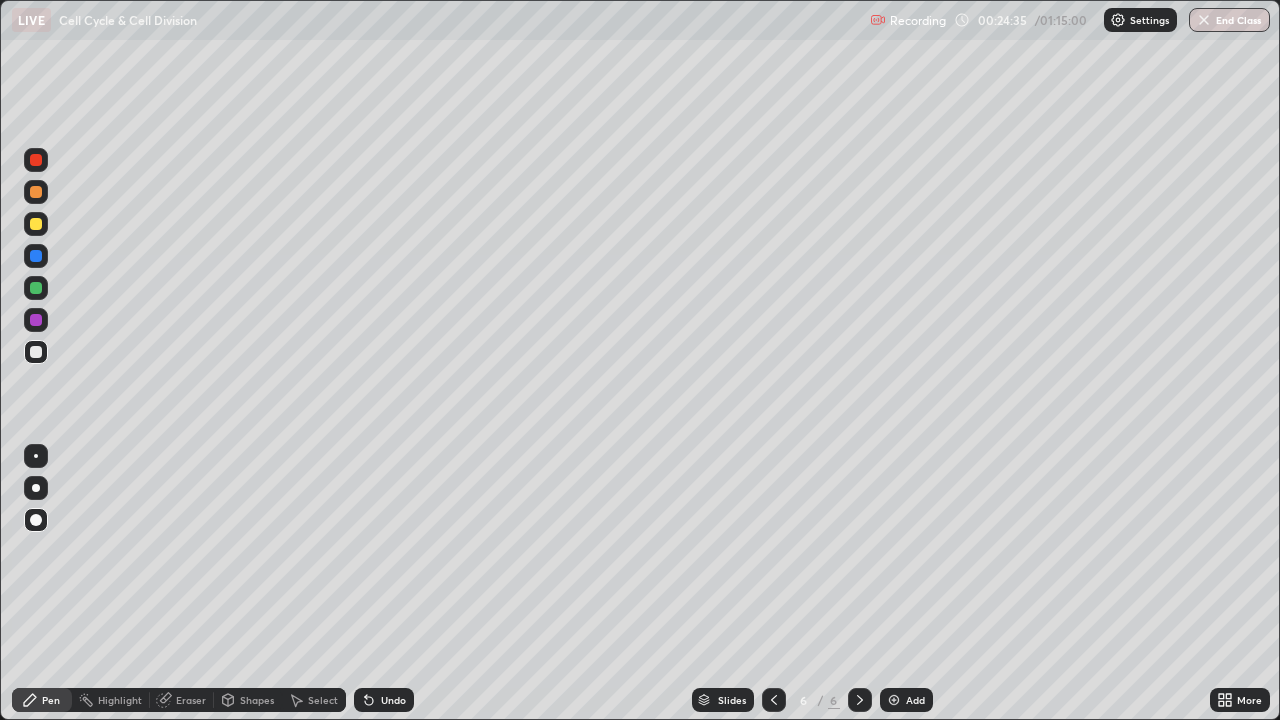 click at bounding box center (36, 224) 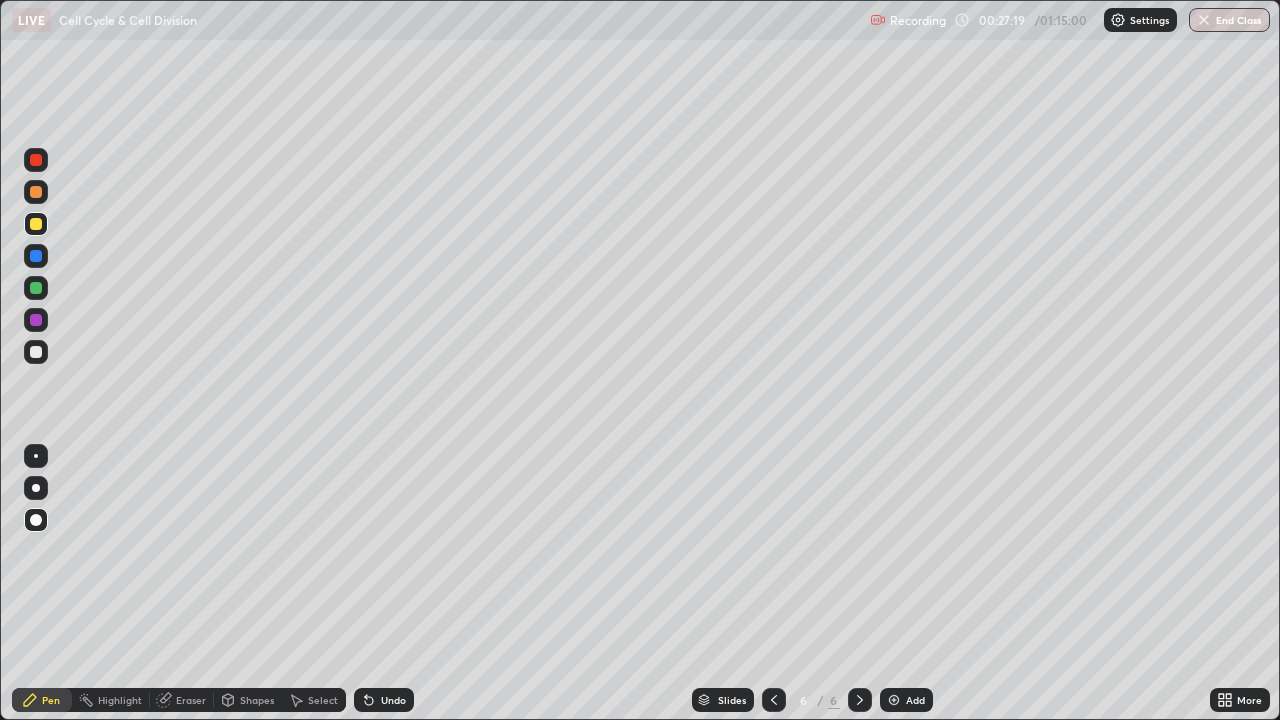 click at bounding box center (894, 700) 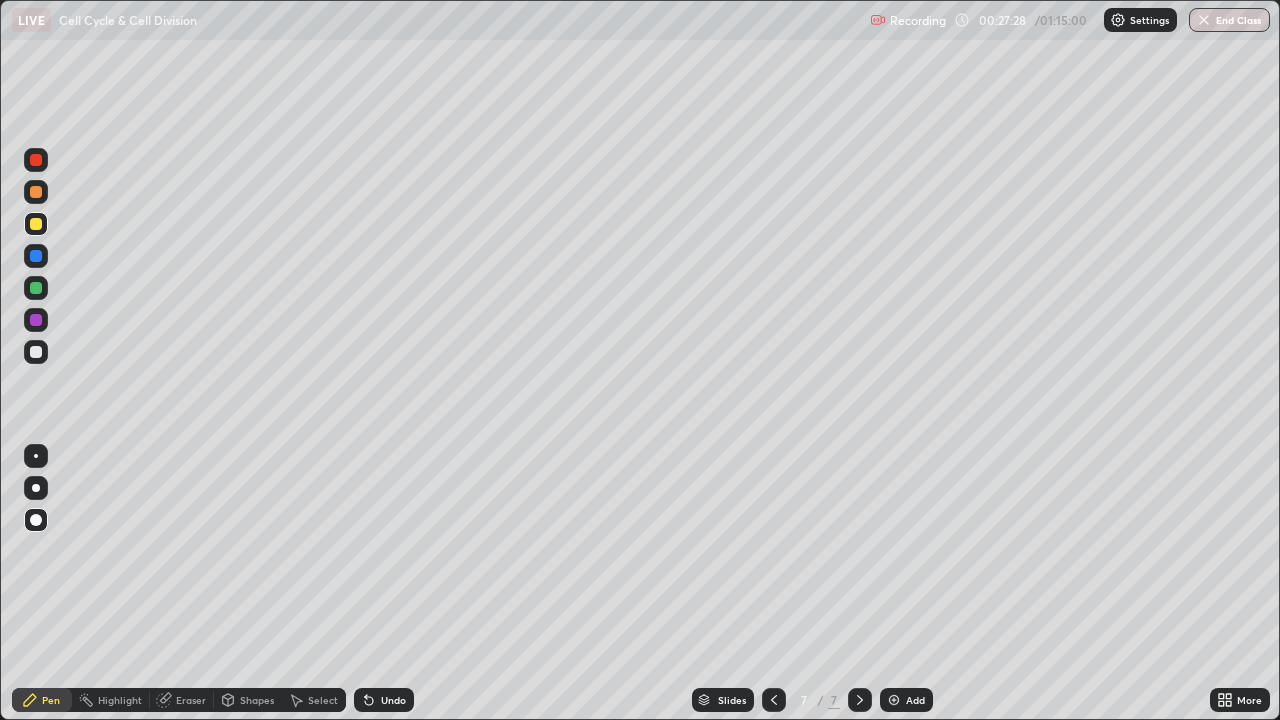 click at bounding box center [36, 352] 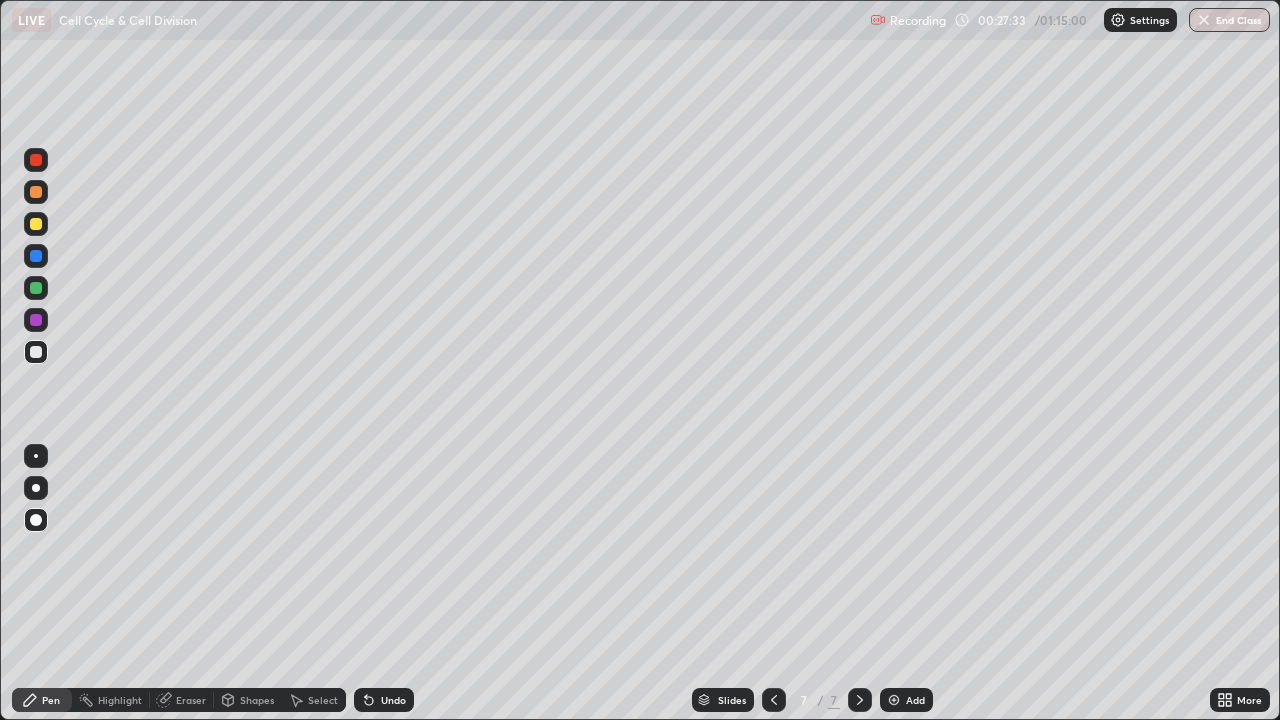 click at bounding box center [36, 224] 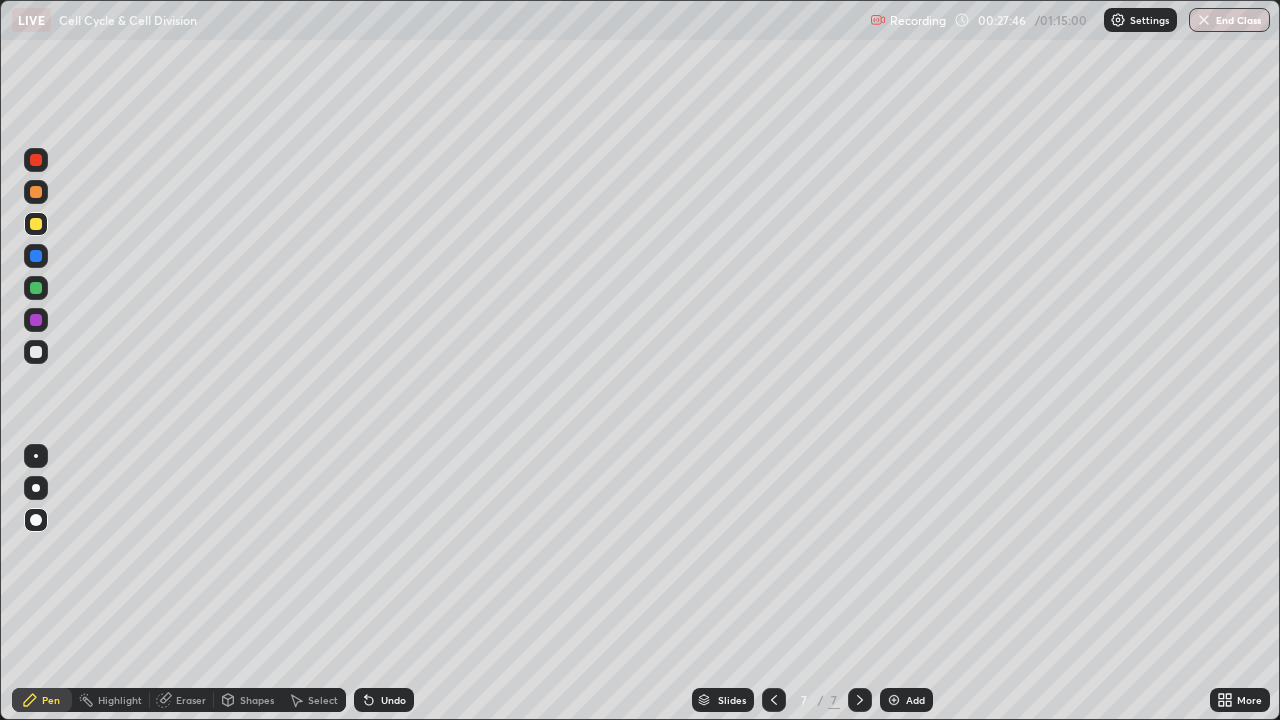 click at bounding box center [36, 352] 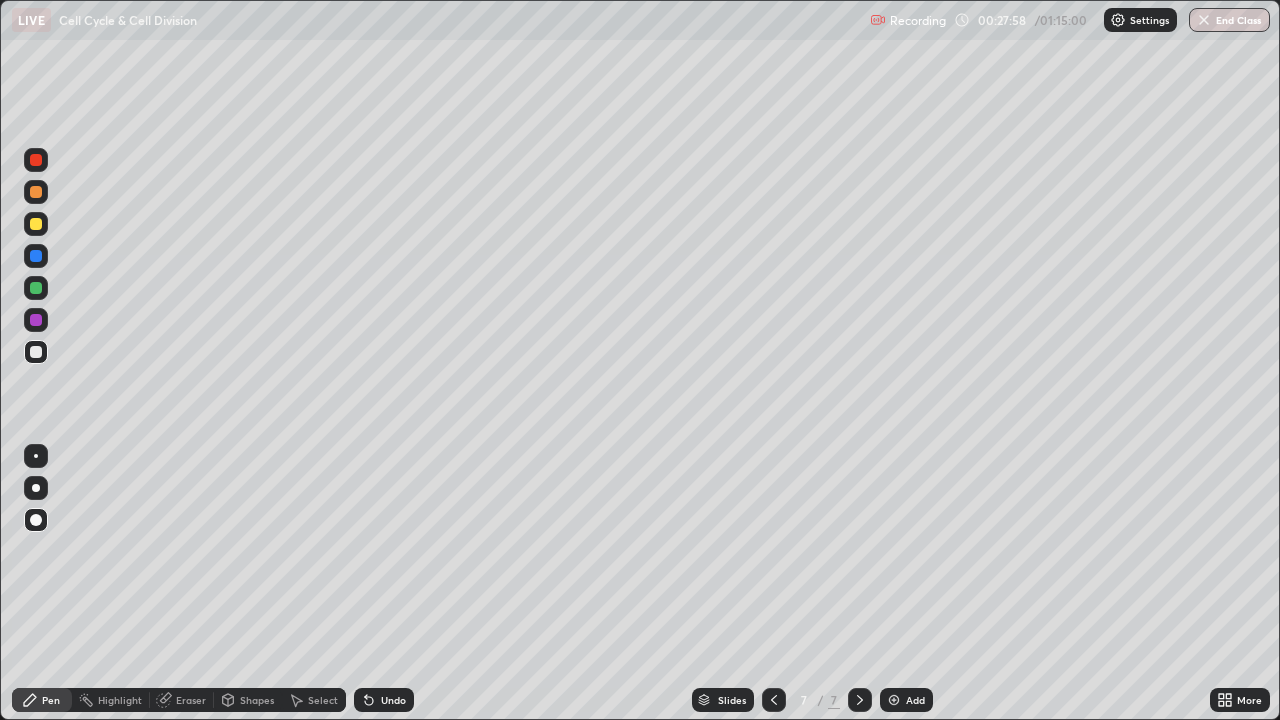click at bounding box center (36, 224) 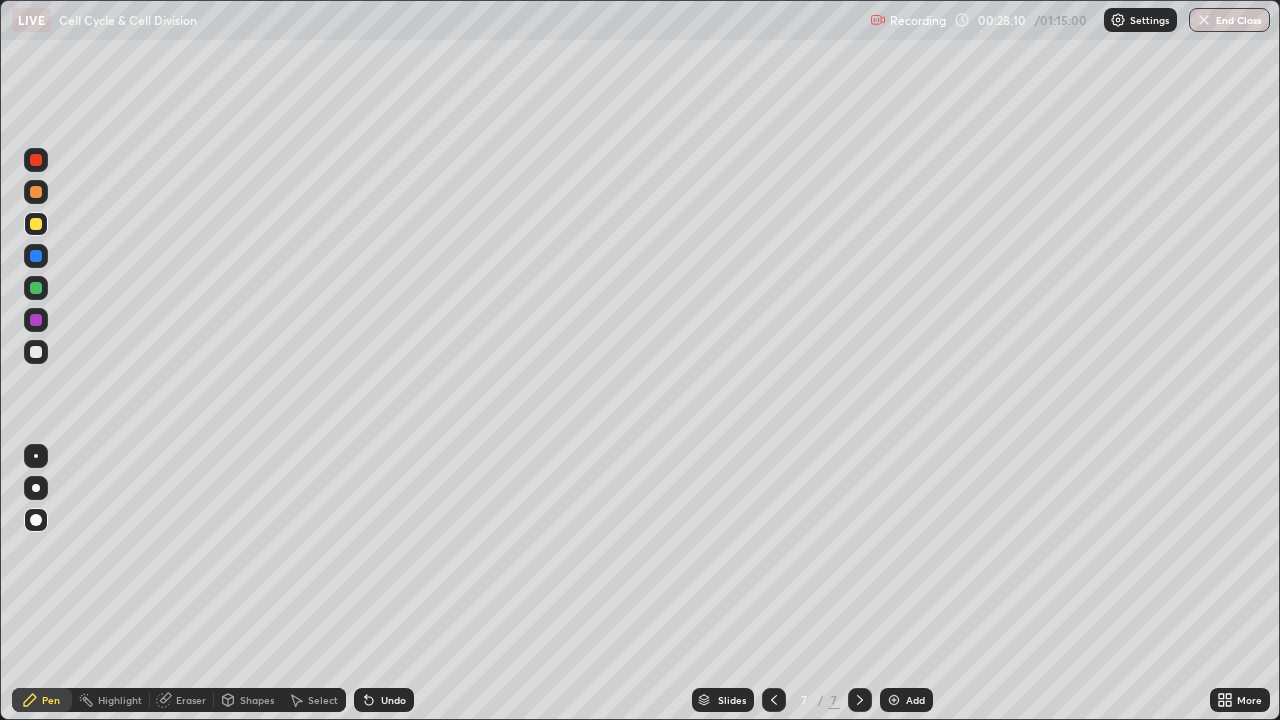 click at bounding box center [36, 352] 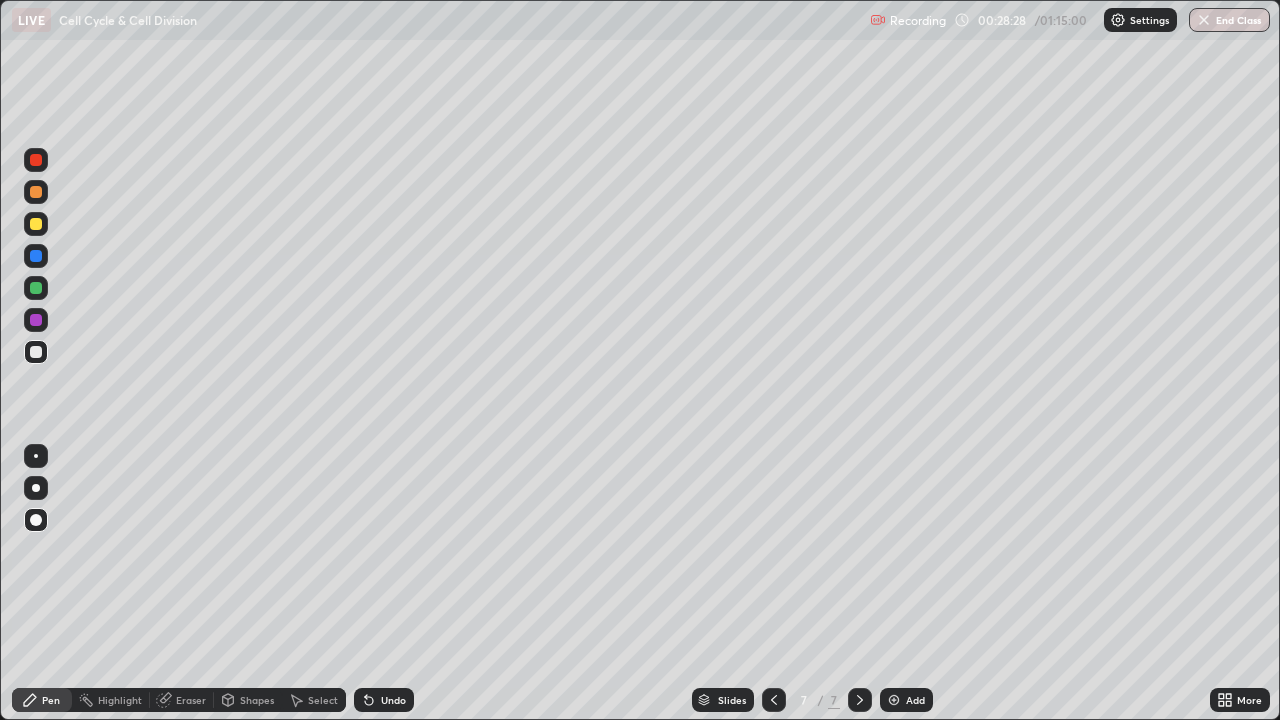click 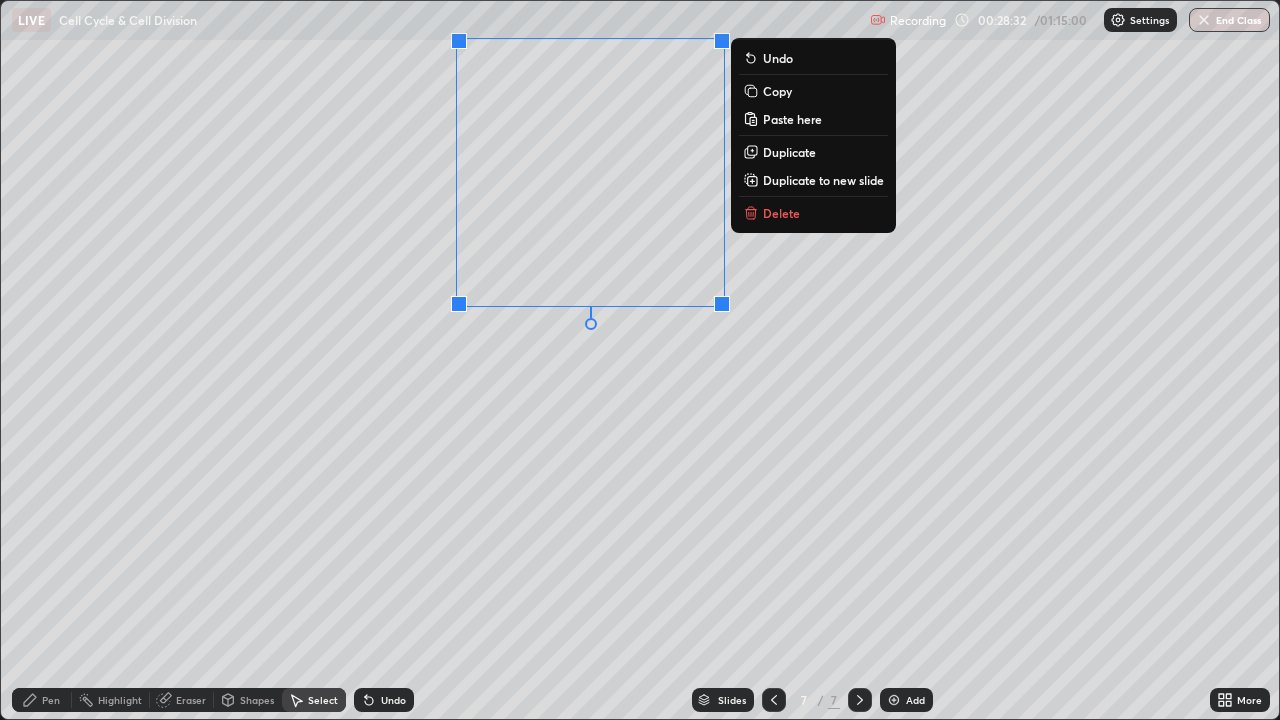 click on "Copy" at bounding box center [777, 91] 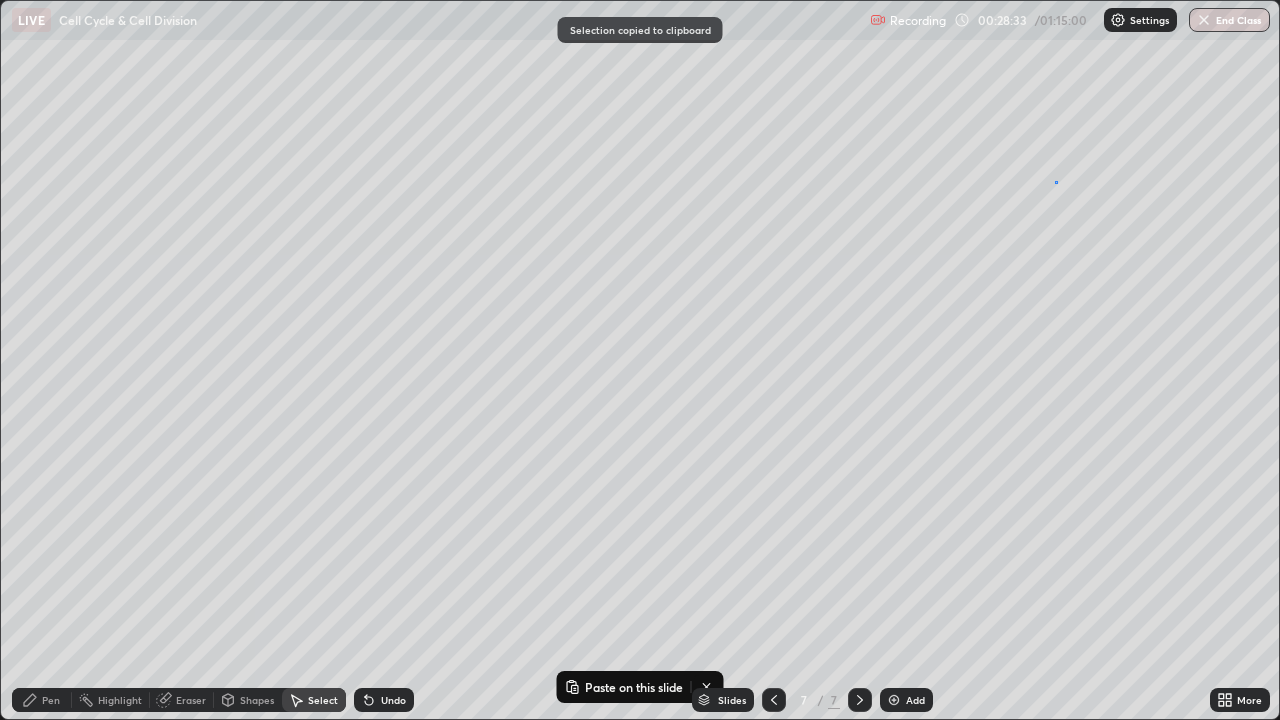 click on "0 ° Undo Copy Paste here Duplicate Duplicate to new slide Delete" at bounding box center [640, 360] 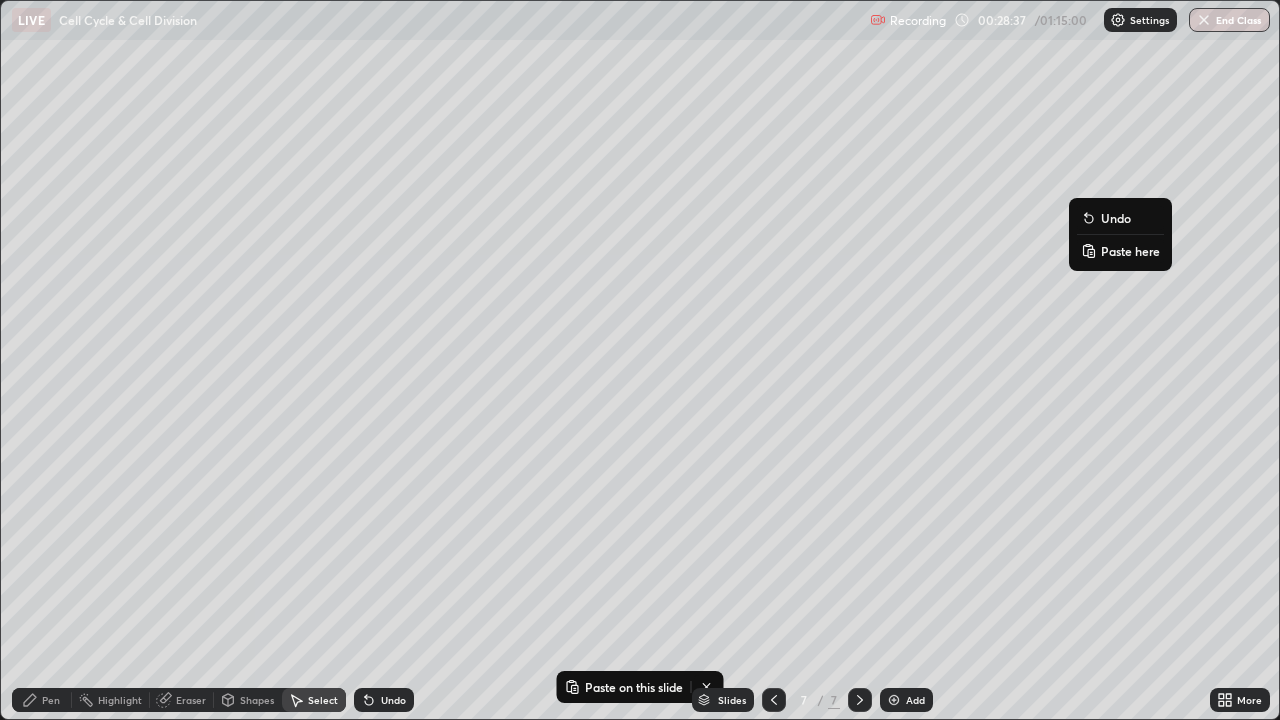 click on "Paste here" at bounding box center [1130, 251] 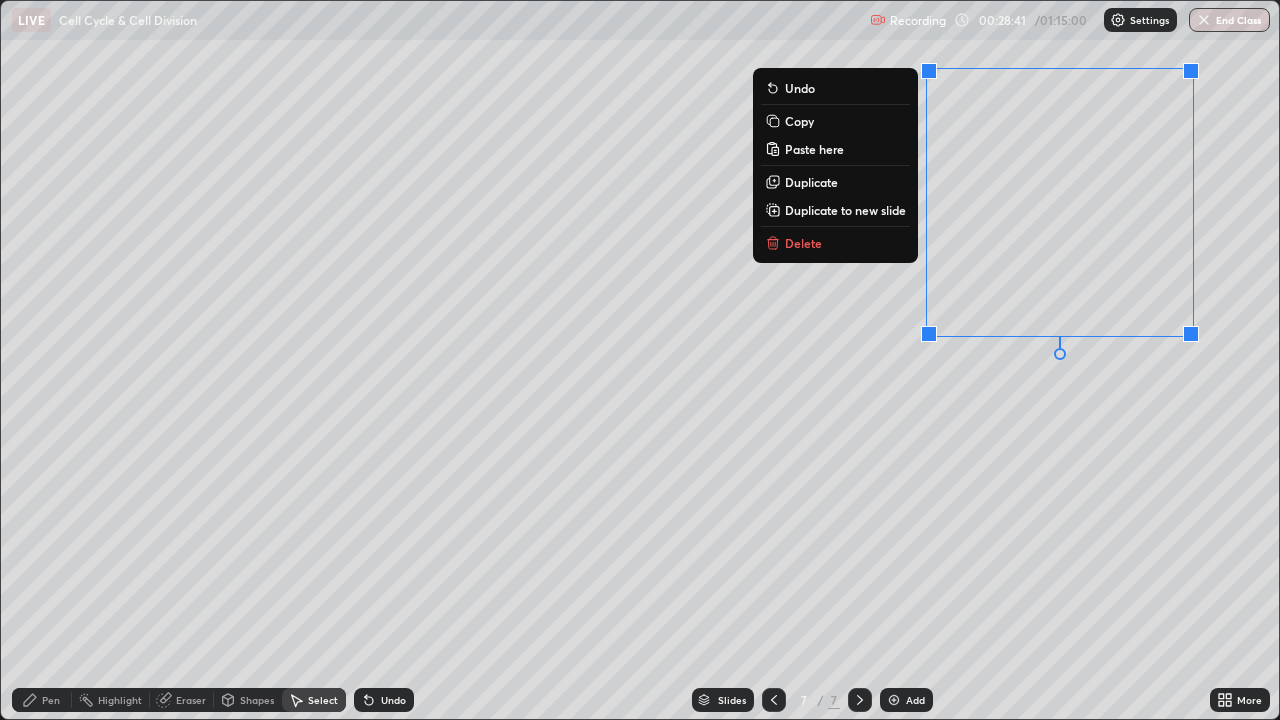 click on "0 ° Undo Copy Paste here Duplicate Duplicate to new slide Delete" at bounding box center (640, 360) 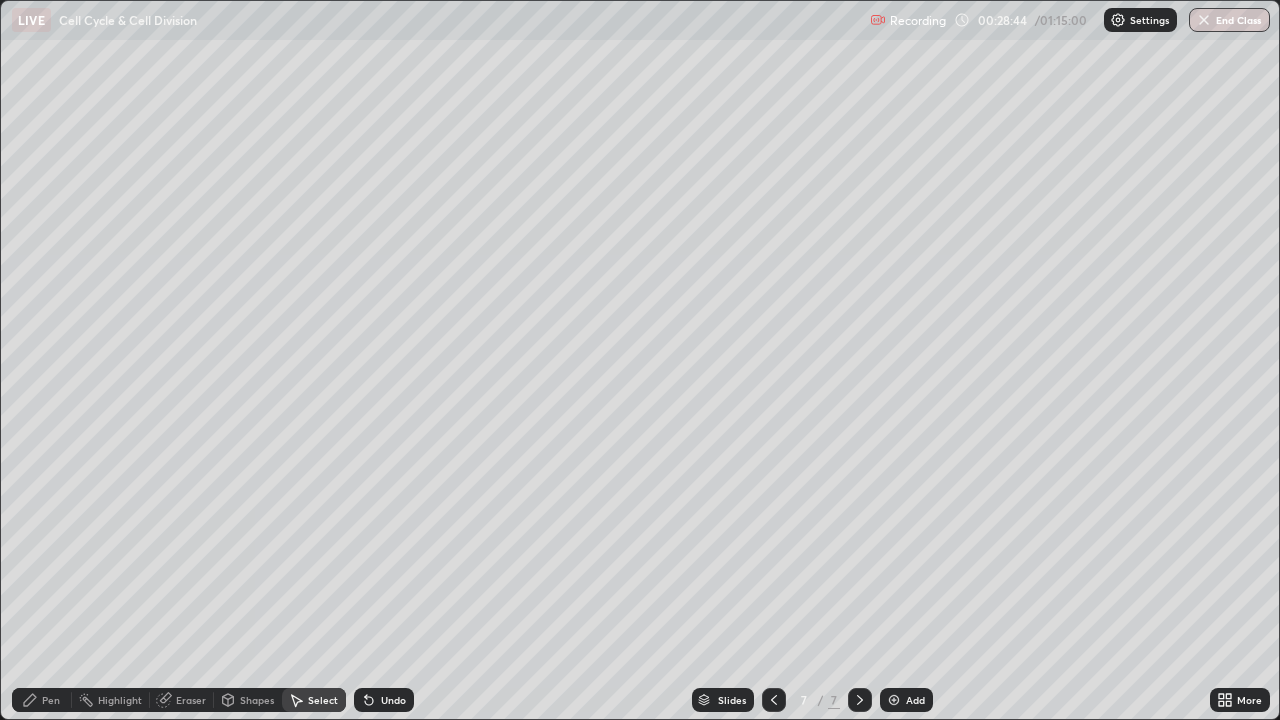 click on "Pen" at bounding box center [42, 700] 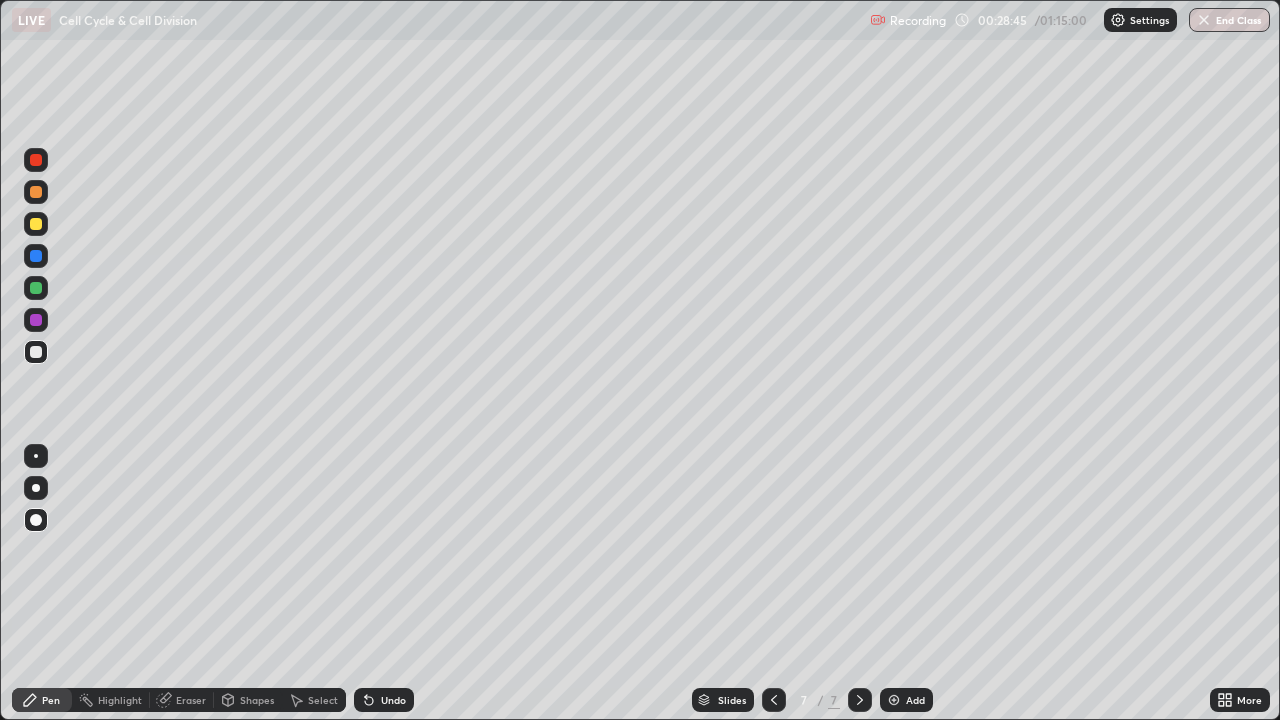click at bounding box center [36, 352] 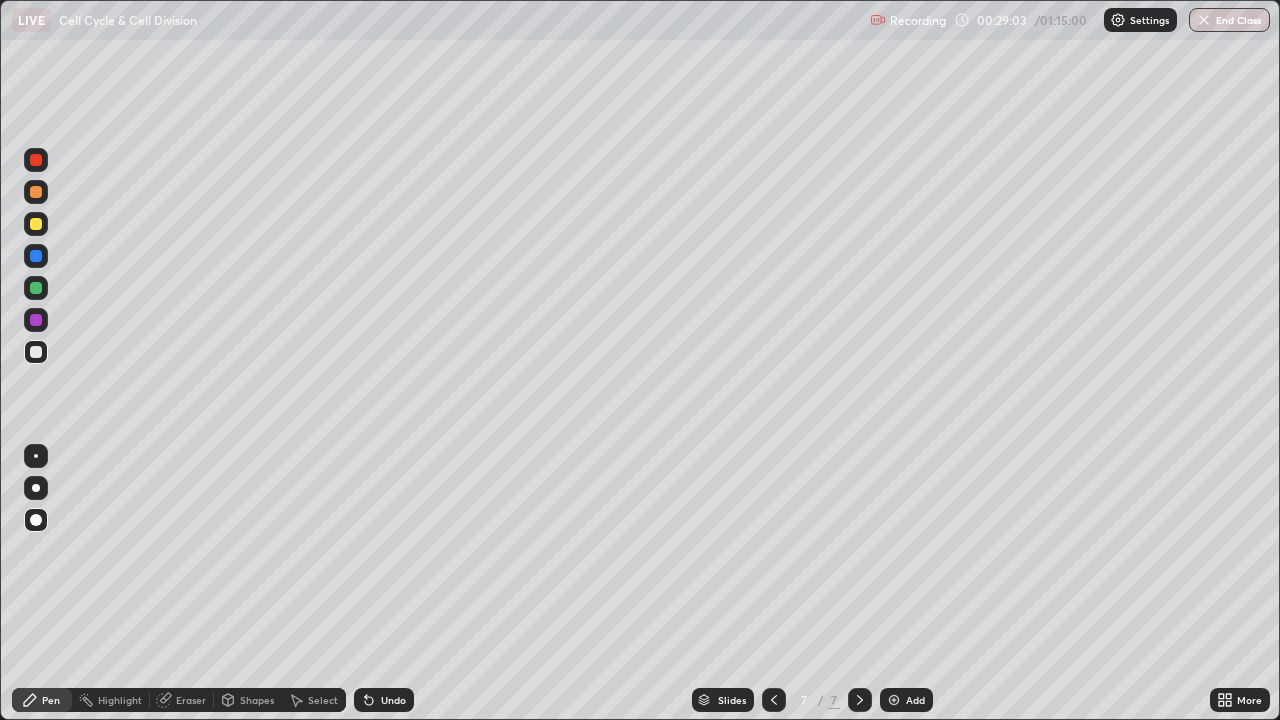click at bounding box center (36, 224) 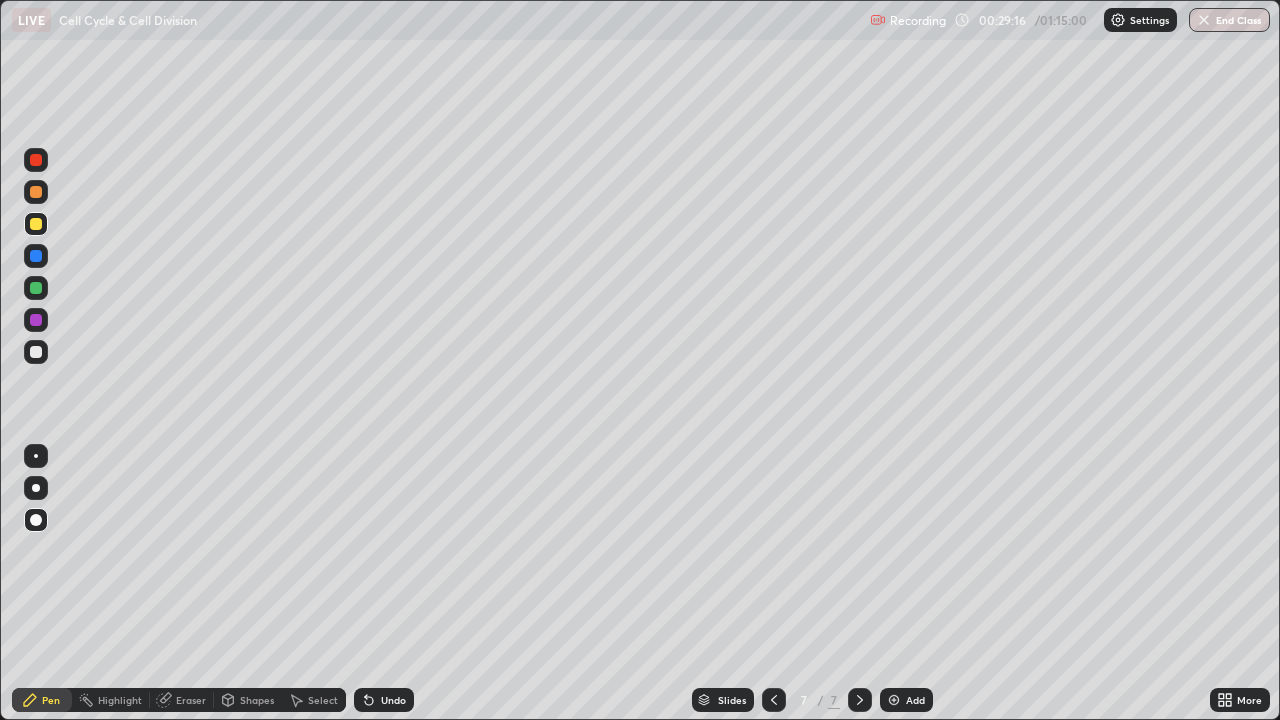 click at bounding box center [36, 352] 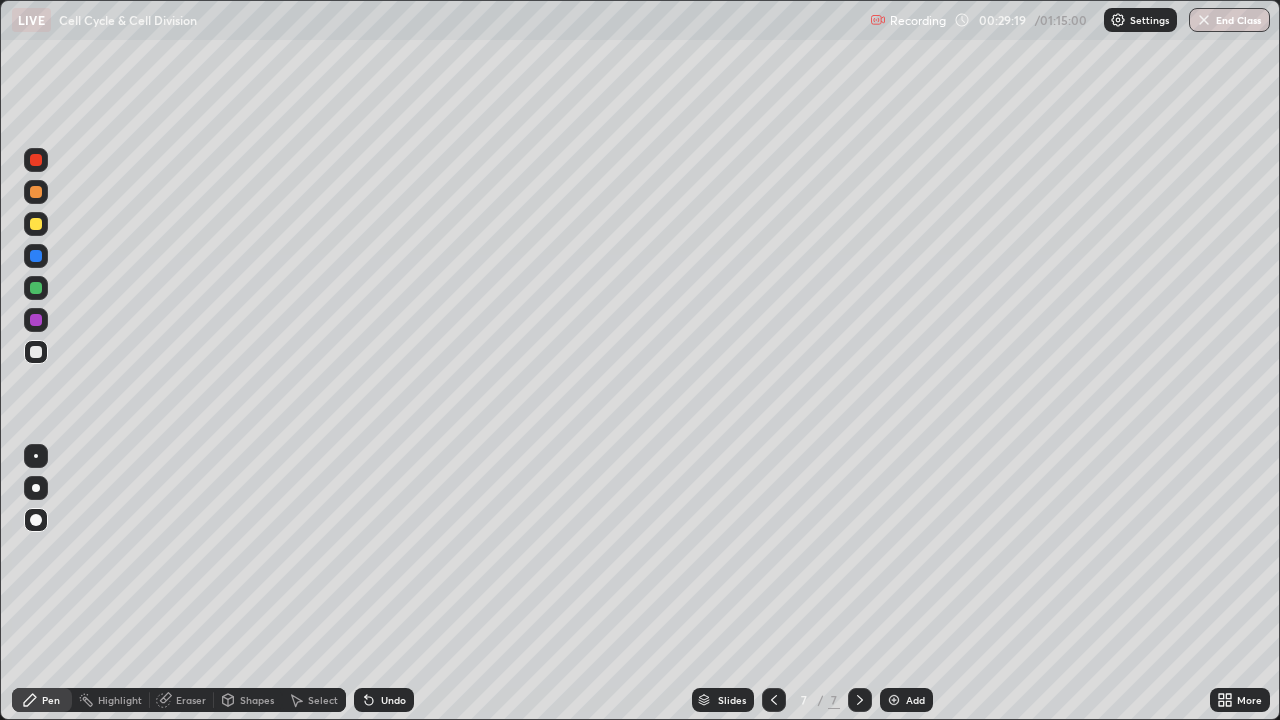 click 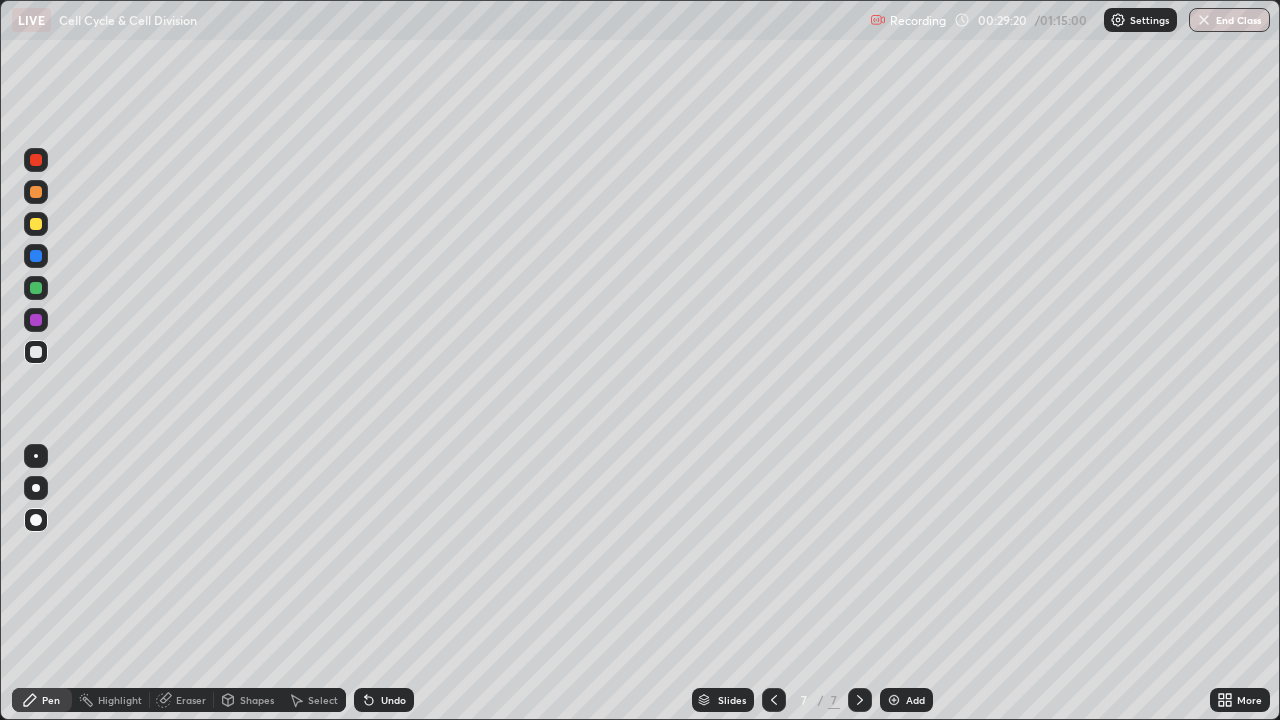 click 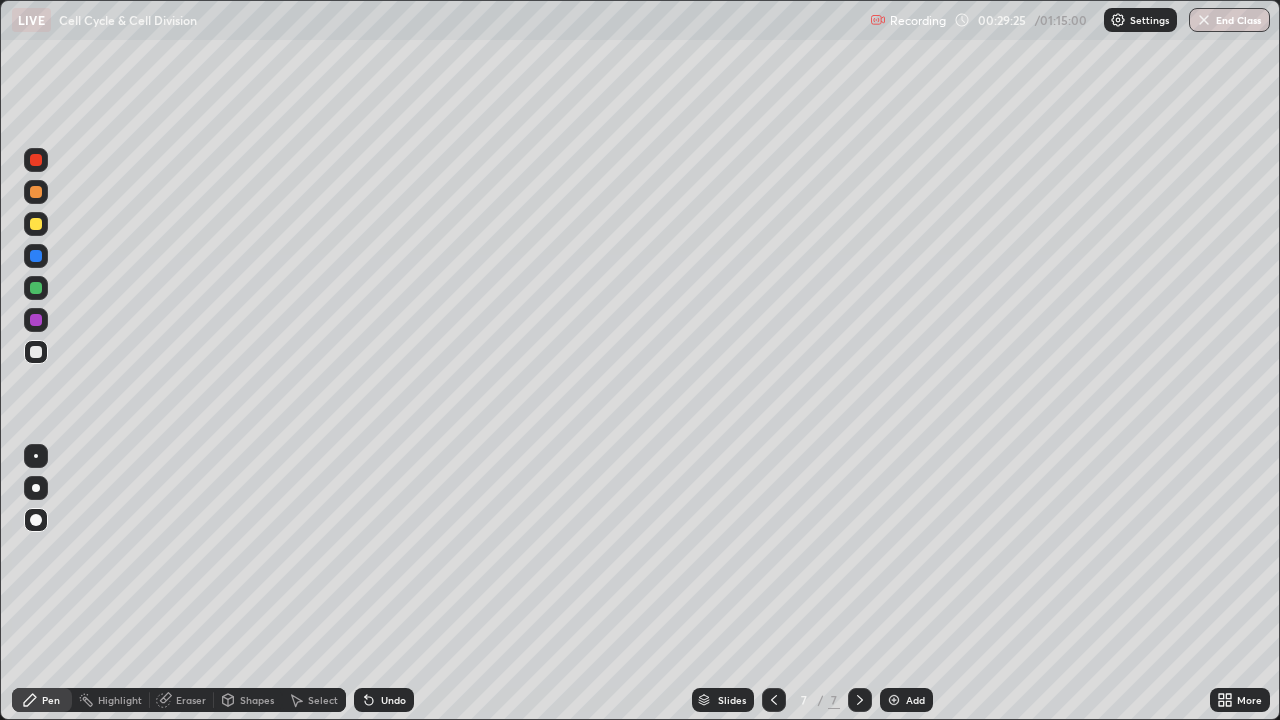 click at bounding box center [36, 224] 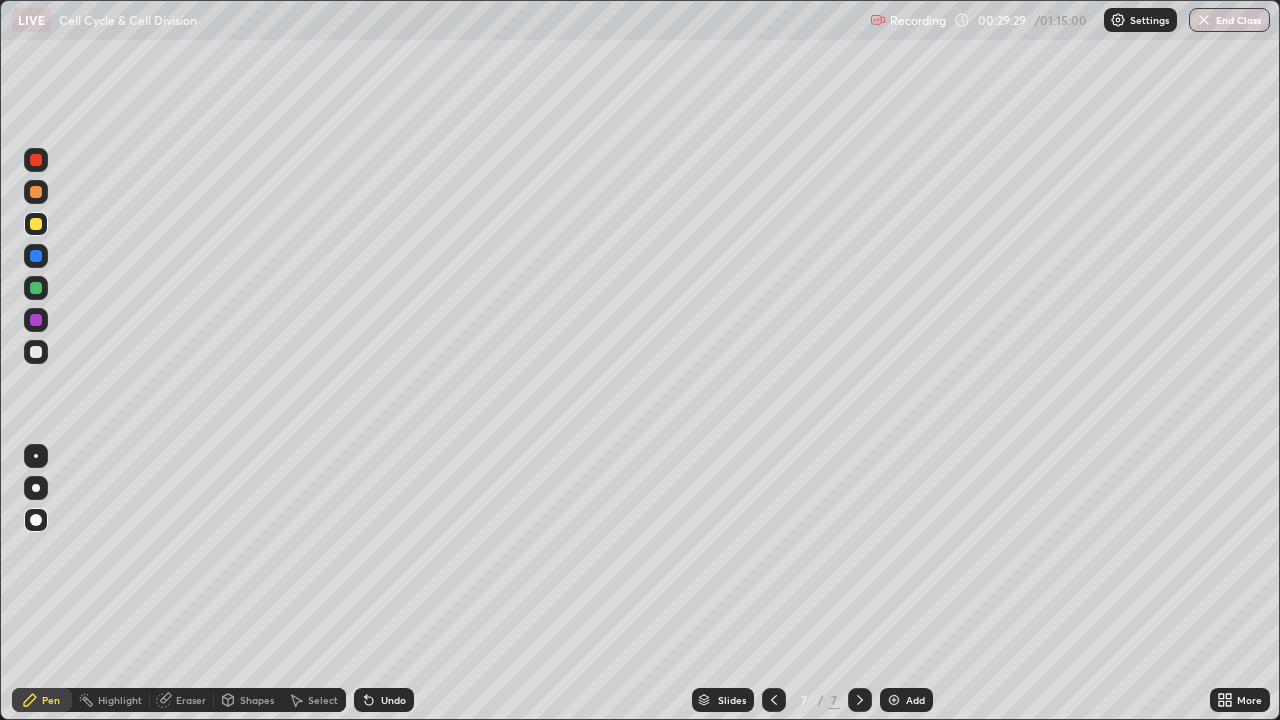 click at bounding box center (36, 352) 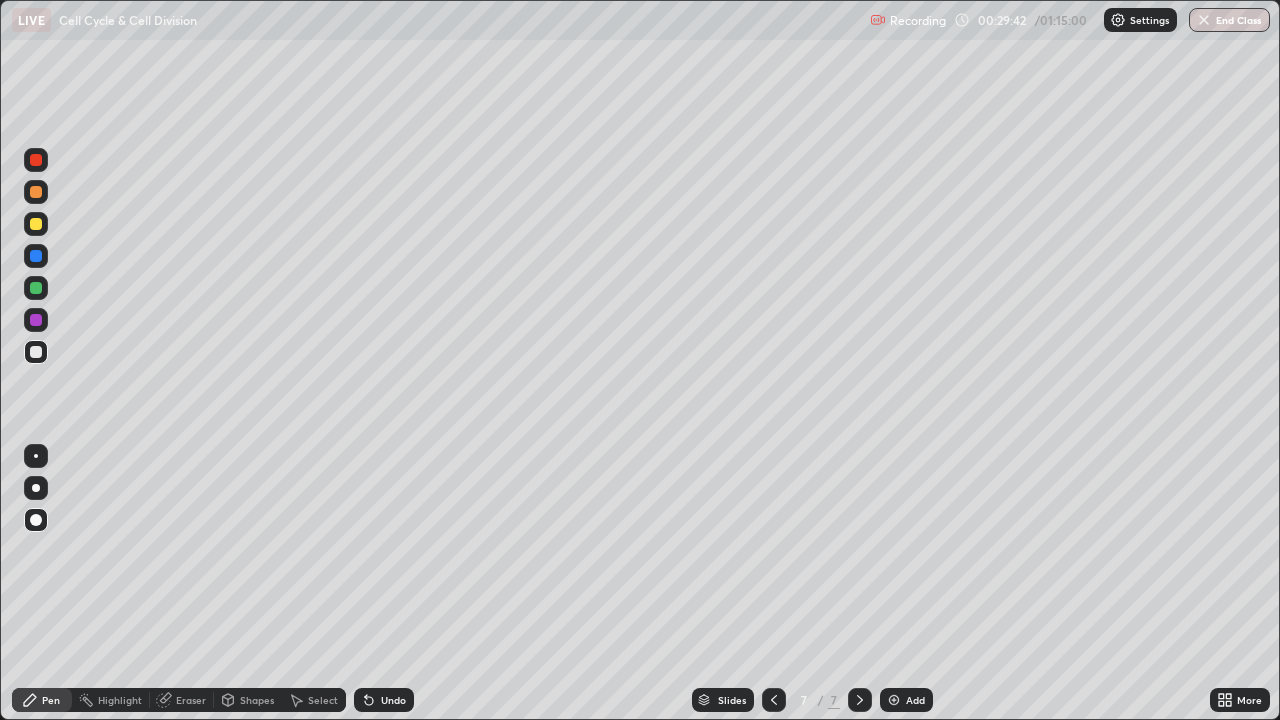 click at bounding box center (36, 352) 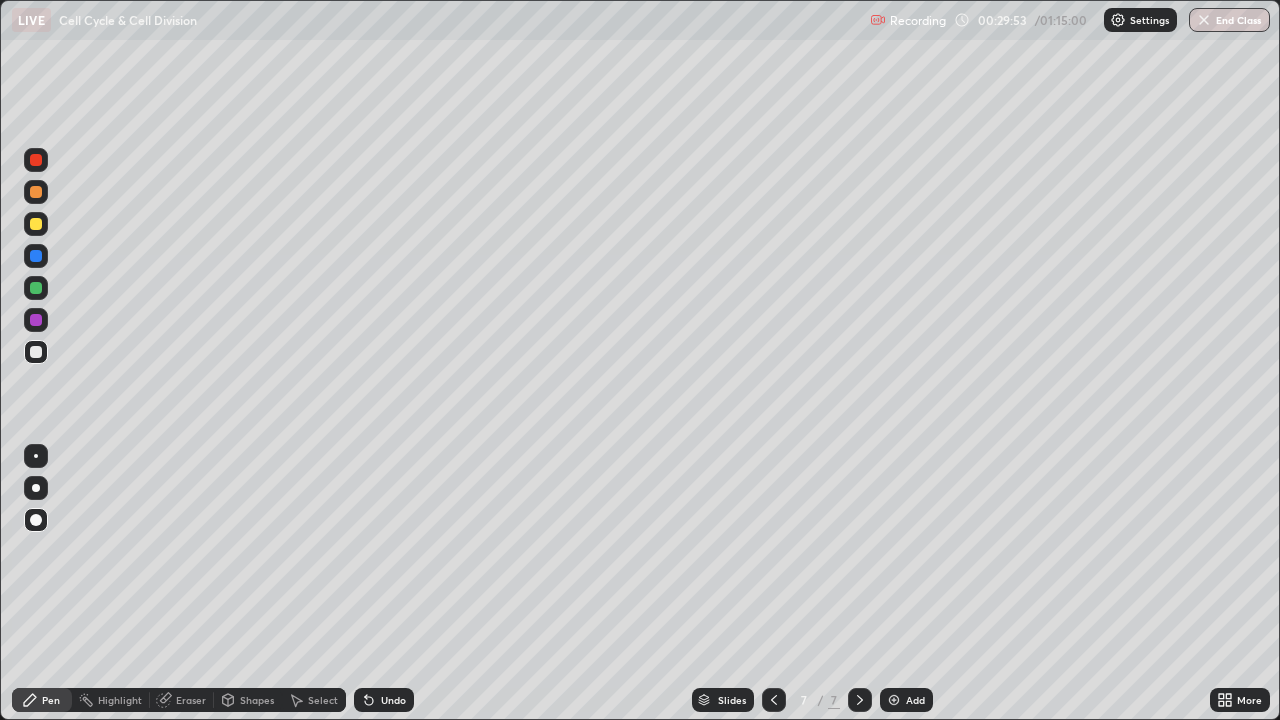 click at bounding box center [36, 224] 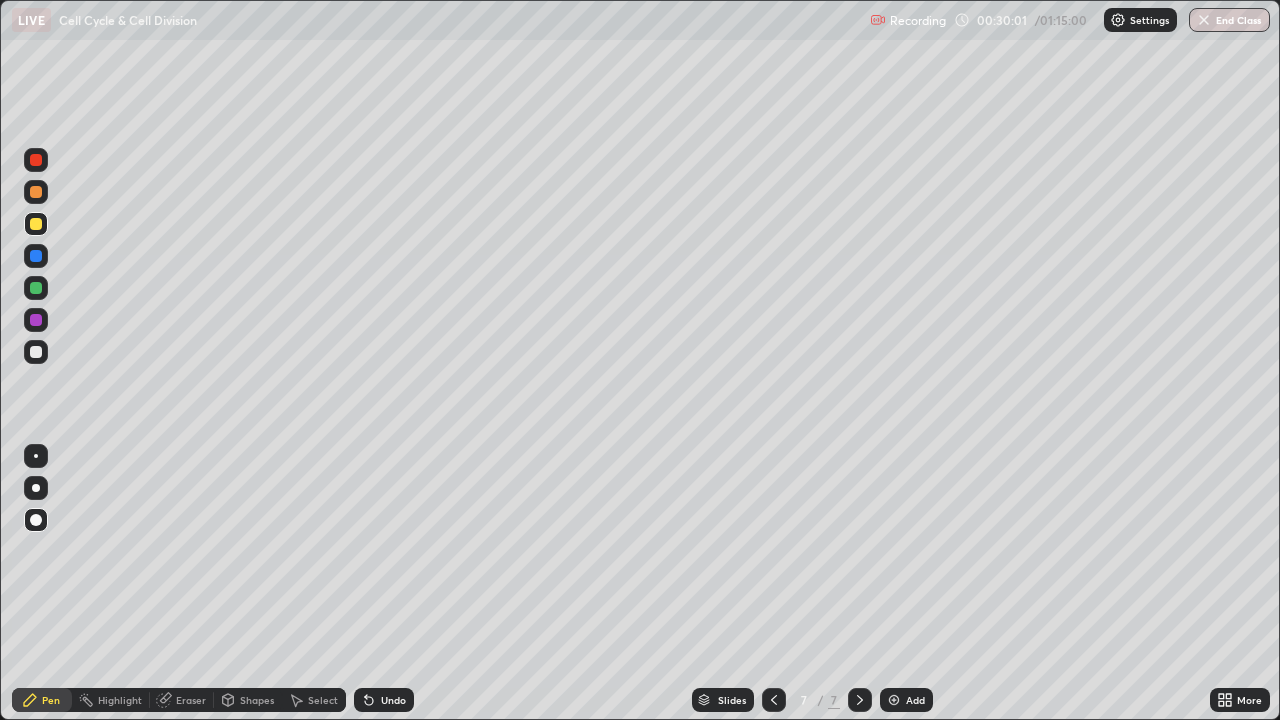 click at bounding box center (36, 352) 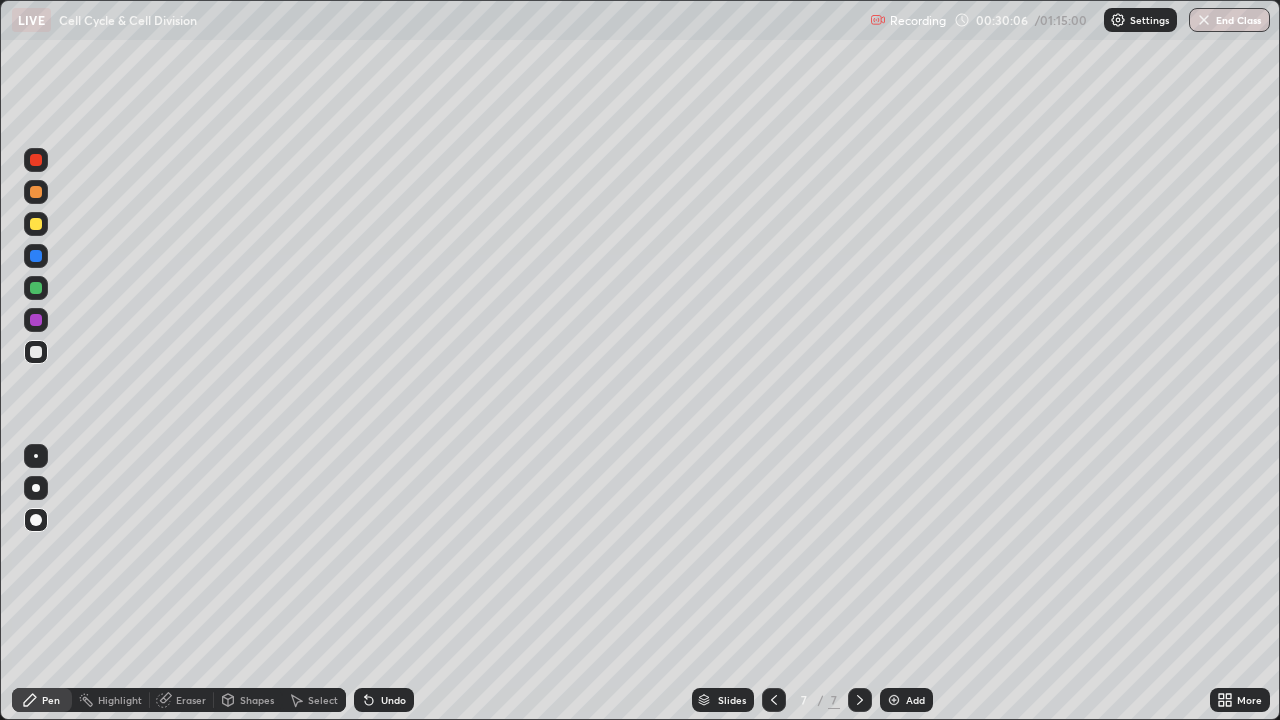 click at bounding box center (36, 160) 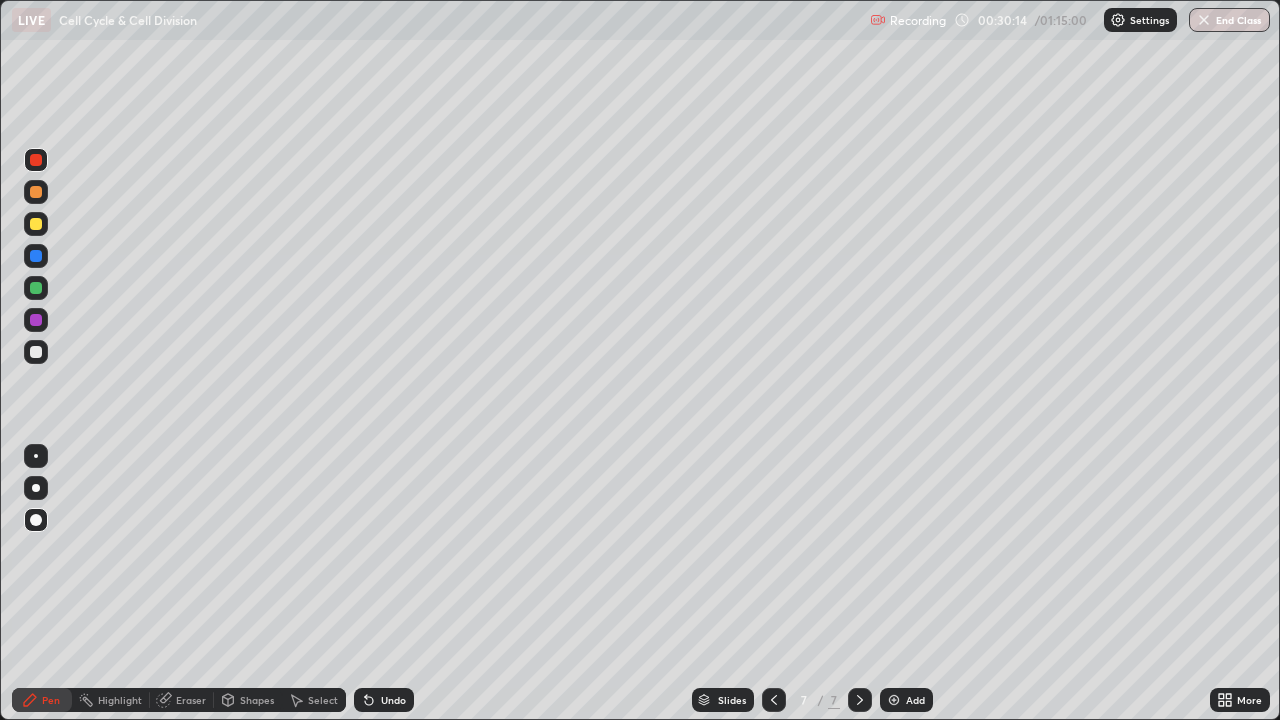 click at bounding box center [36, 352] 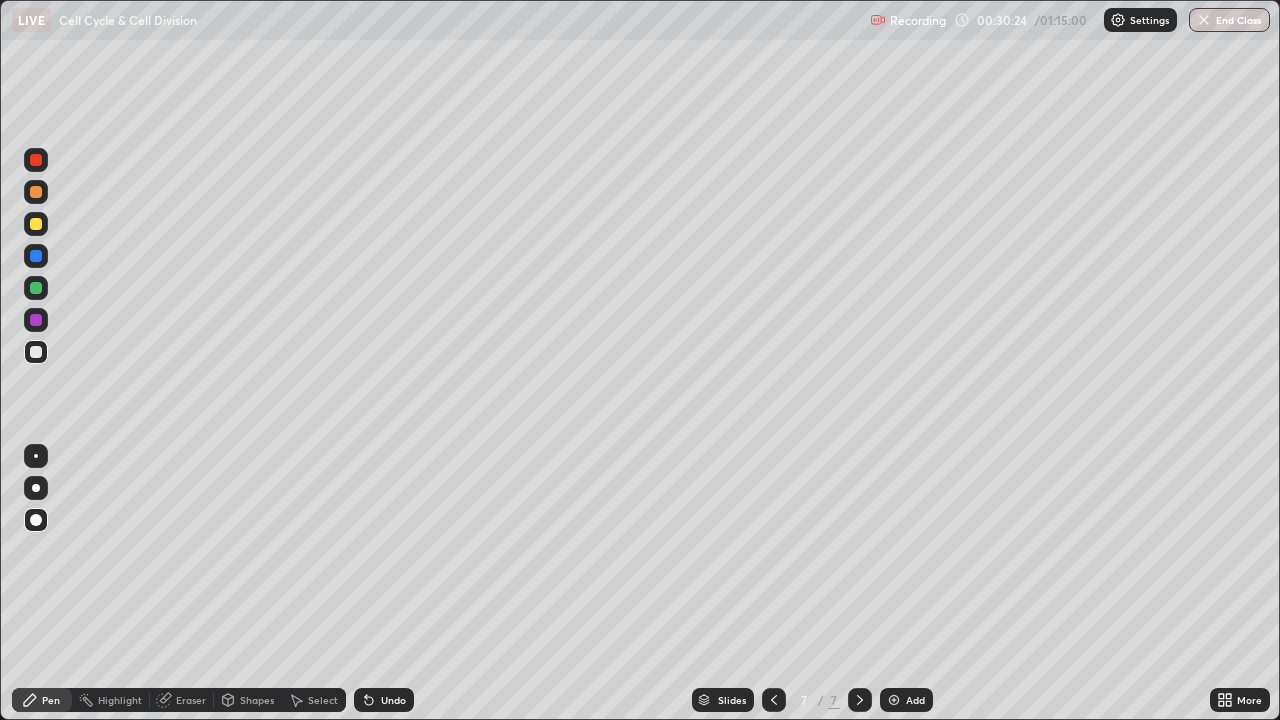 click at bounding box center [36, 352] 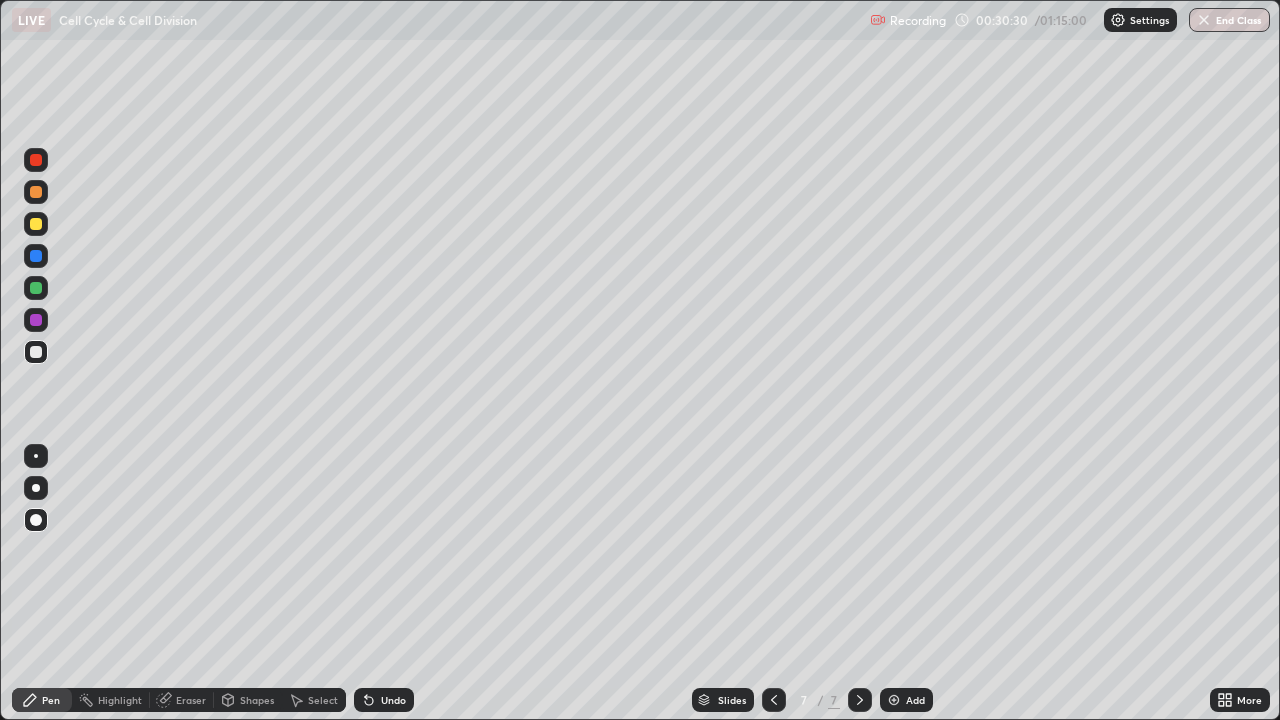 click at bounding box center [36, 224] 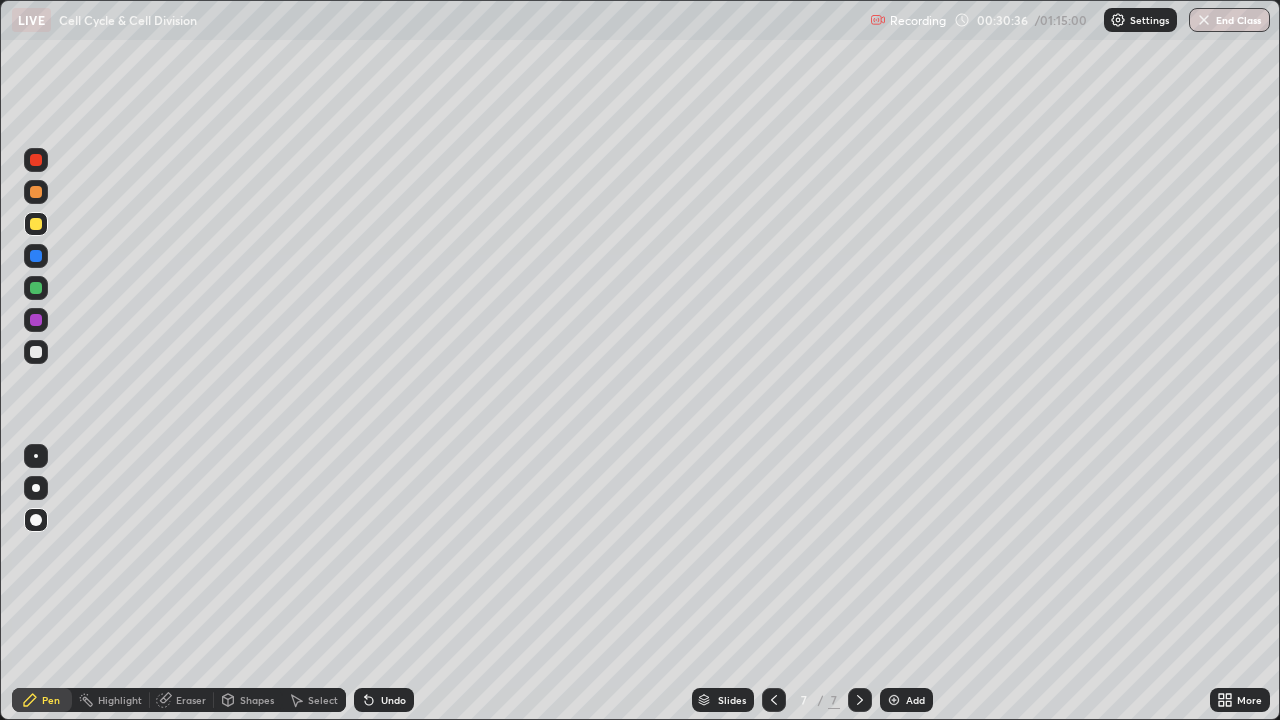 click at bounding box center (36, 352) 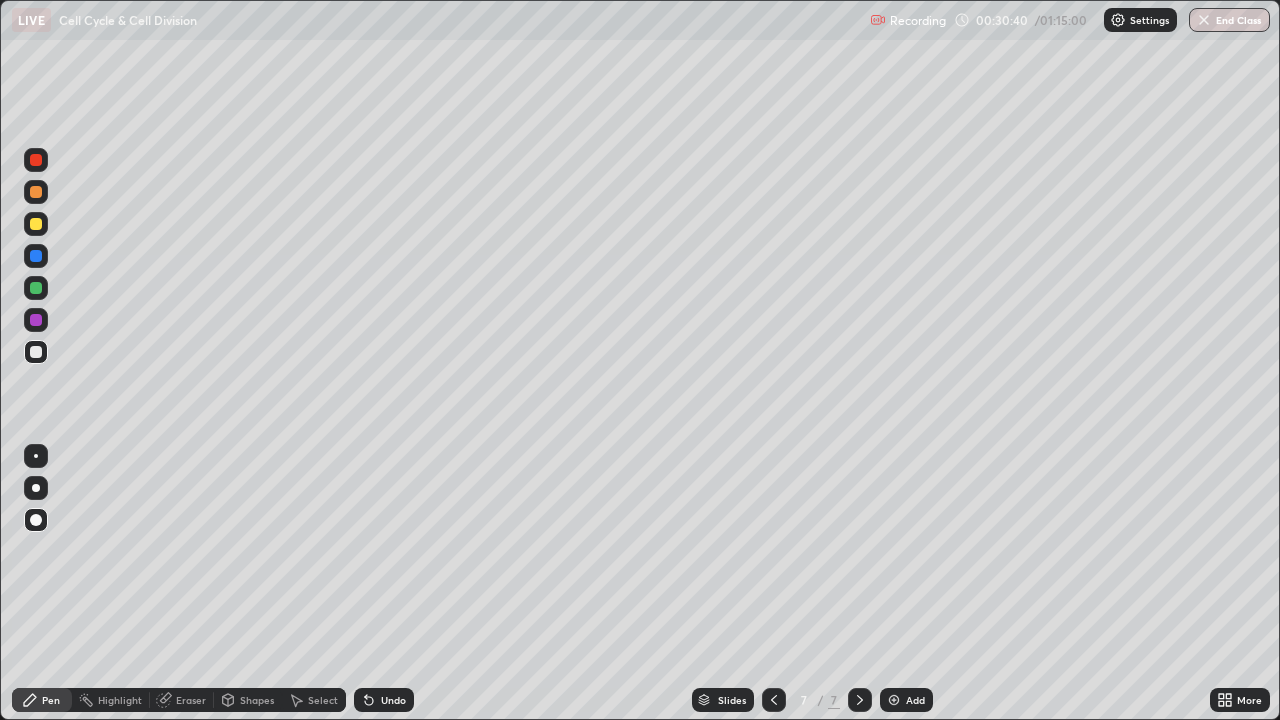 click at bounding box center [36, 224] 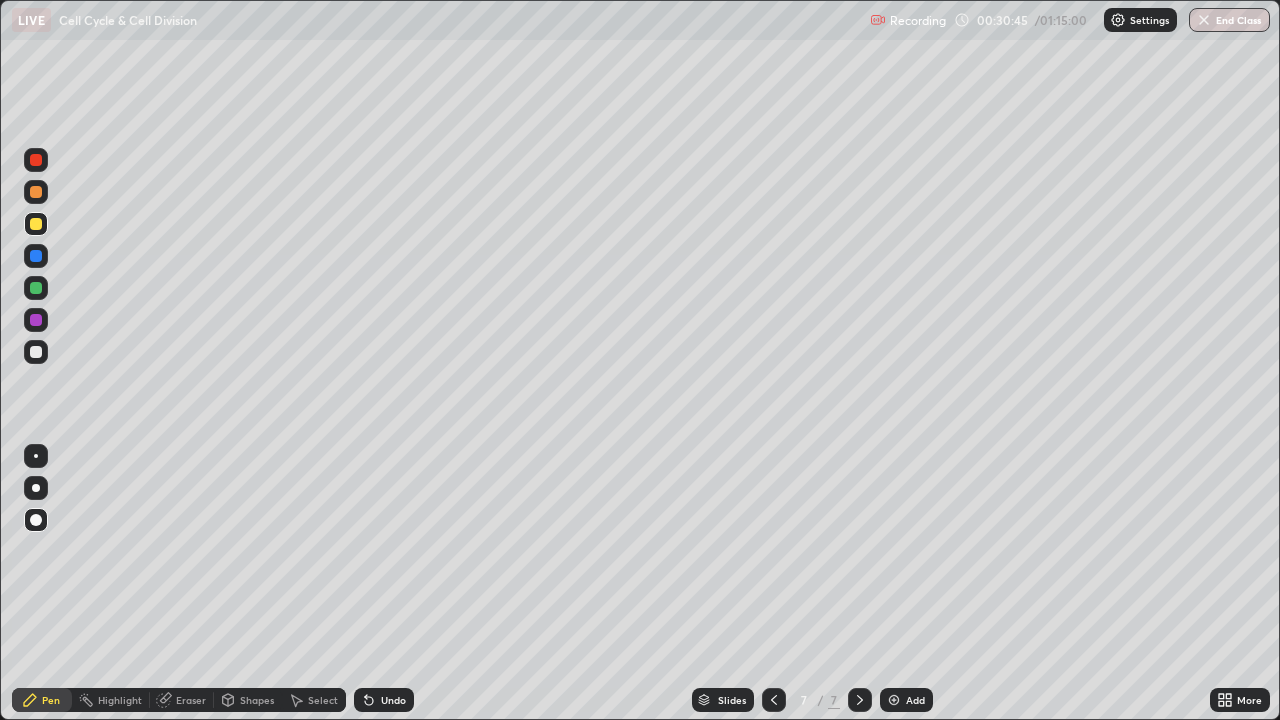 click at bounding box center [36, 160] 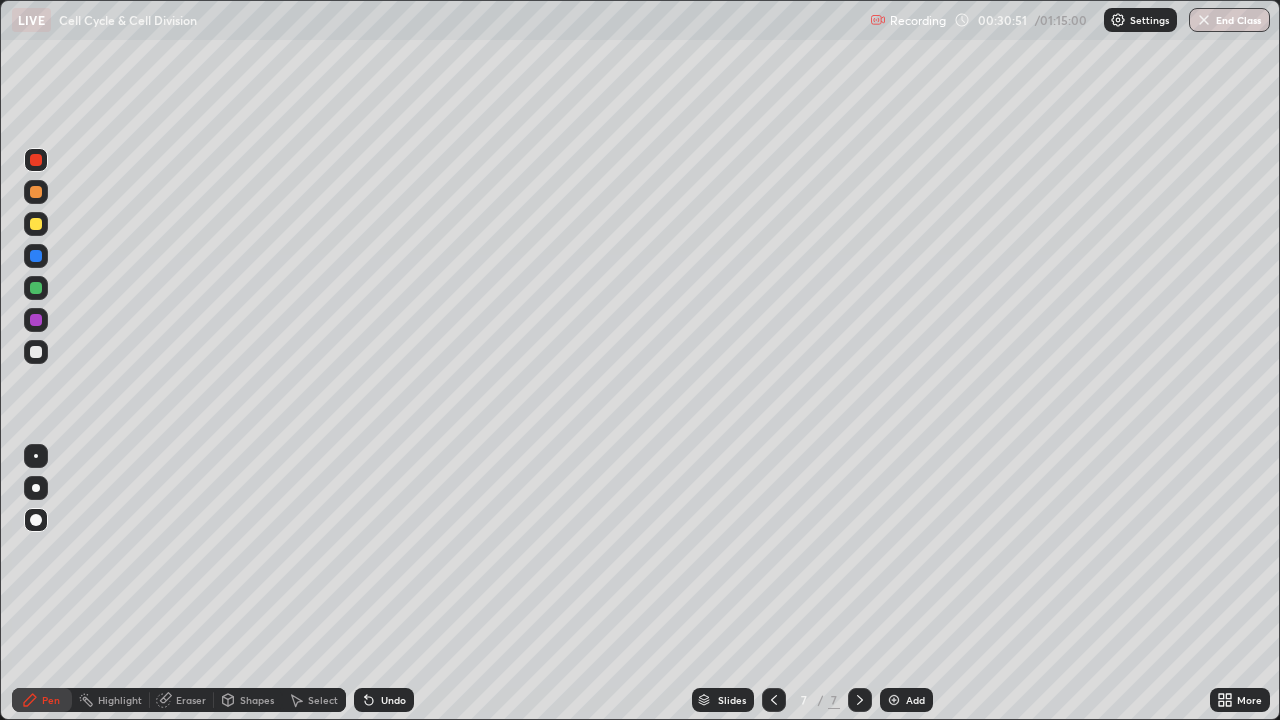 click at bounding box center (36, 352) 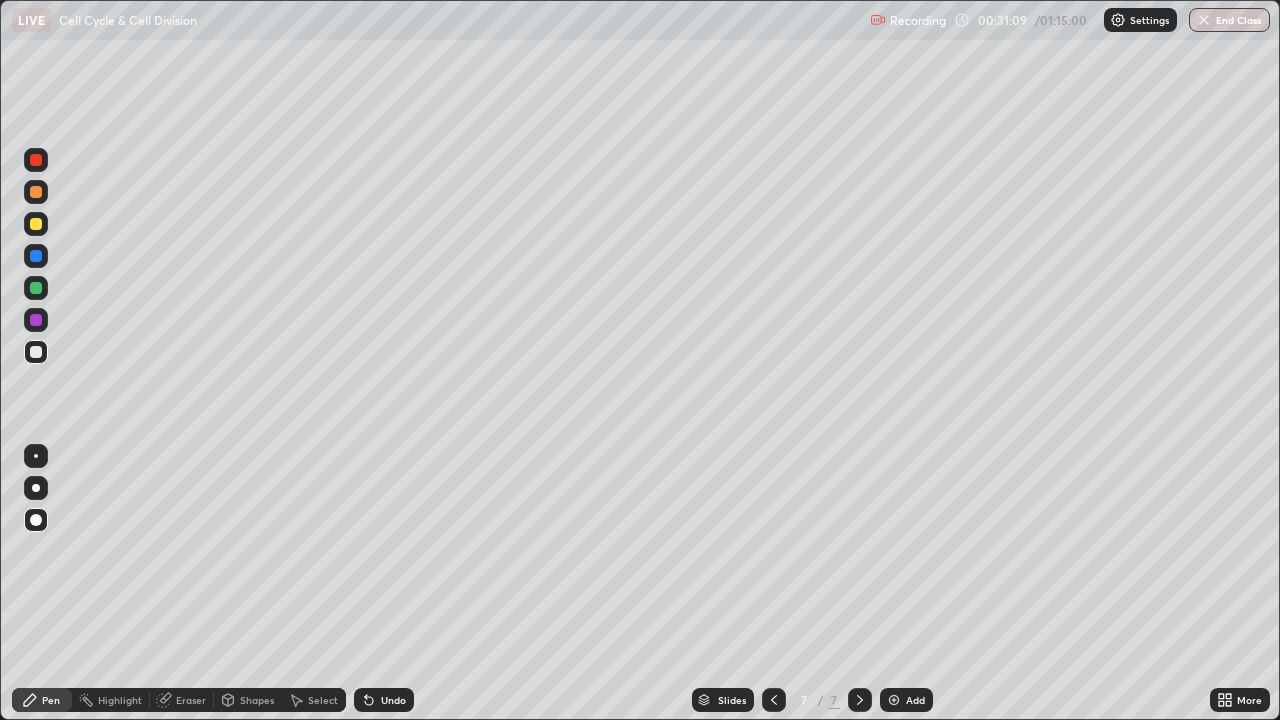 click at bounding box center [774, 700] 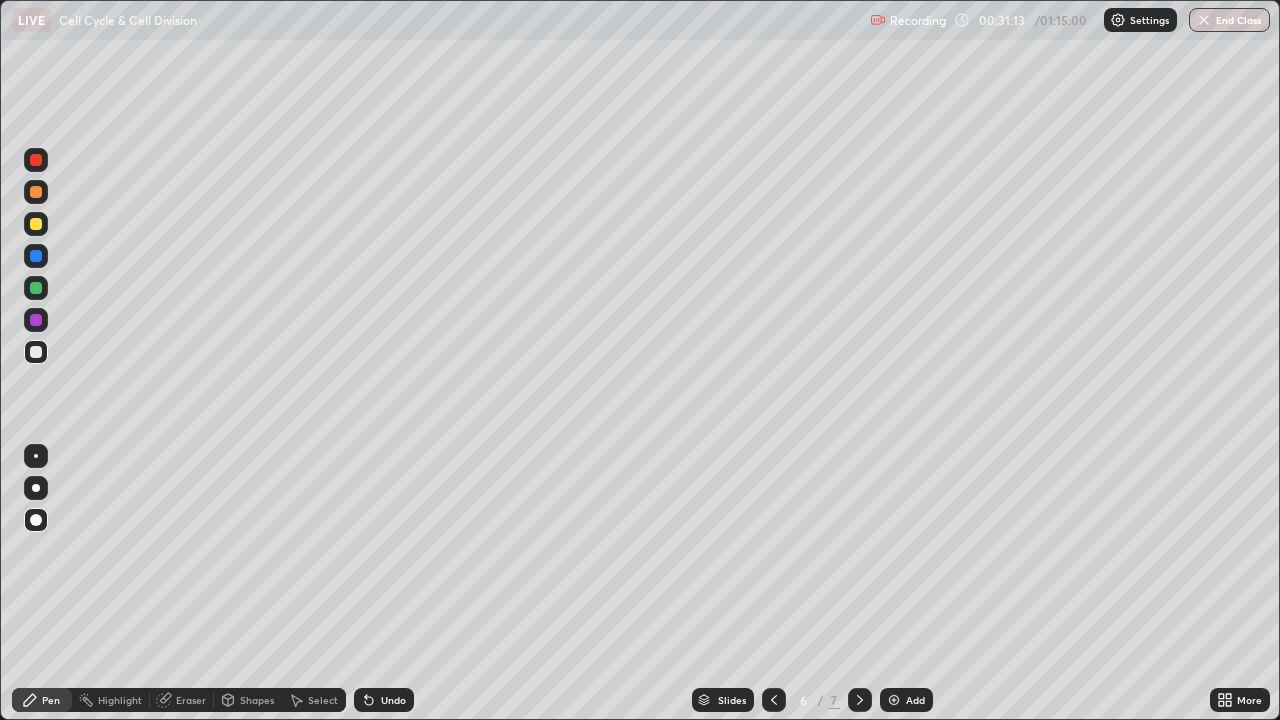 click 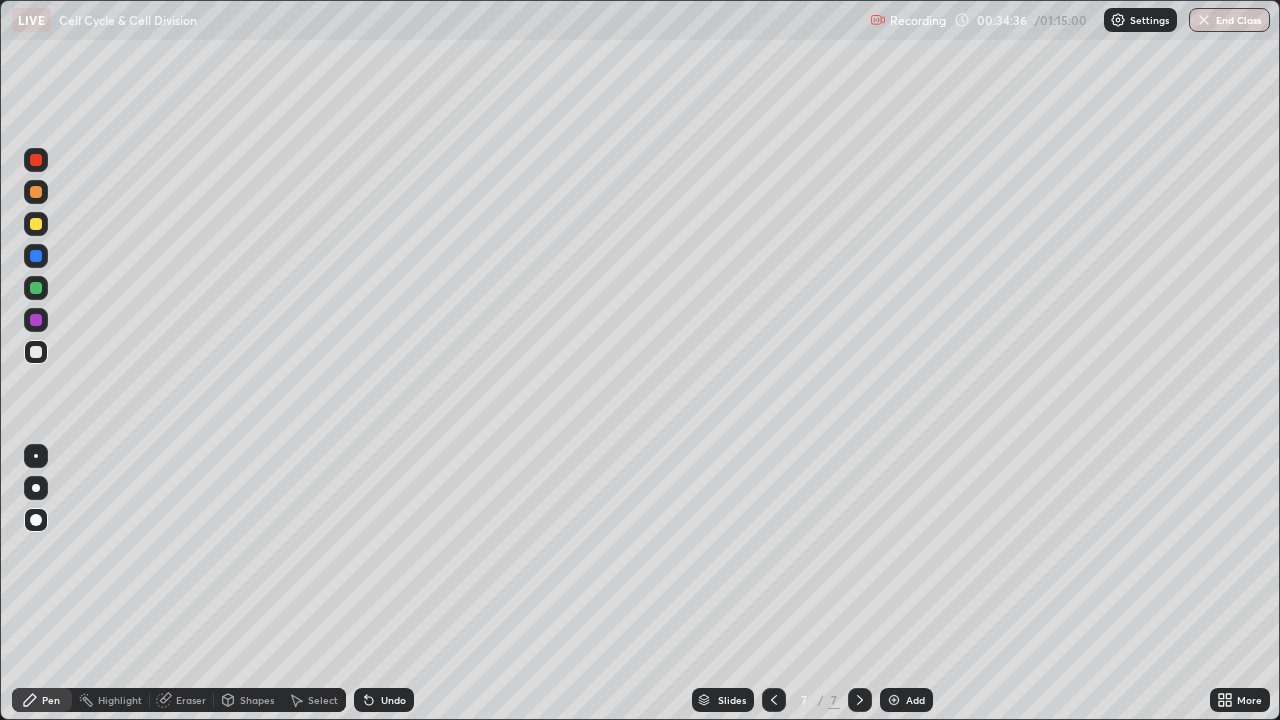click 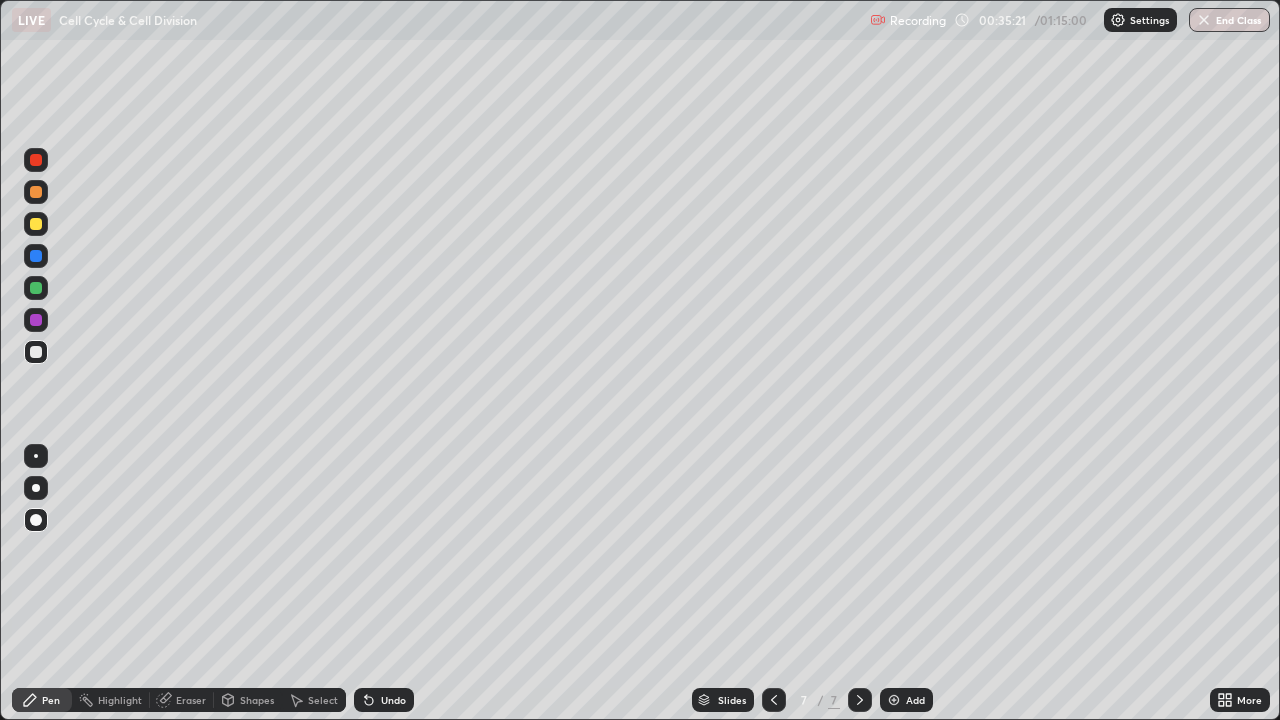 click at bounding box center [894, 700] 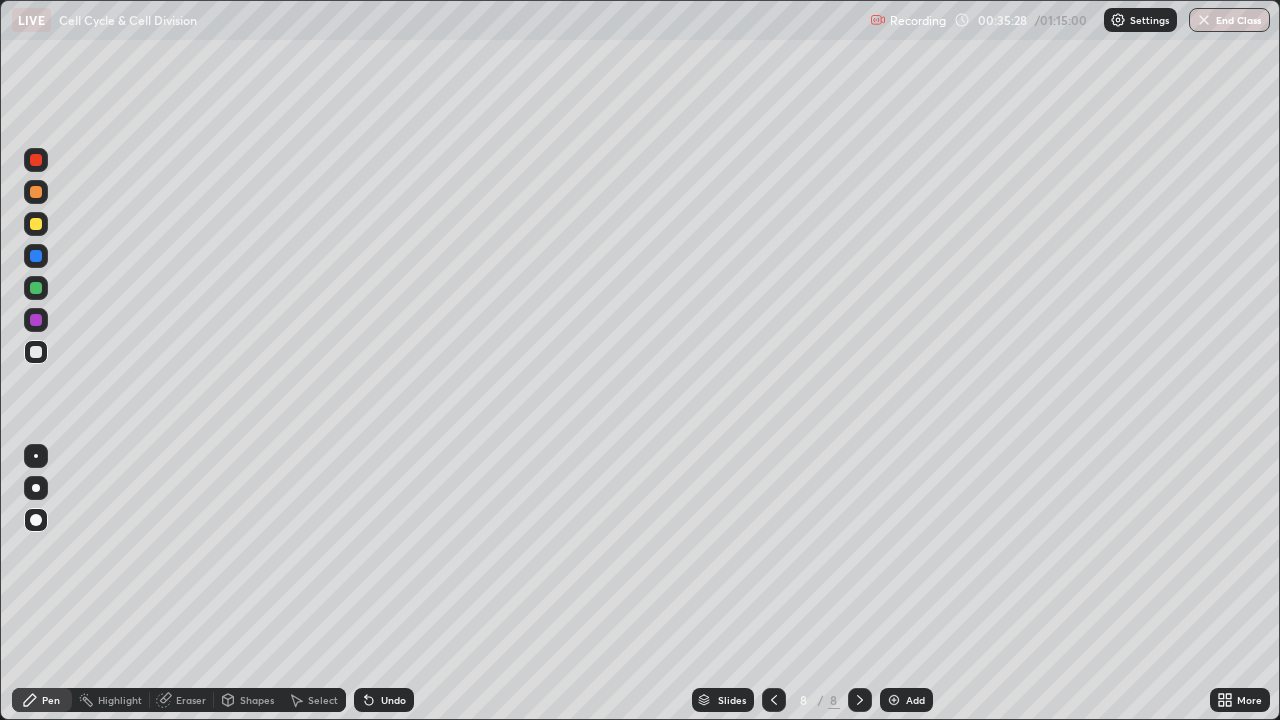 click at bounding box center [36, 352] 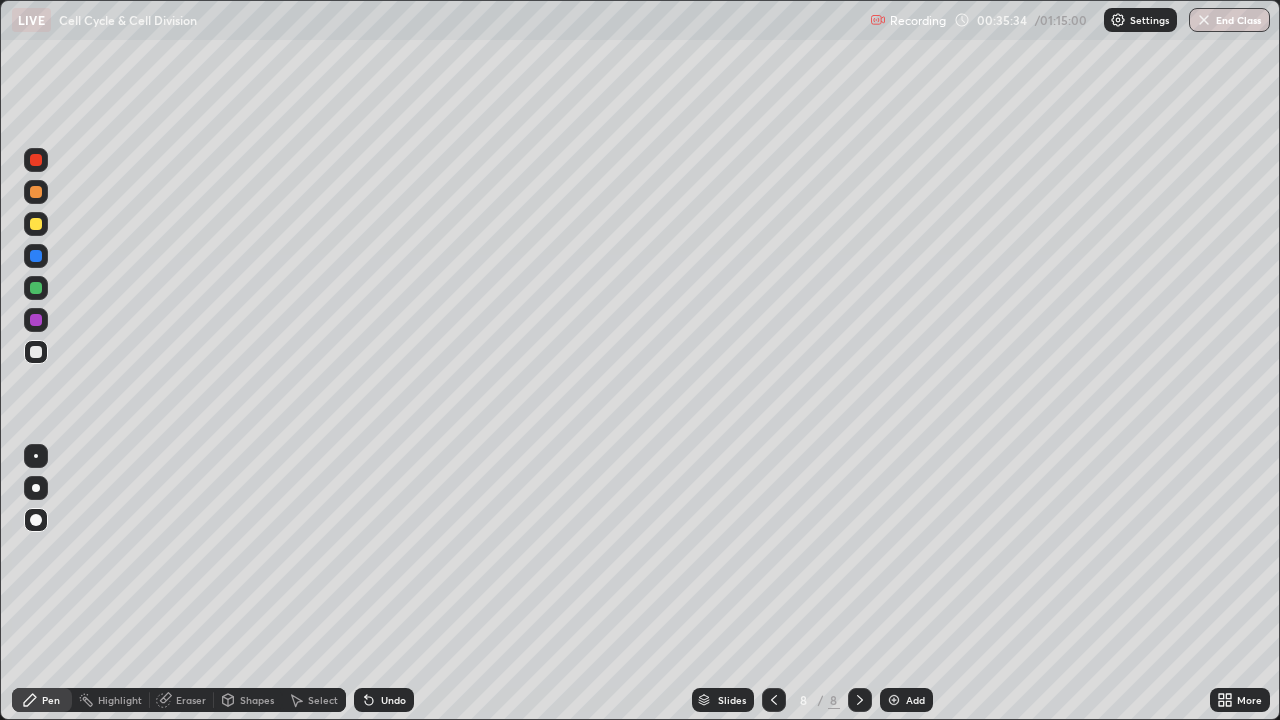 click at bounding box center [36, 224] 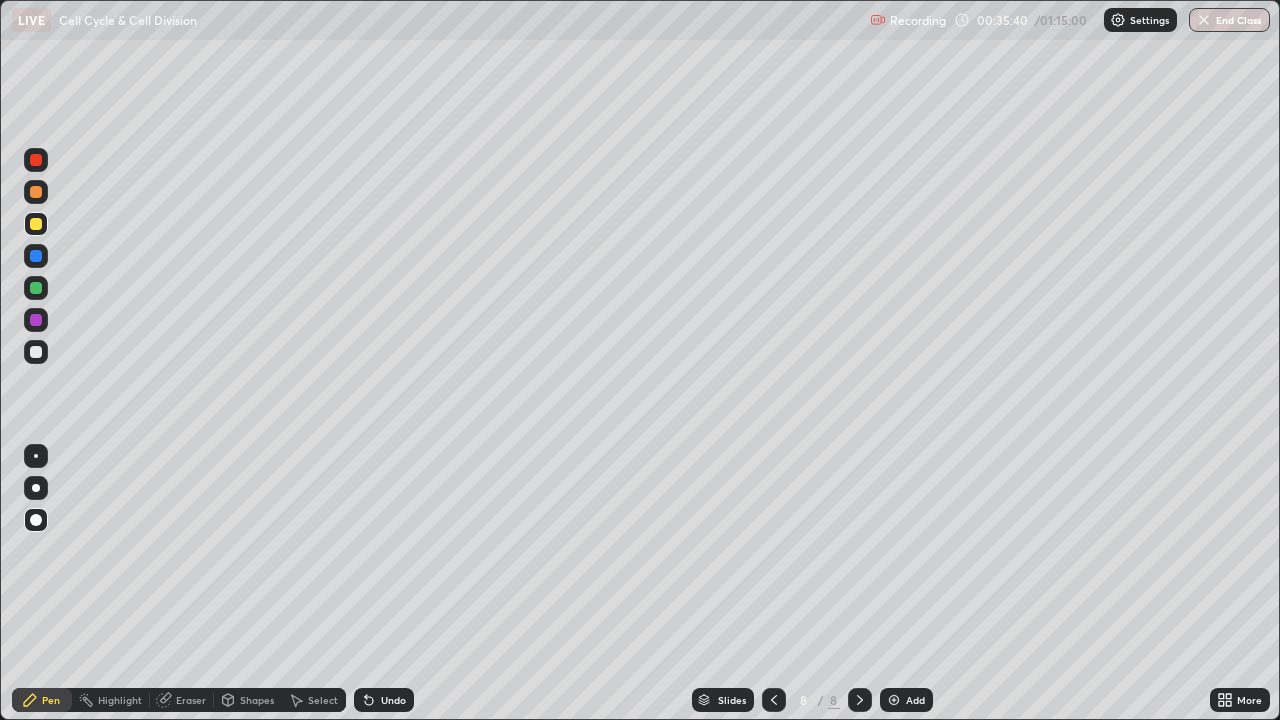 click at bounding box center (36, 352) 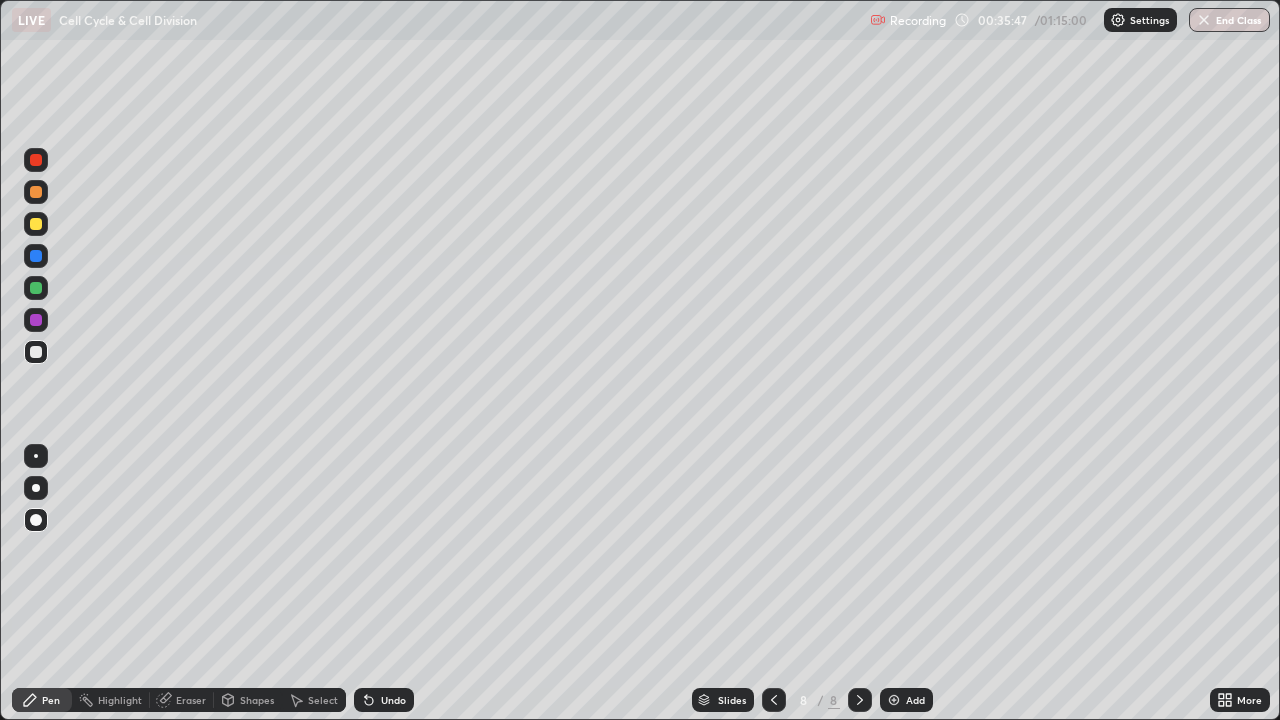 click at bounding box center (36, 224) 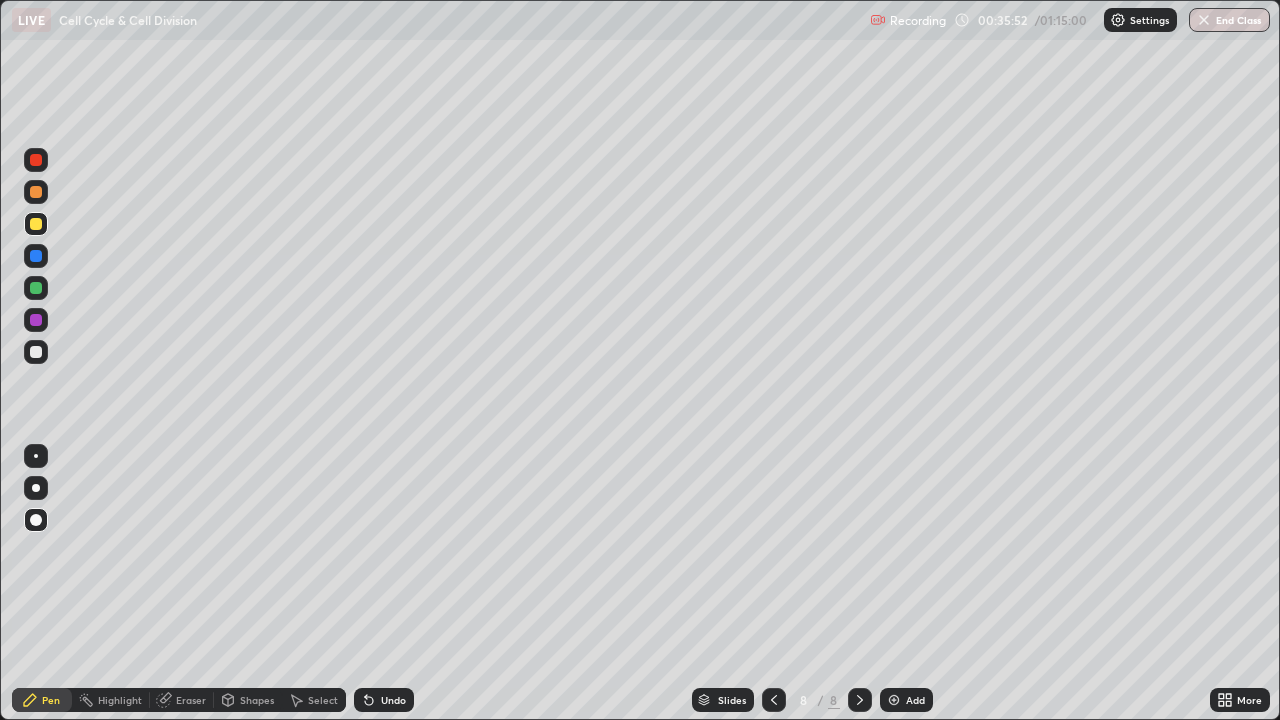 click at bounding box center [36, 352] 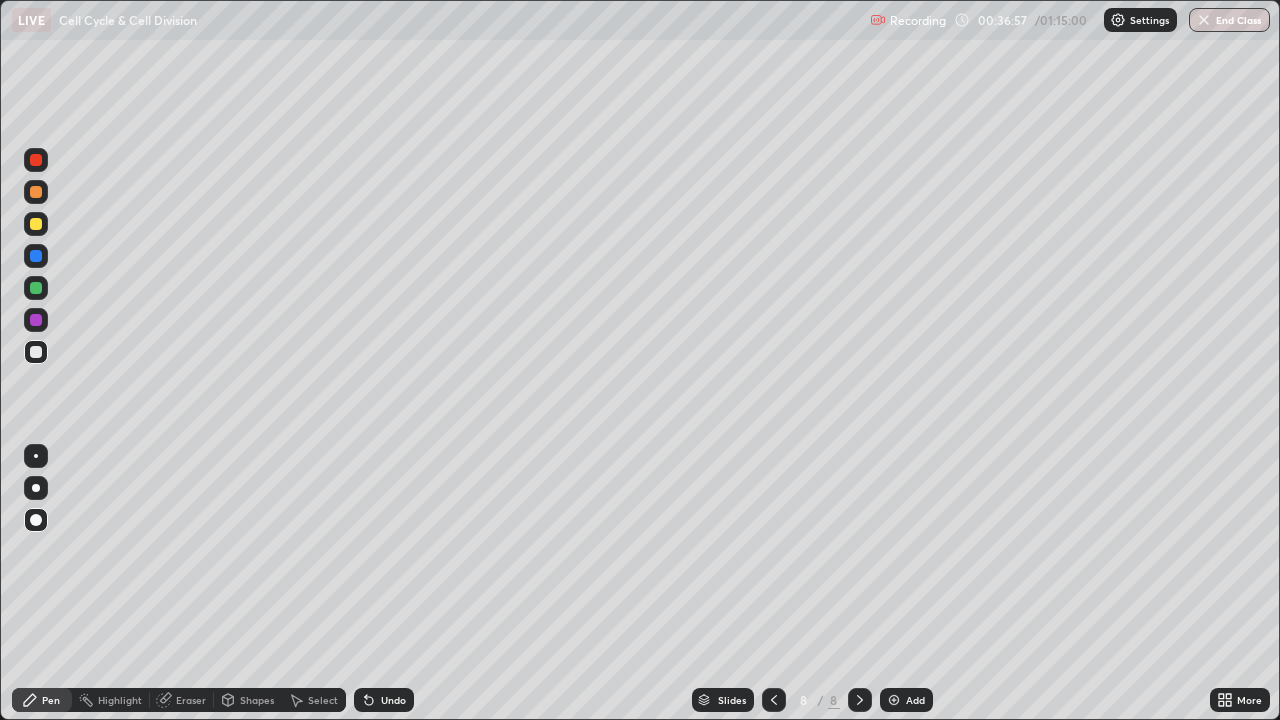 click at bounding box center [36, 288] 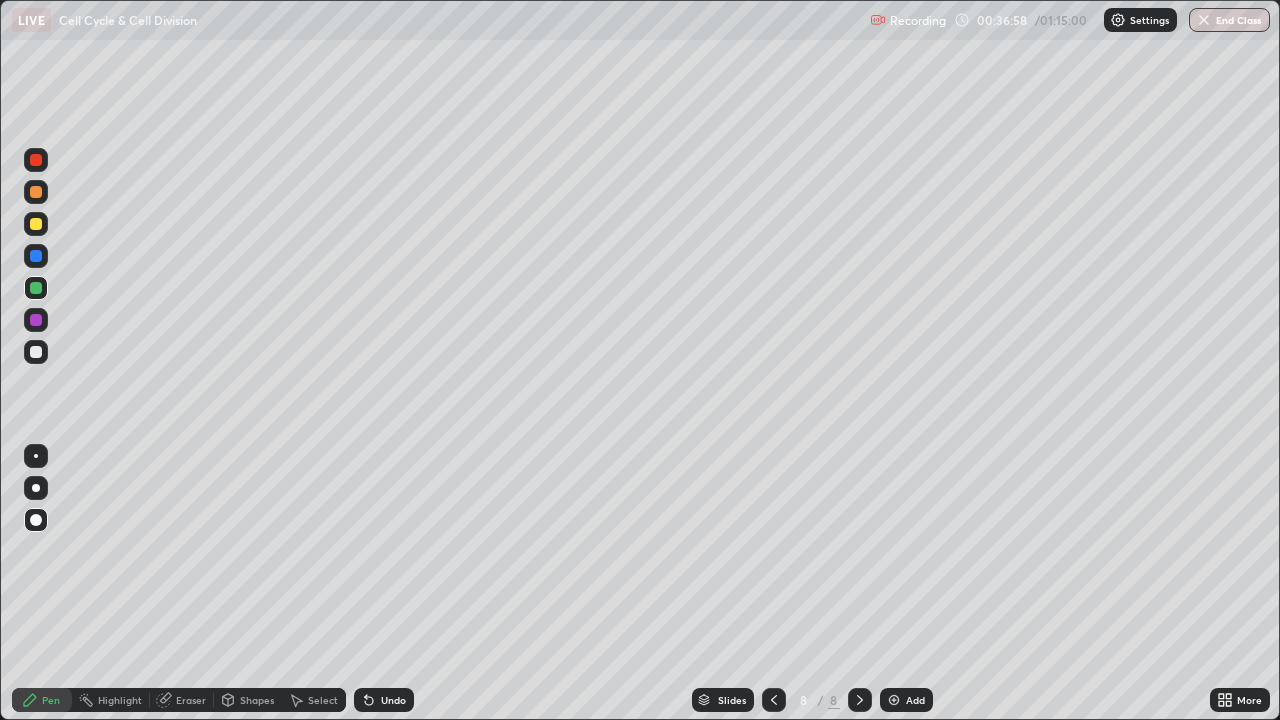 click at bounding box center (36, 224) 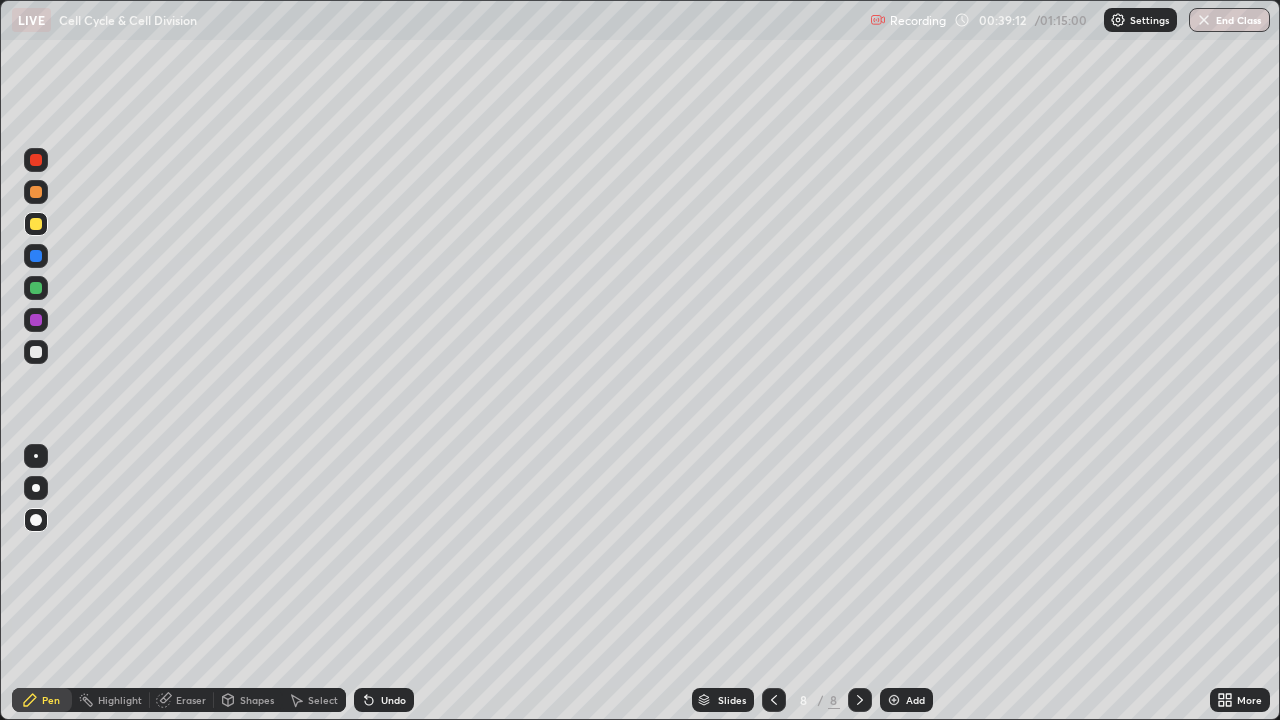 click at bounding box center [36, 352] 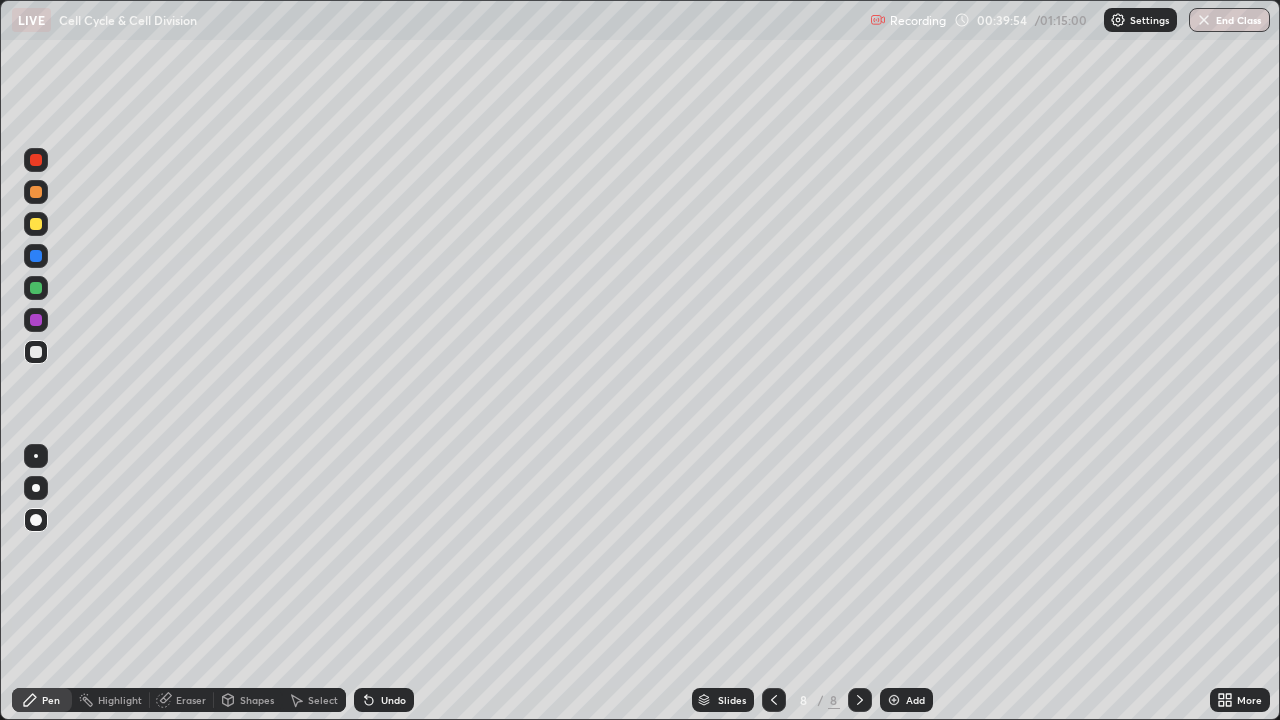 click at bounding box center (36, 160) 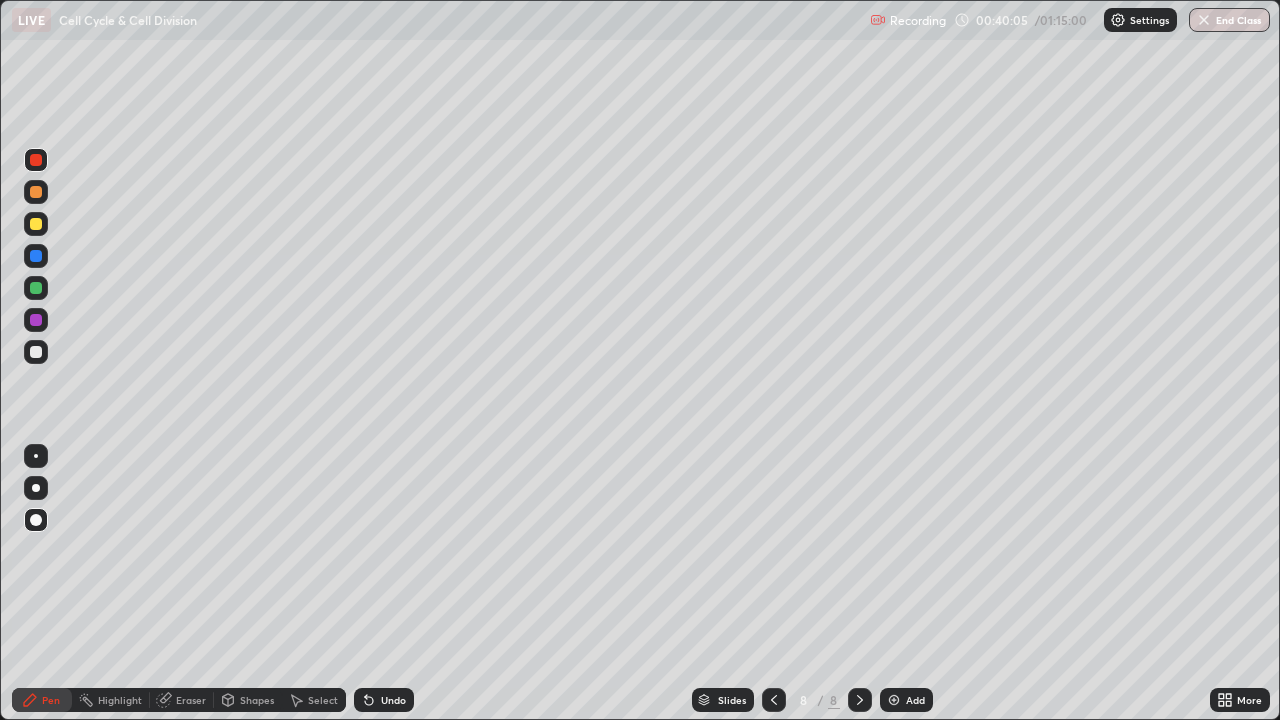 click at bounding box center (36, 352) 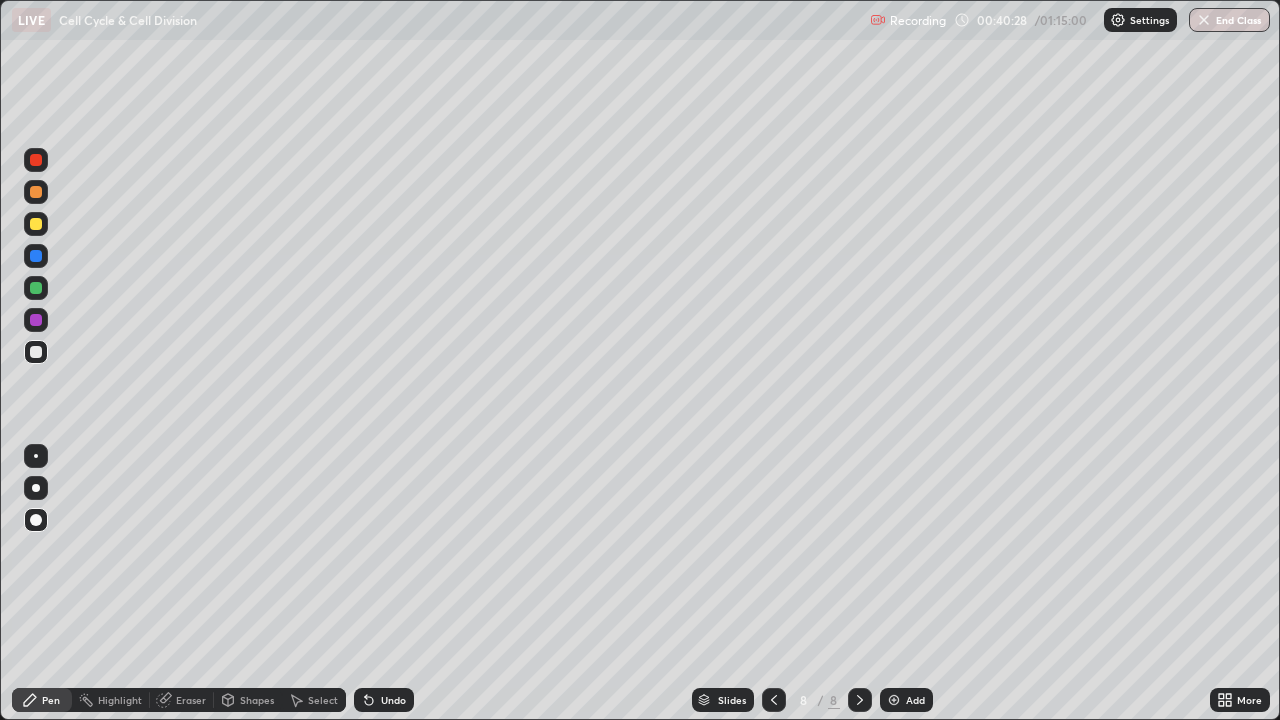 click at bounding box center [36, 352] 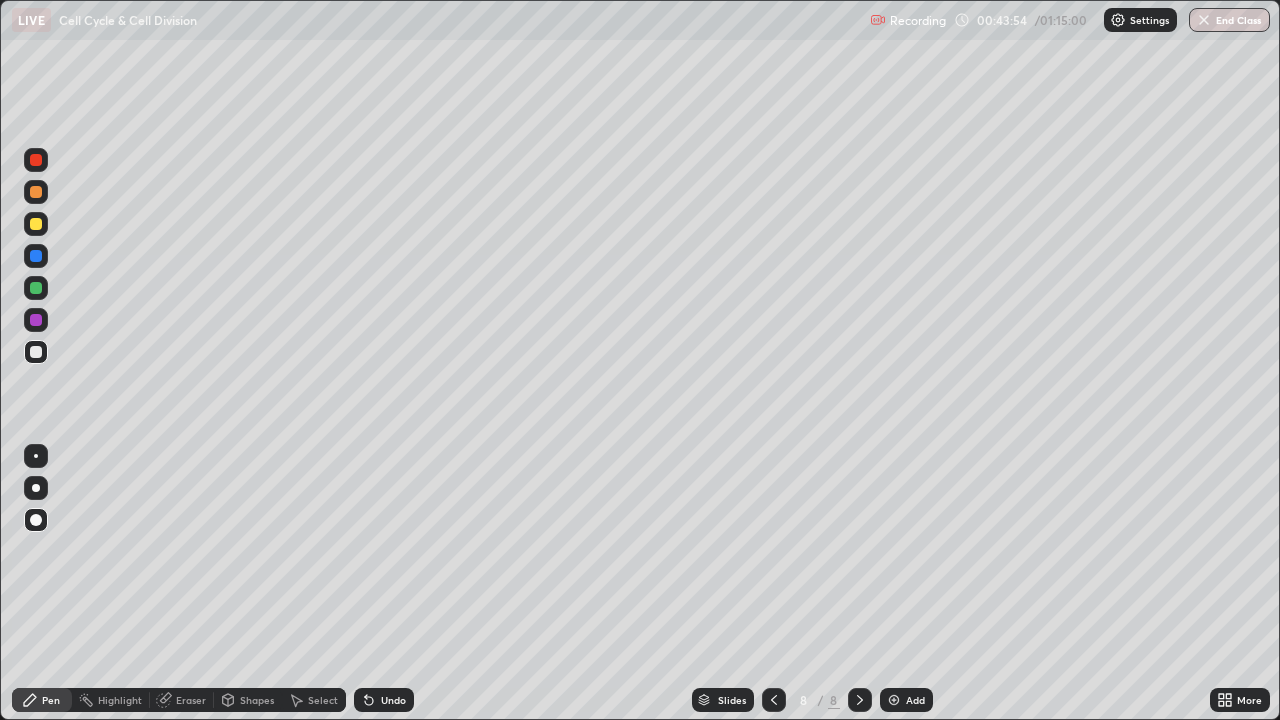 click 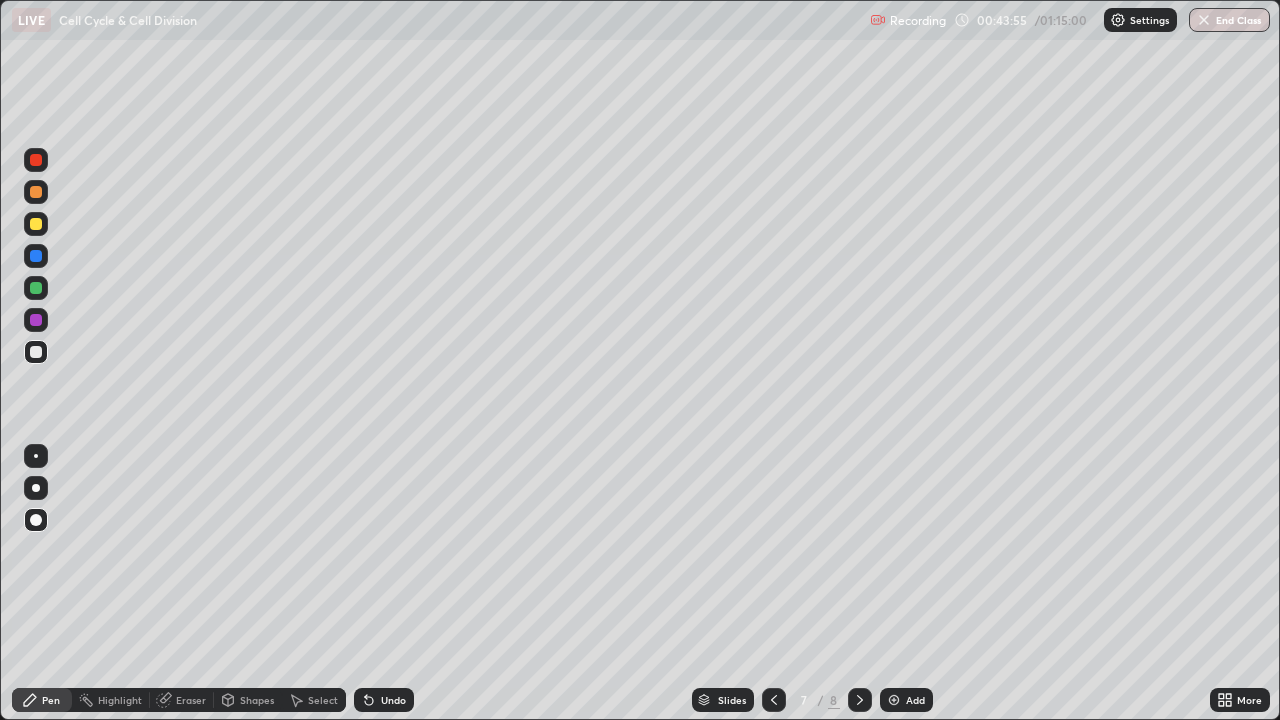 click 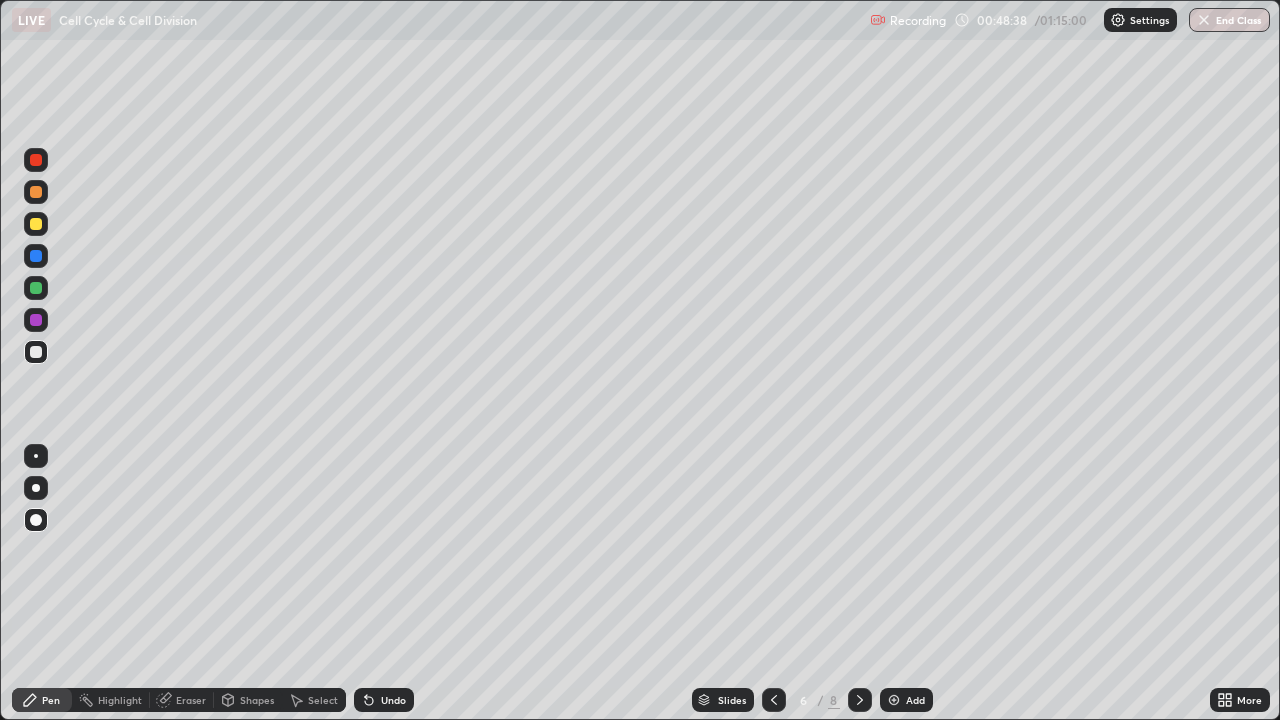click at bounding box center [894, 700] 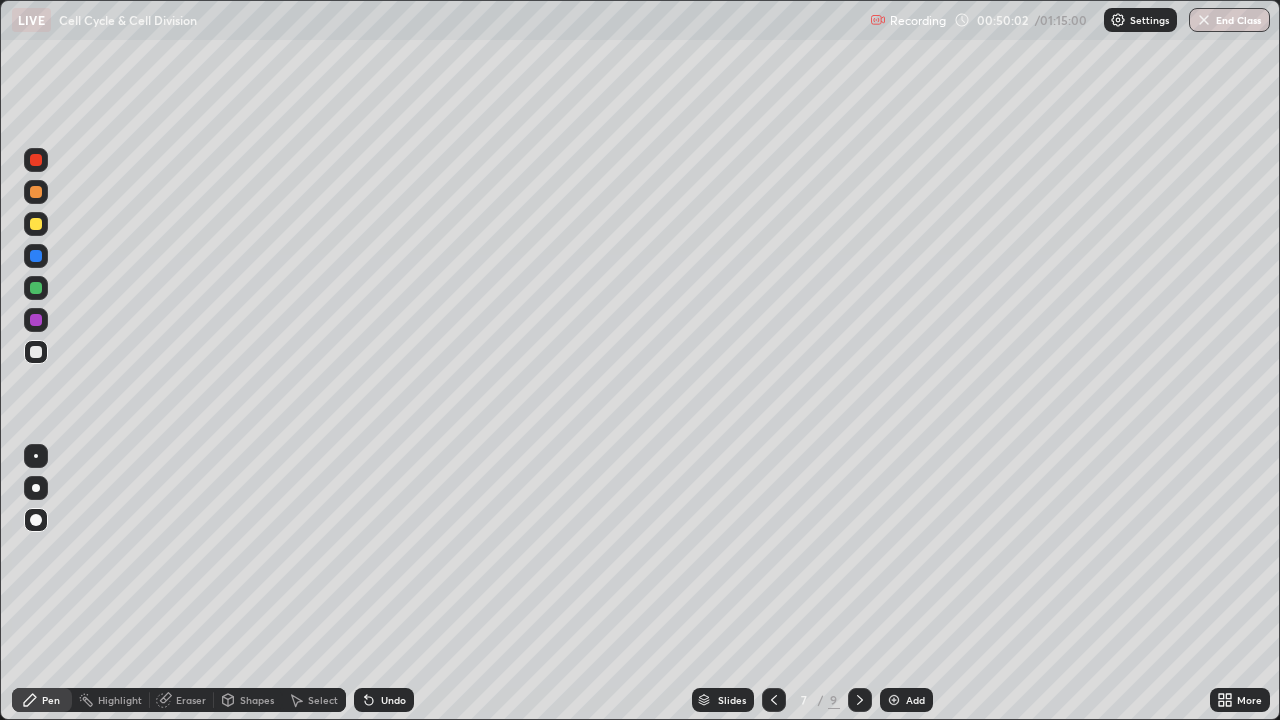 click at bounding box center [894, 700] 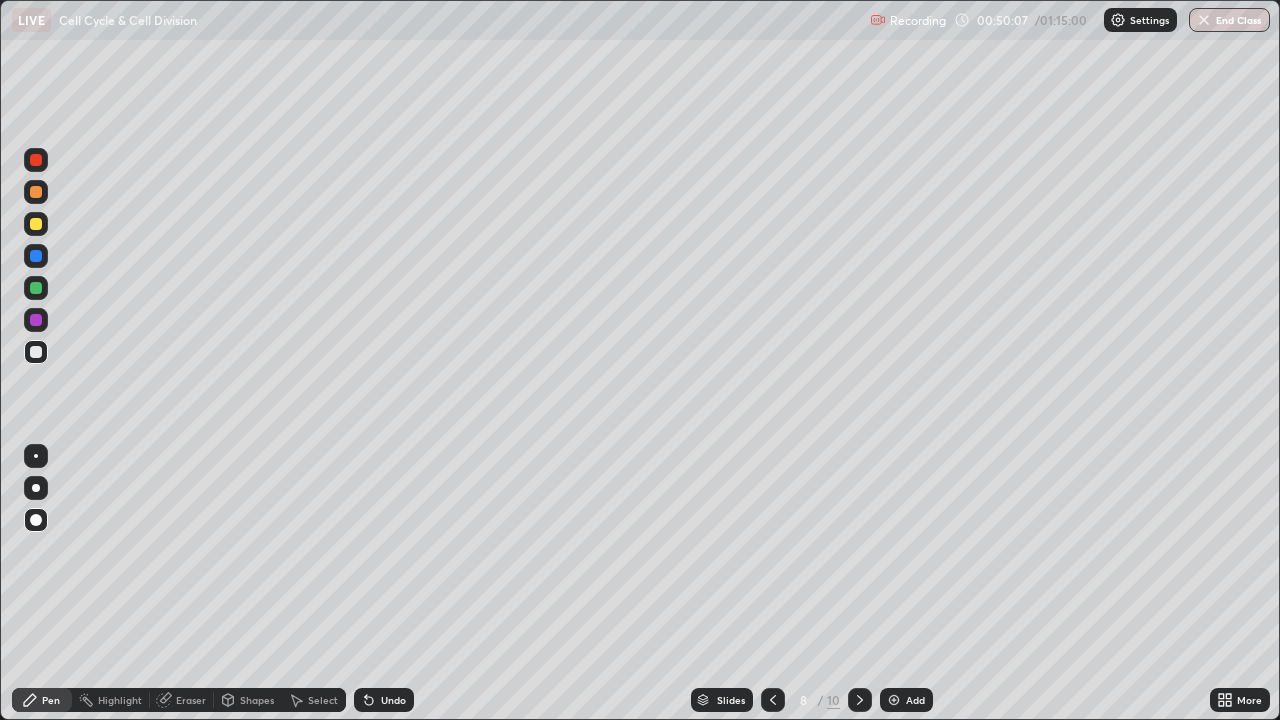 click 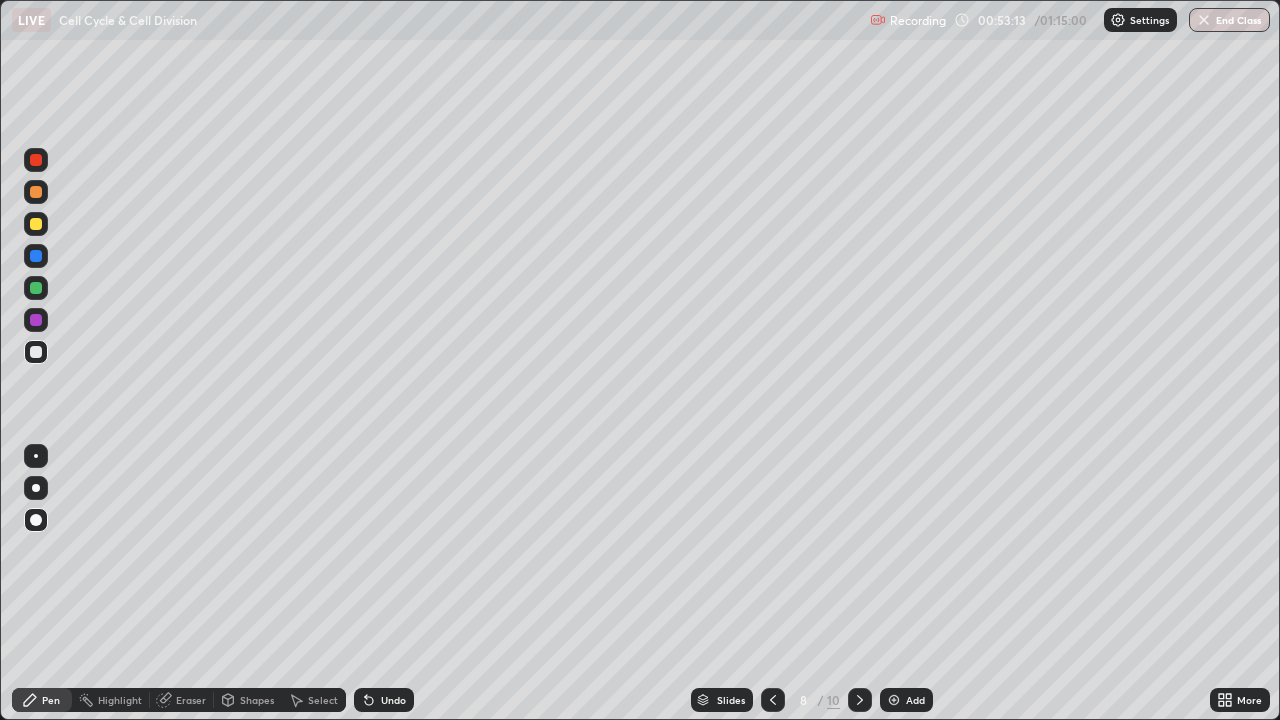 click at bounding box center [894, 700] 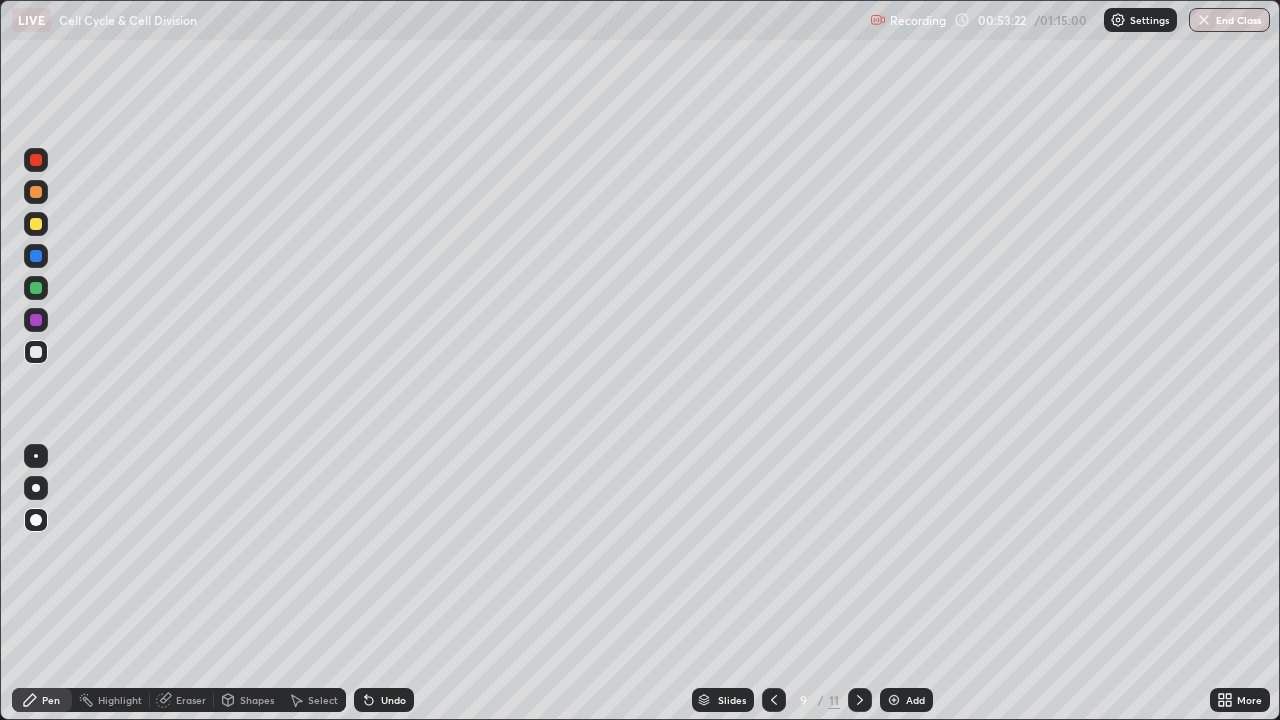 click at bounding box center [36, 224] 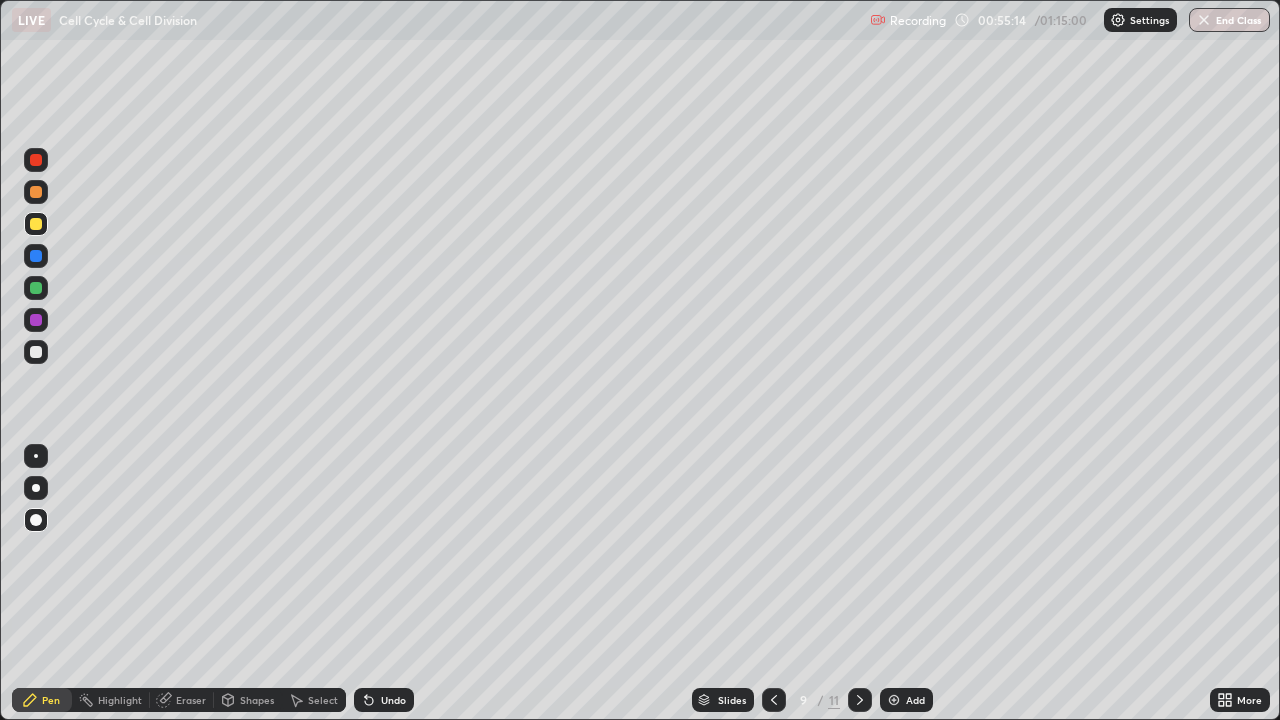 click at bounding box center [36, 352] 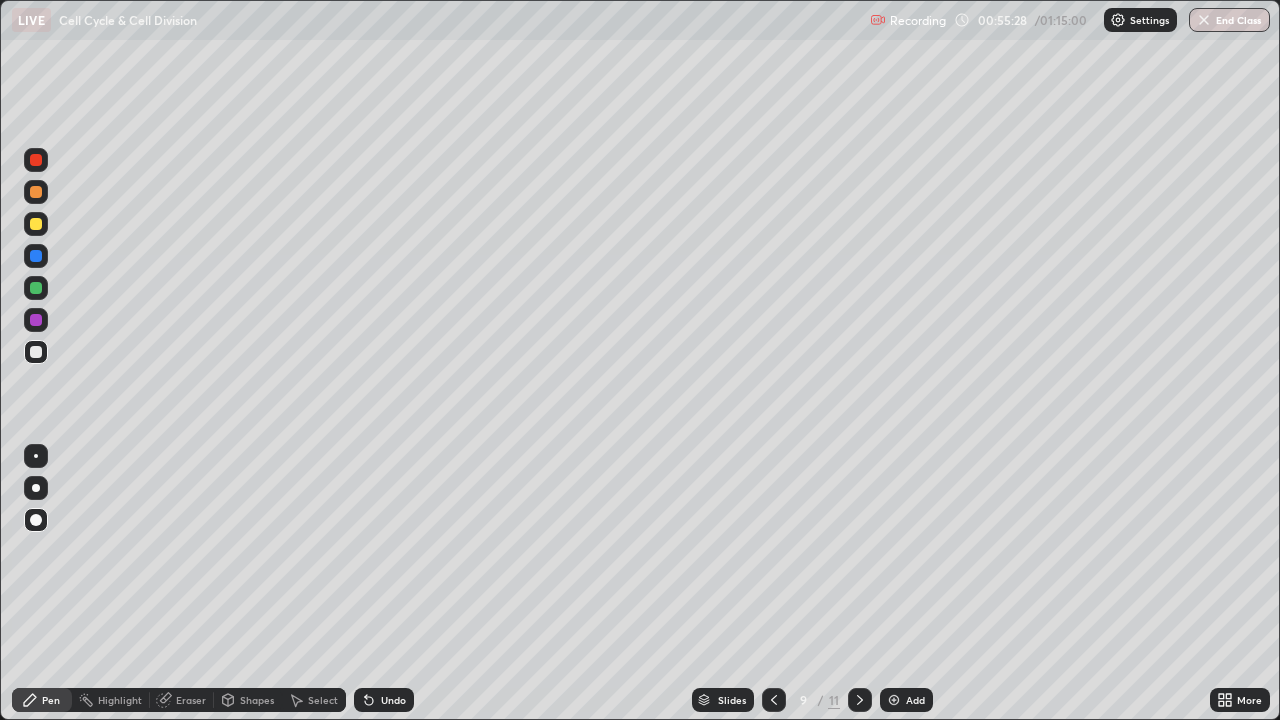 click at bounding box center [36, 352] 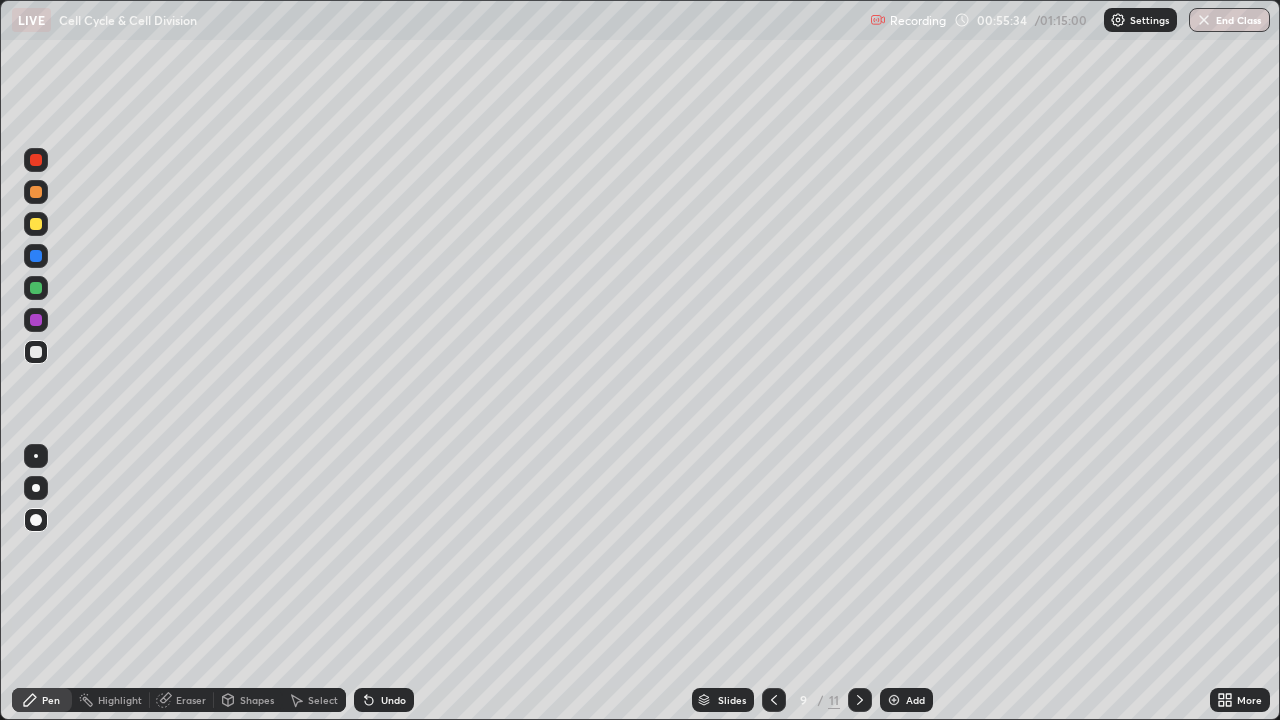 click at bounding box center (36, 224) 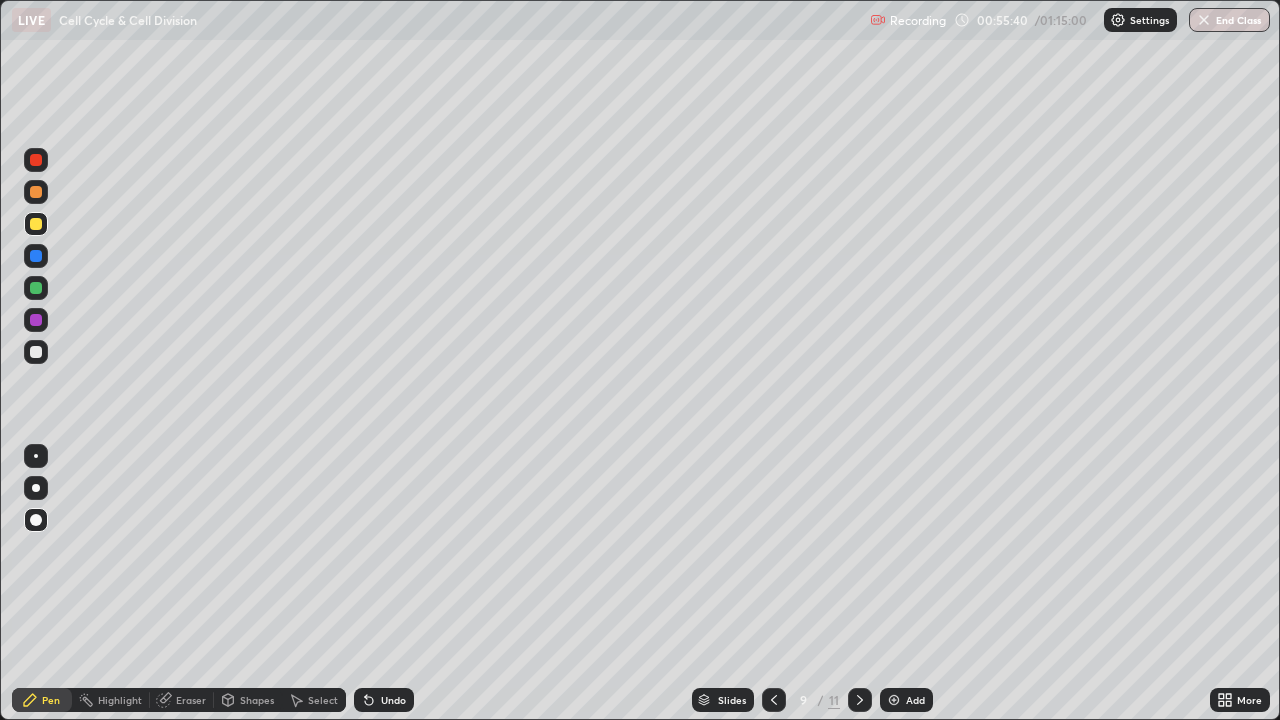 click at bounding box center (36, 352) 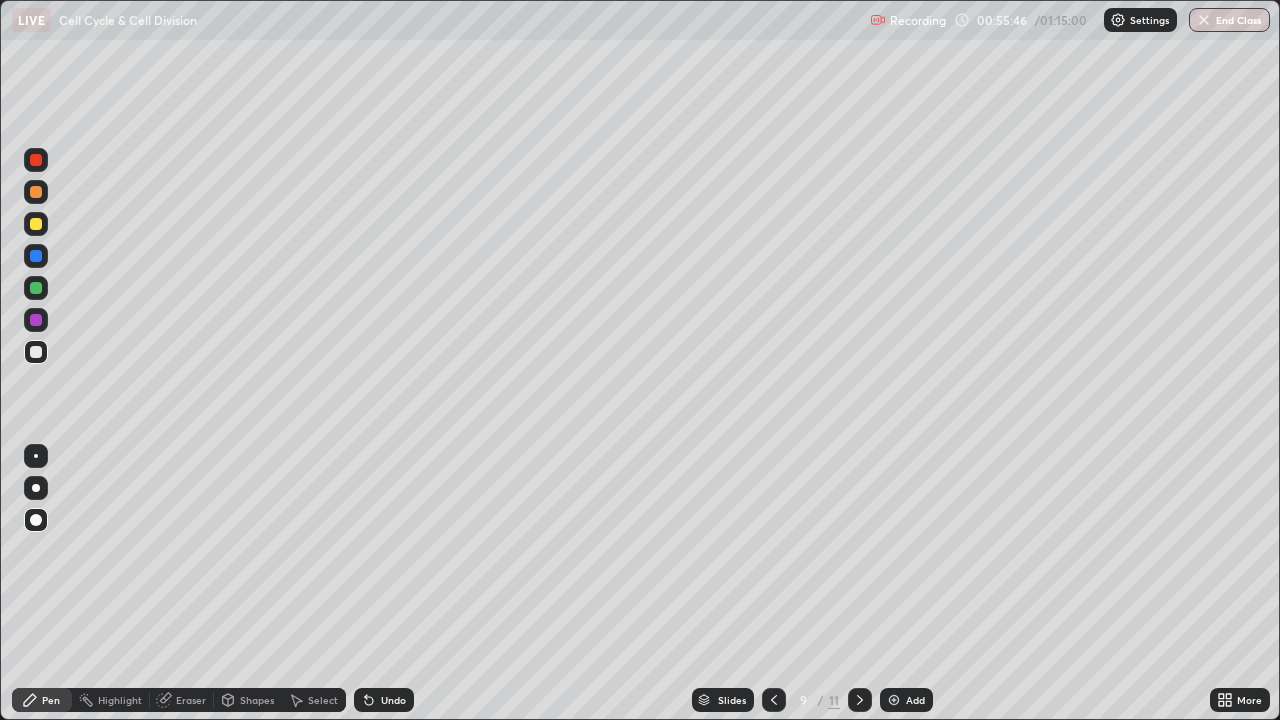 click at bounding box center [36, 352] 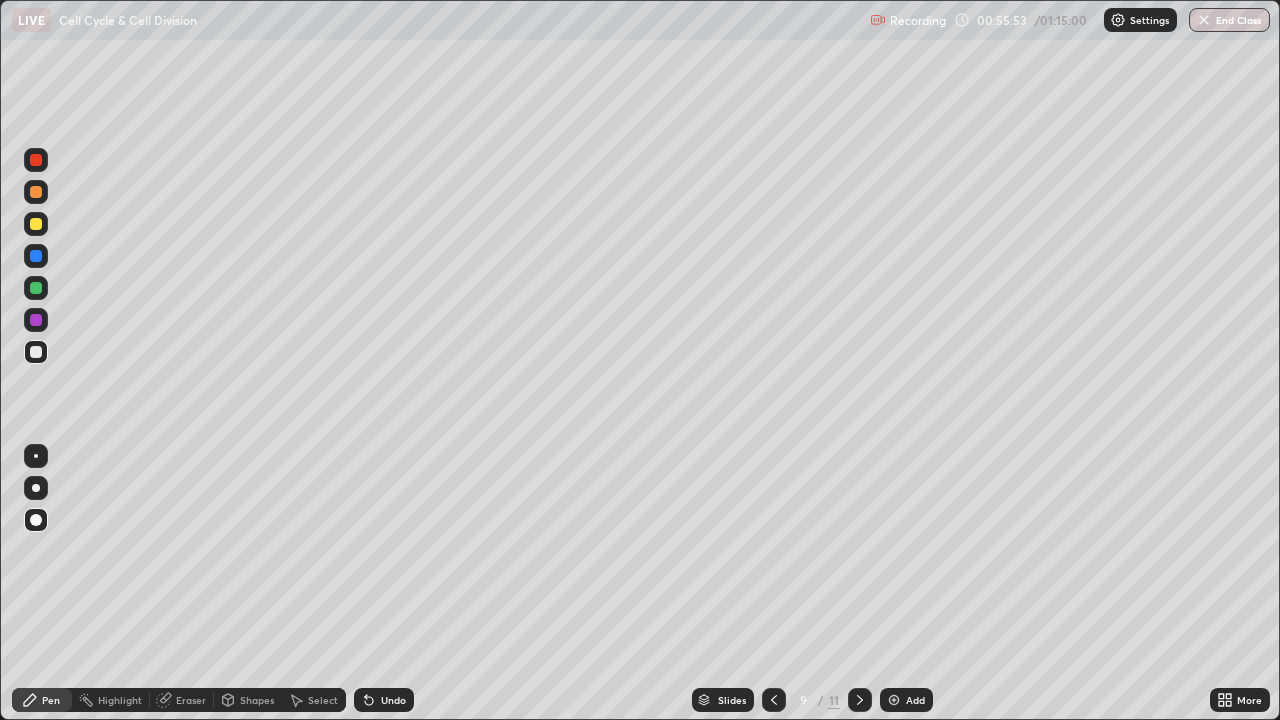 click at bounding box center (36, 352) 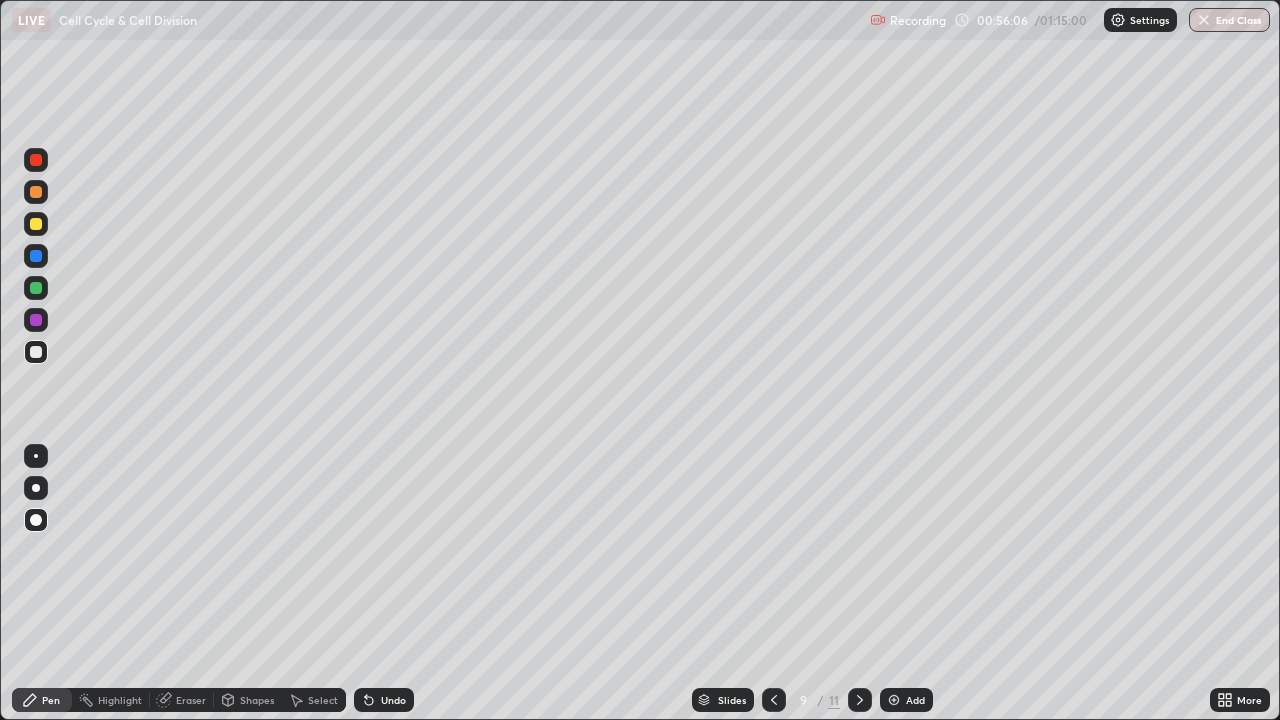 click at bounding box center (36, 224) 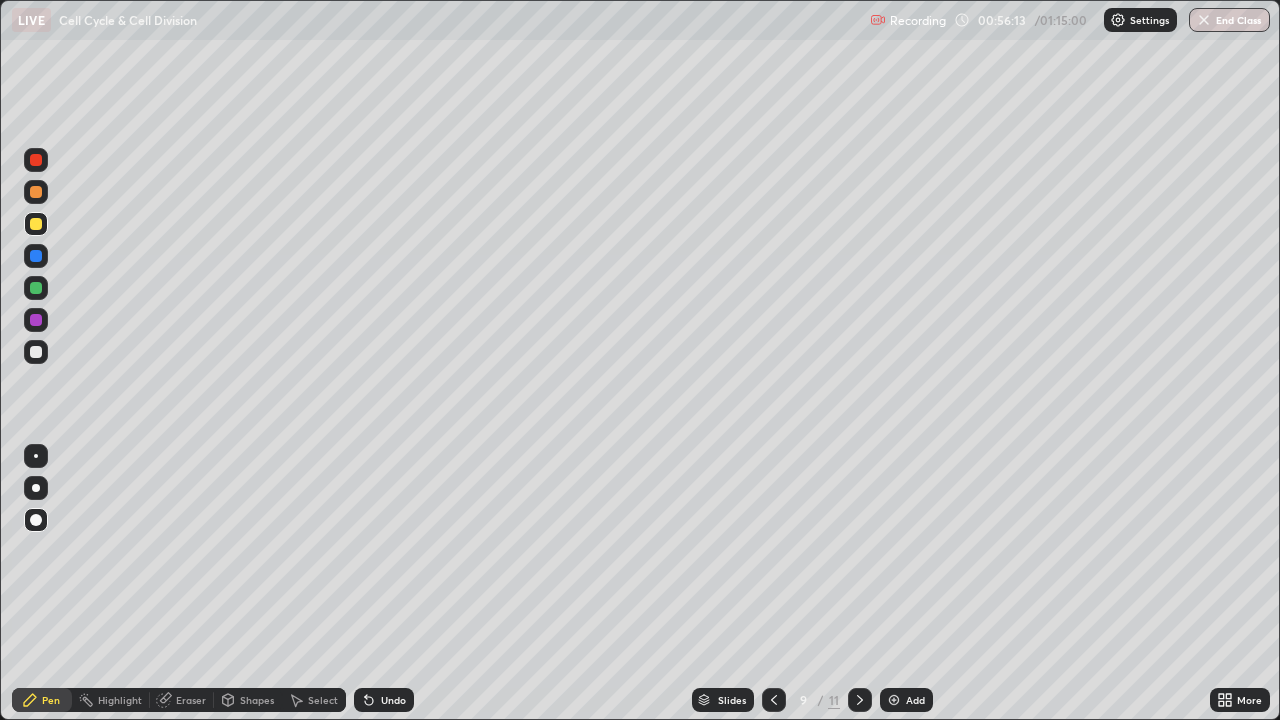 click at bounding box center (36, 256) 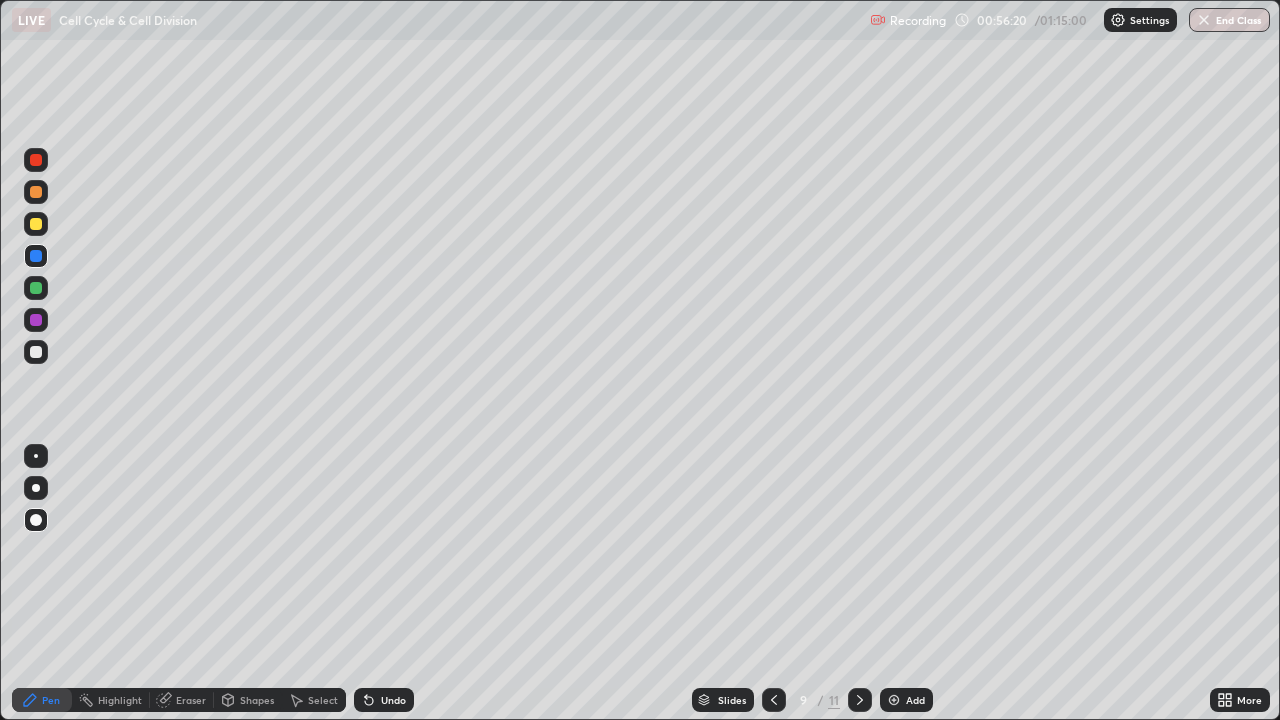 click at bounding box center (36, 160) 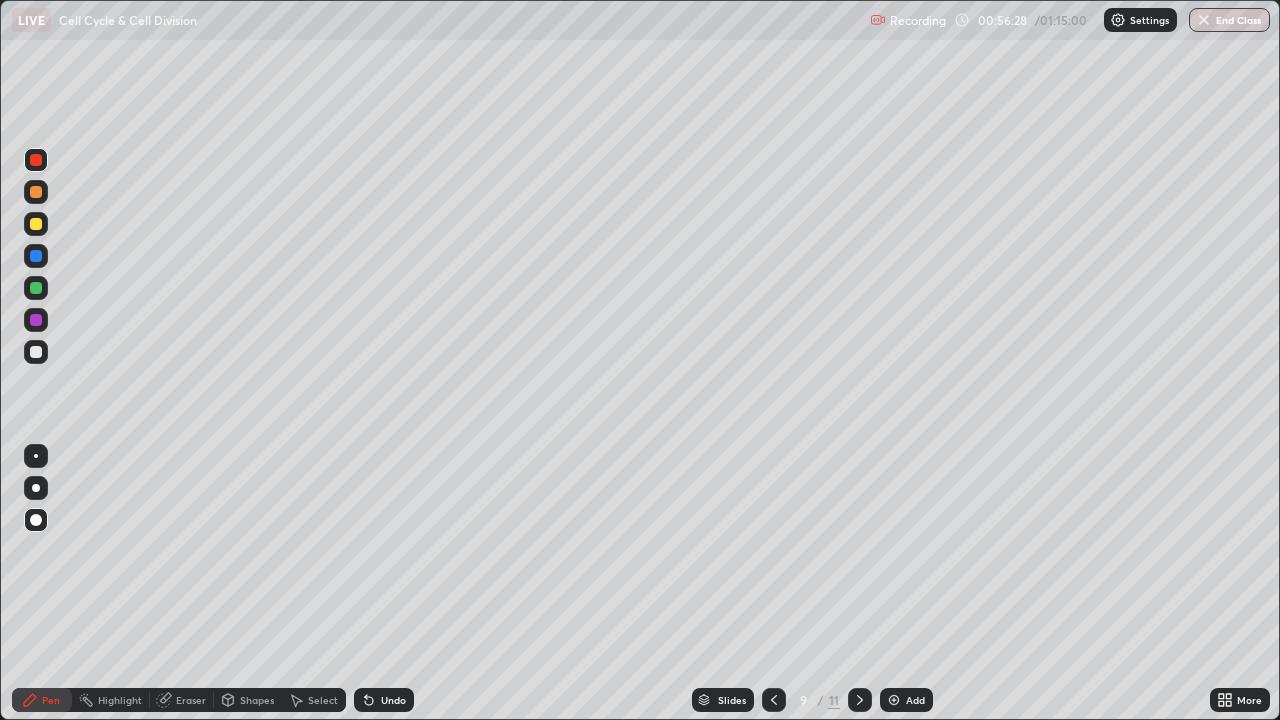 click at bounding box center [36, 352] 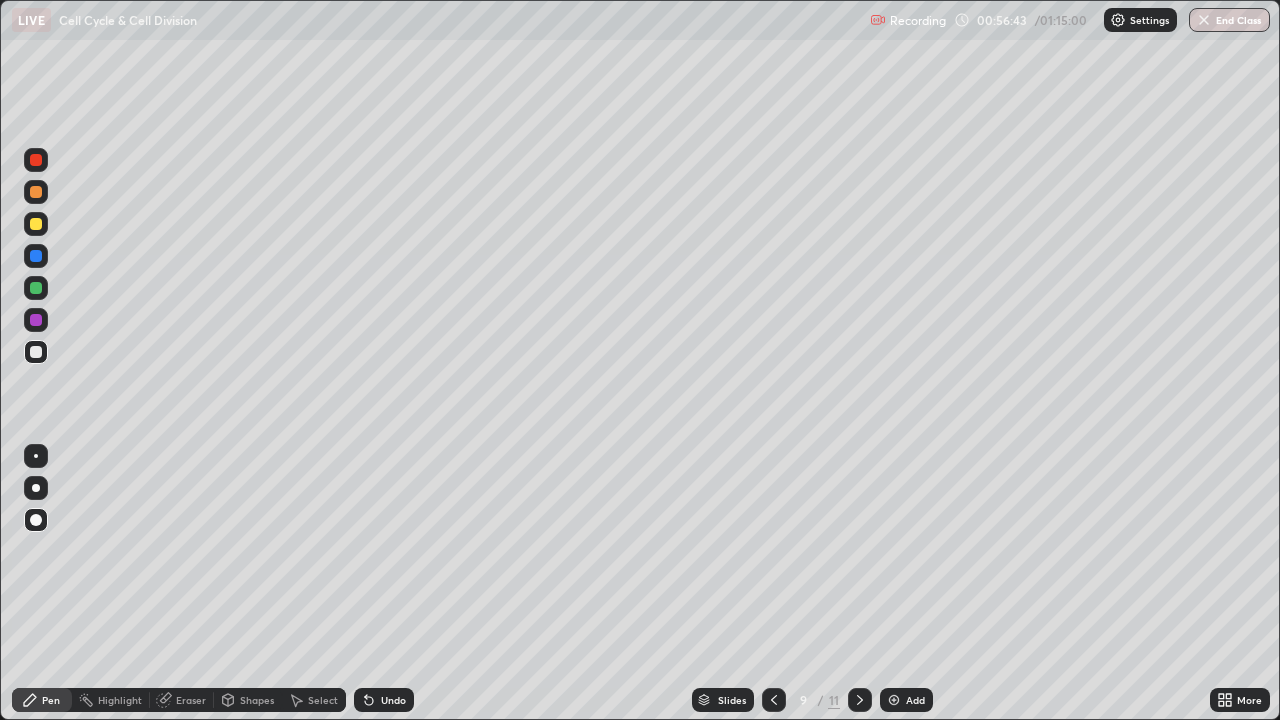 click at bounding box center [36, 352] 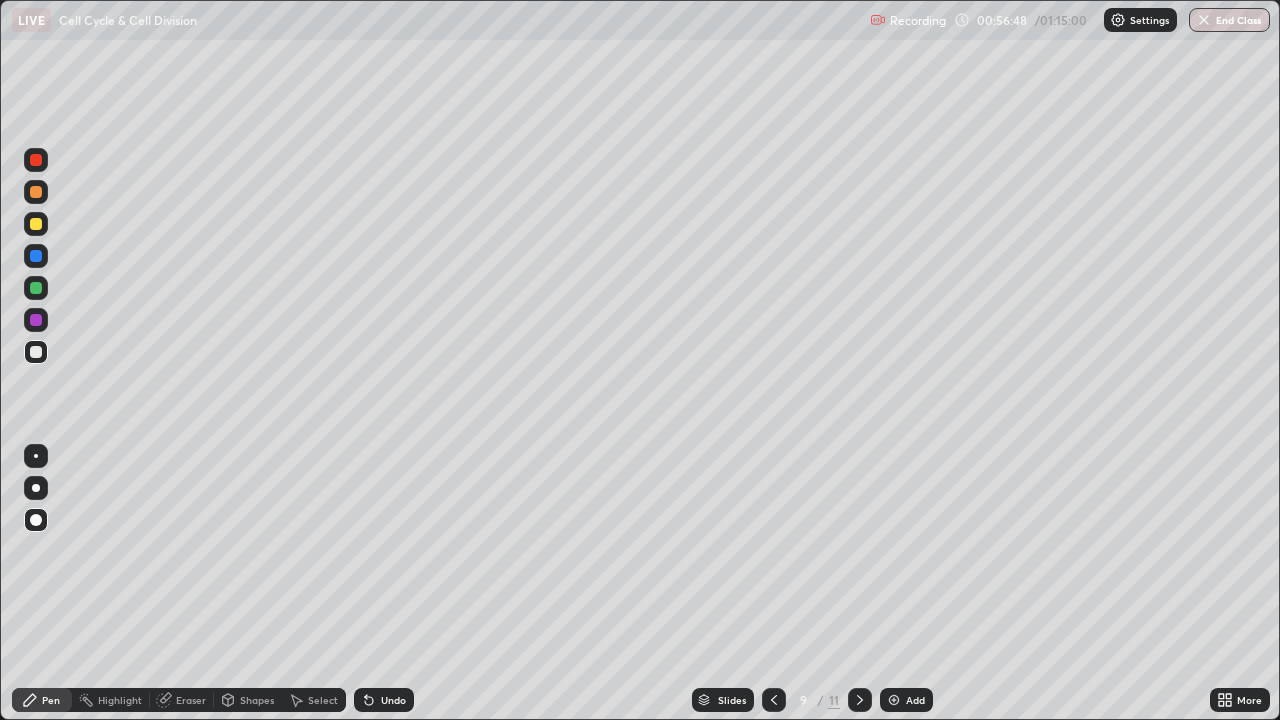 click at bounding box center [36, 224] 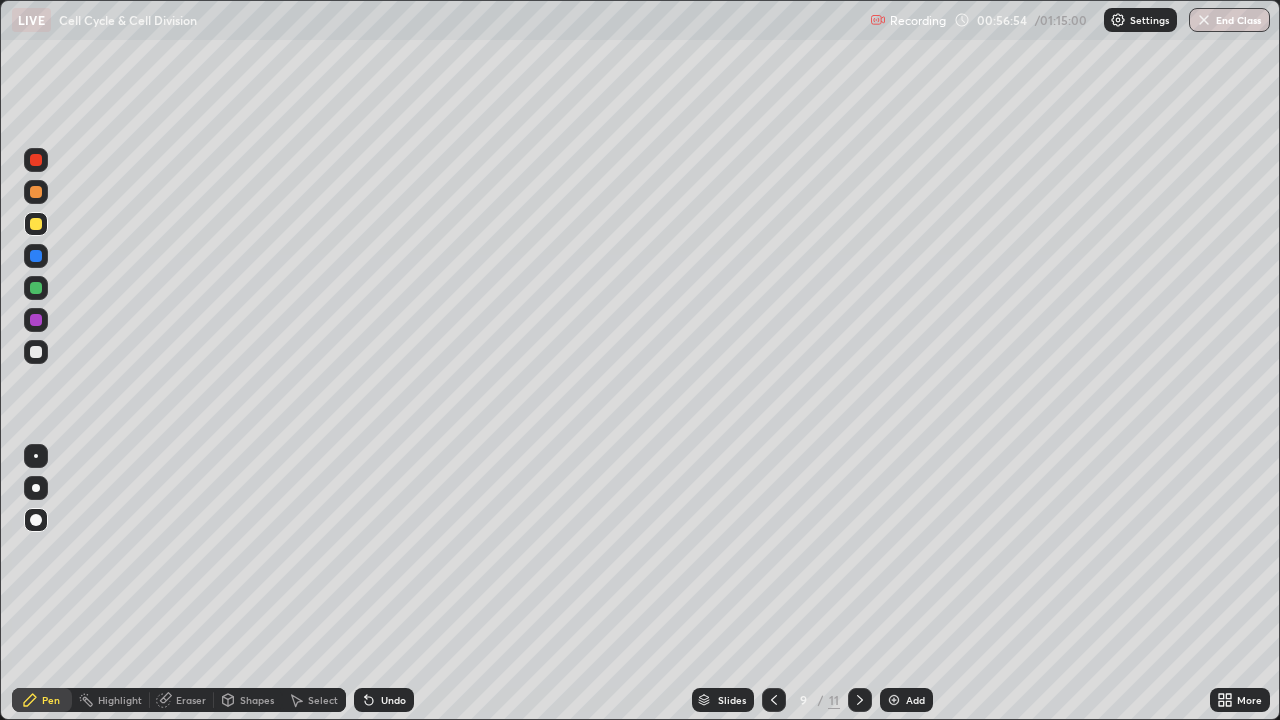 click at bounding box center [36, 352] 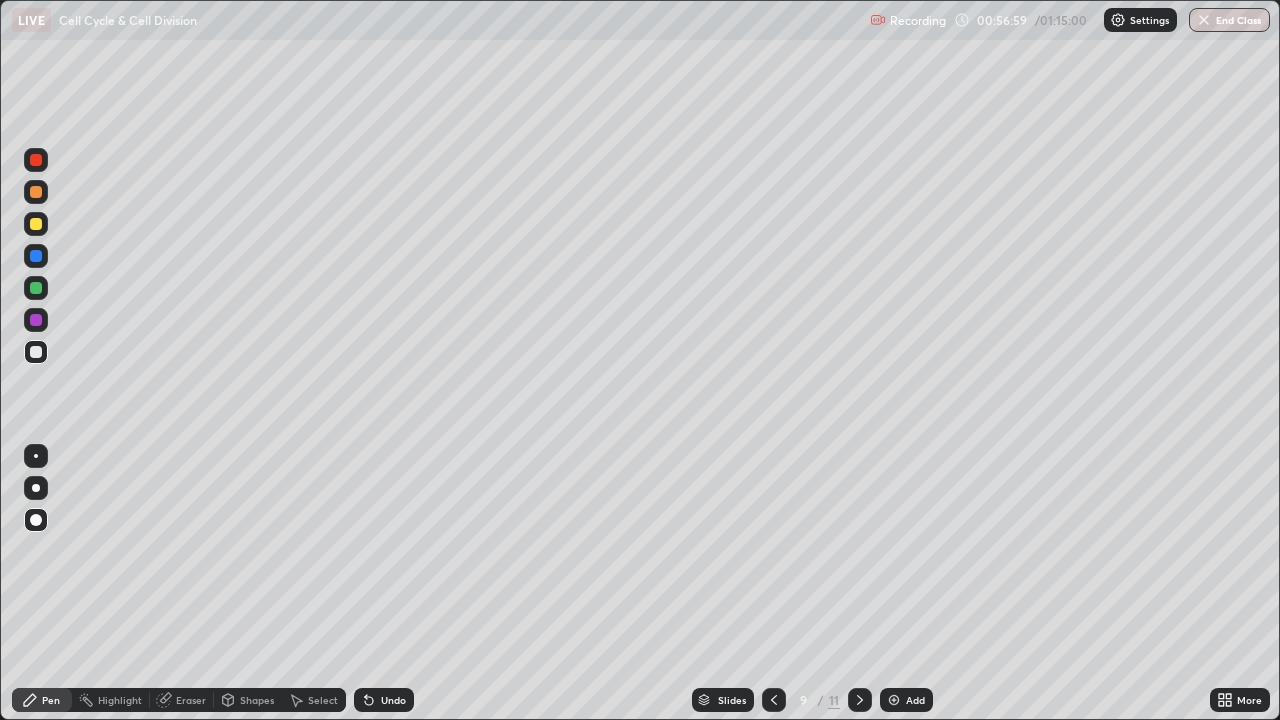 click at bounding box center (36, 224) 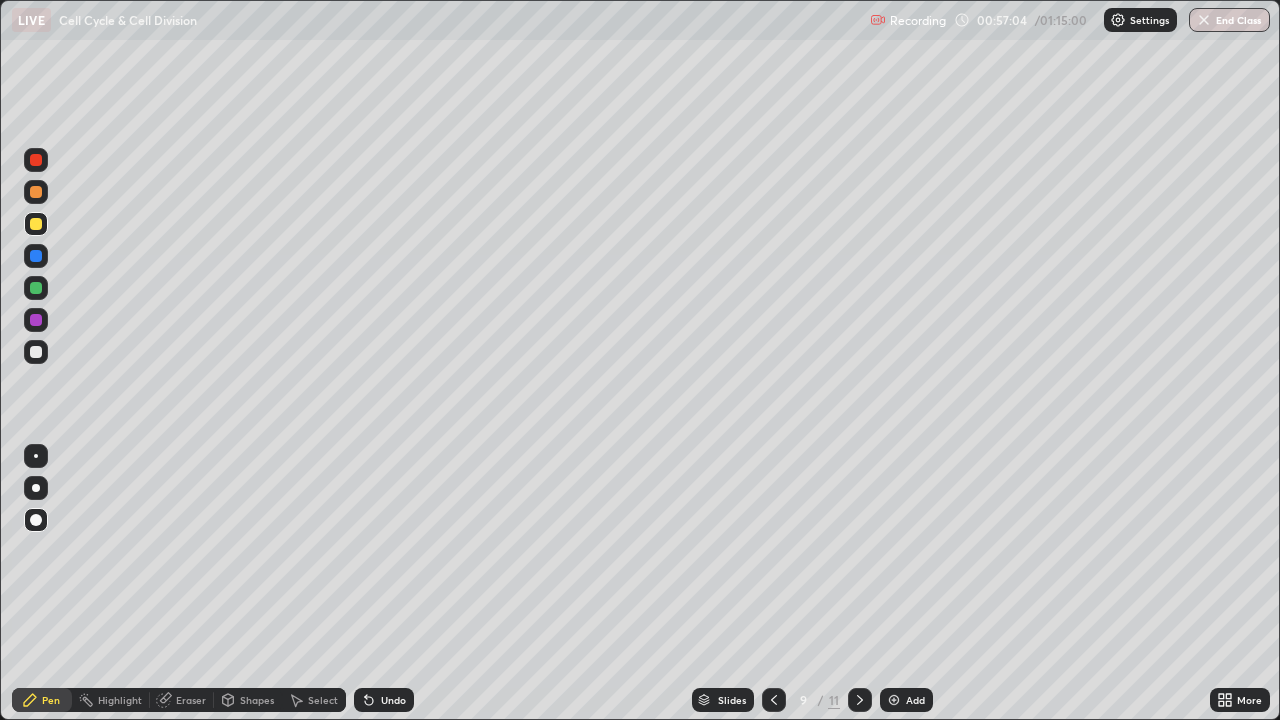 click at bounding box center [36, 352] 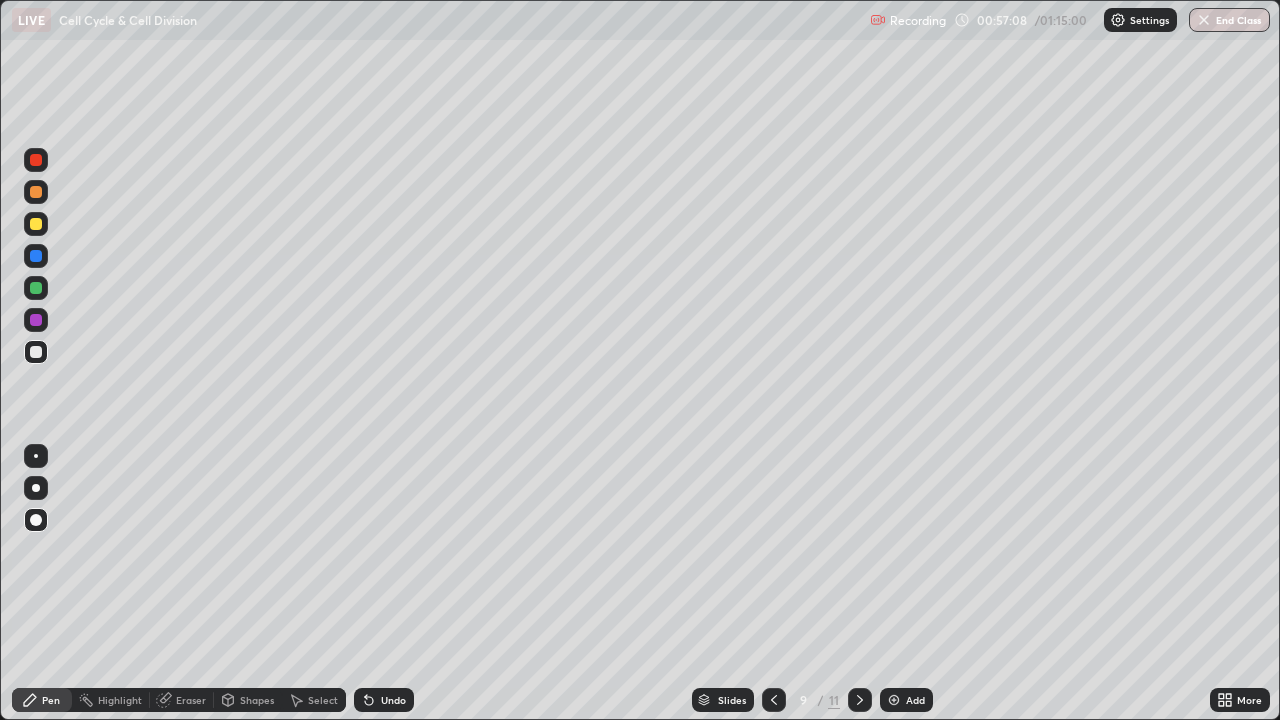 click at bounding box center [36, 352] 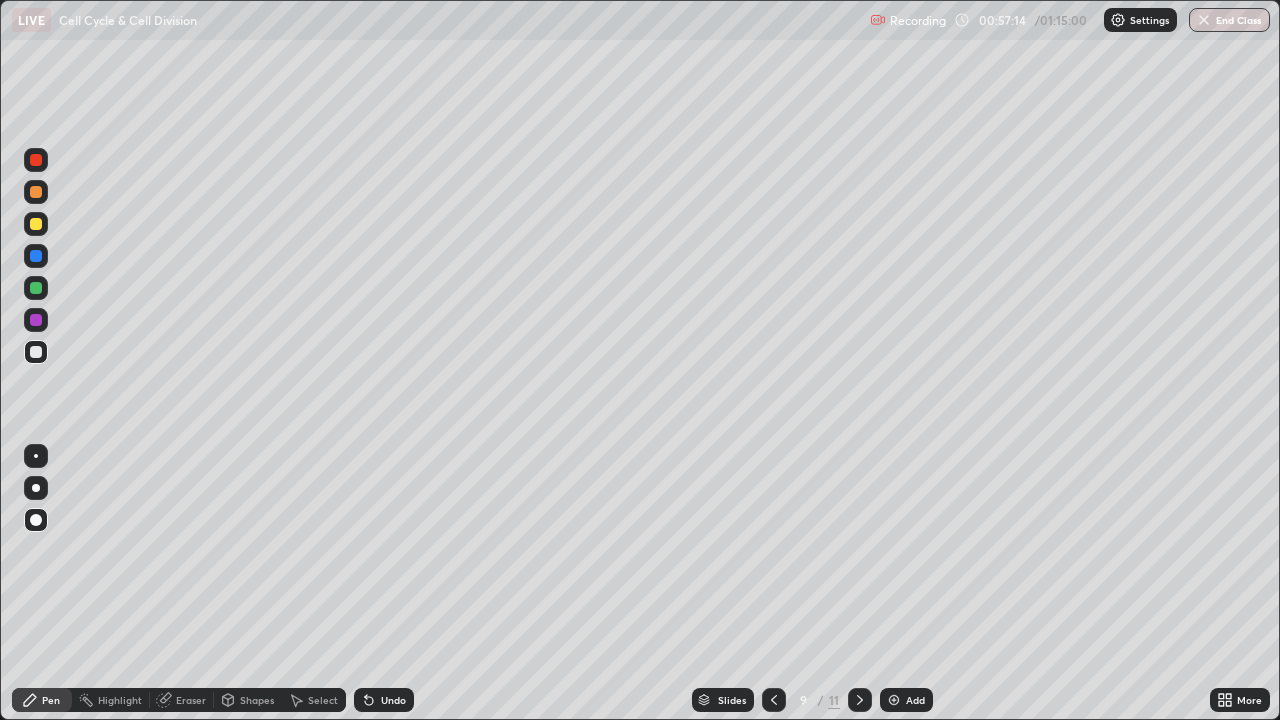 click at bounding box center (36, 352) 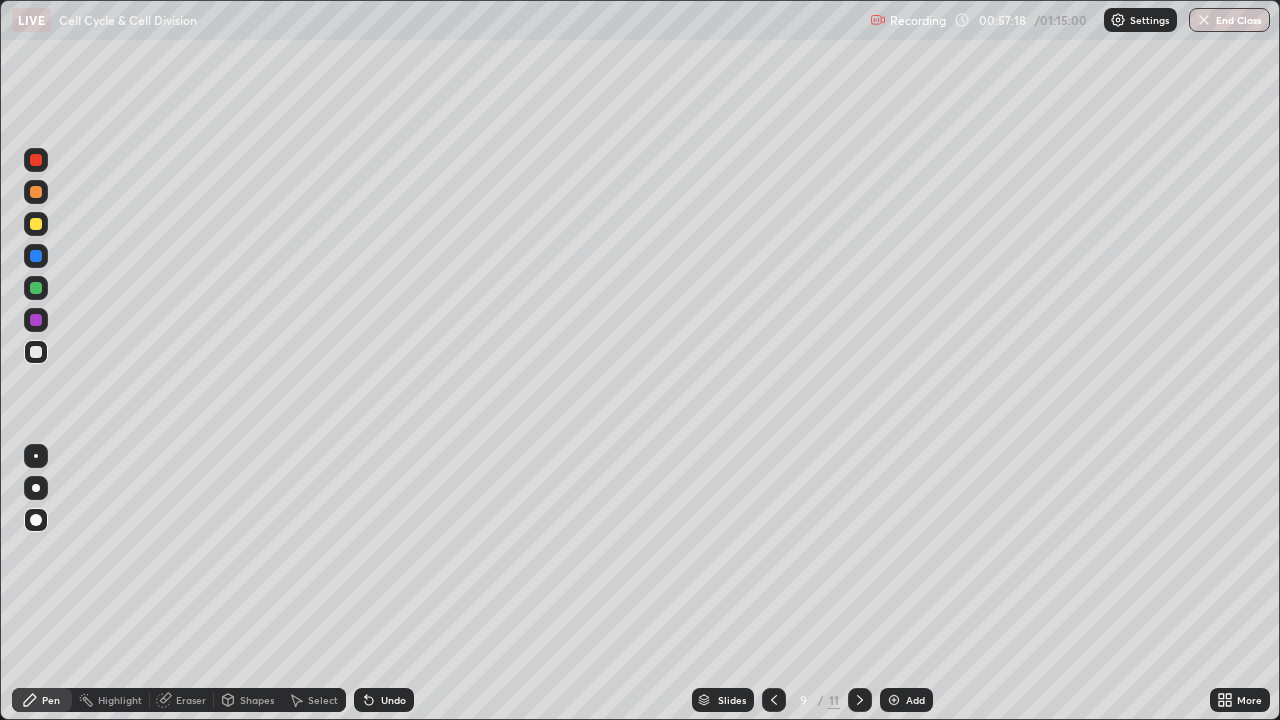 click at bounding box center [36, 224] 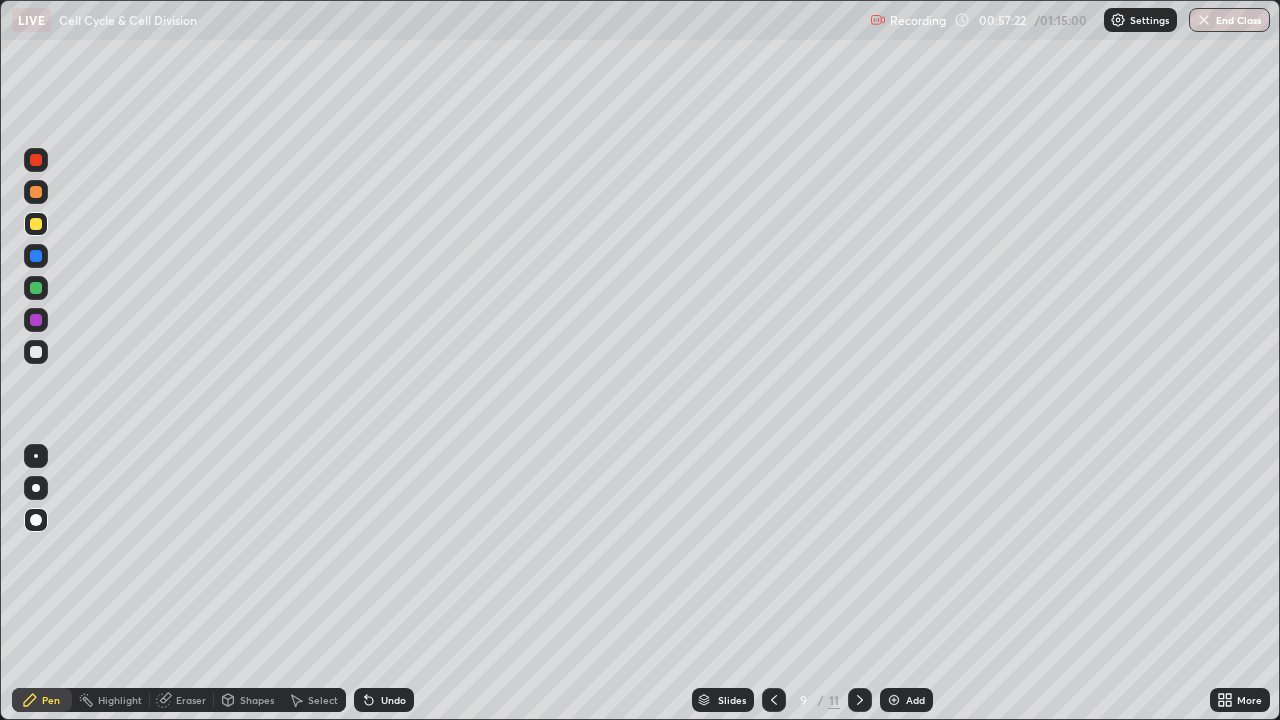 click at bounding box center (36, 352) 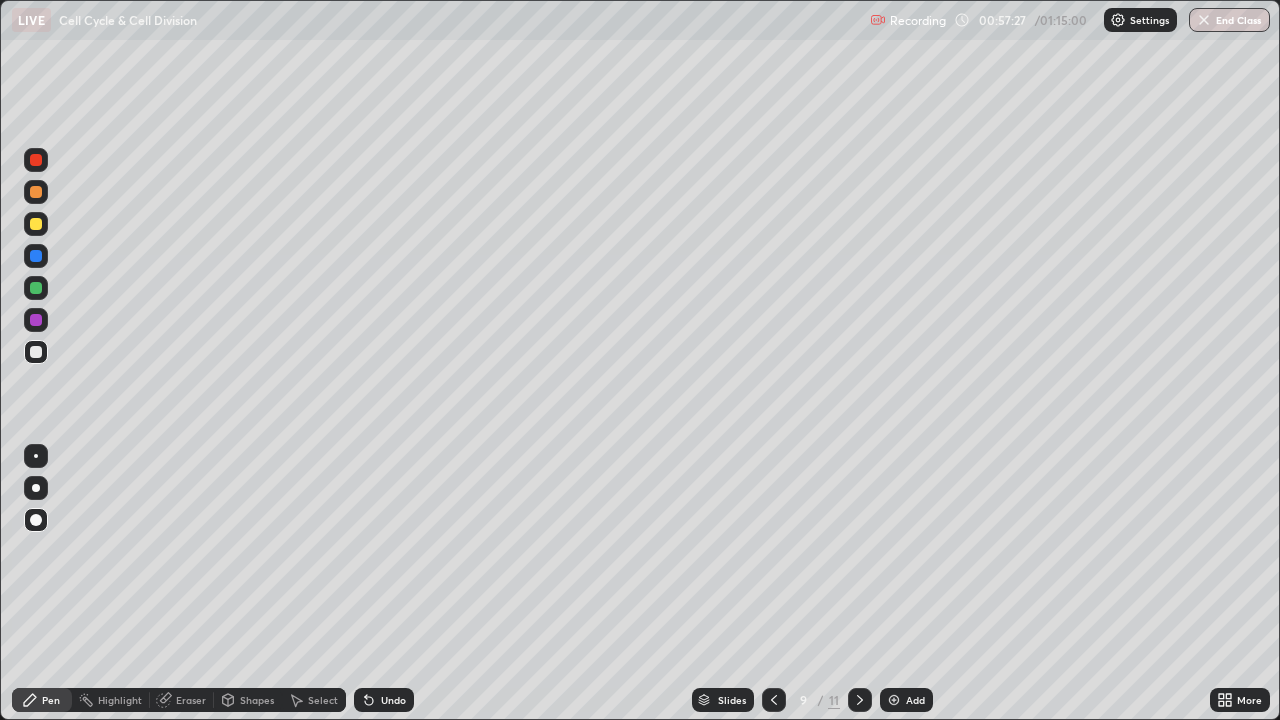 click at bounding box center [36, 224] 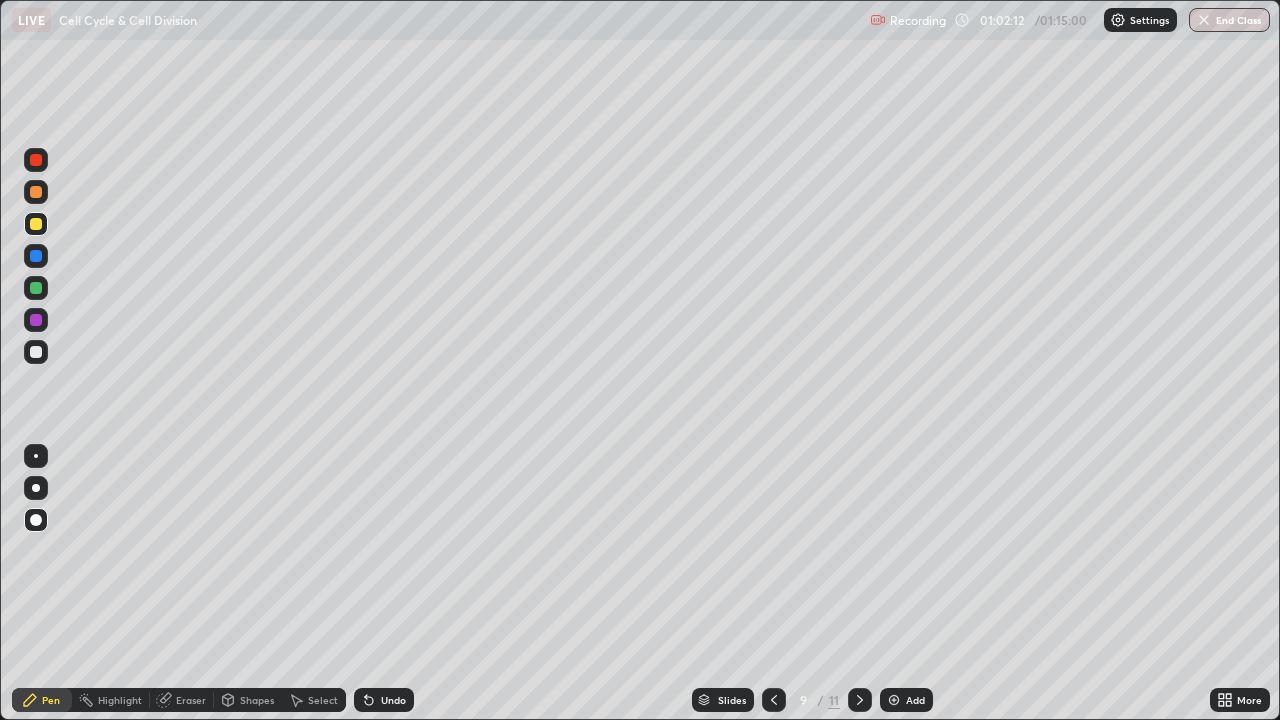 click 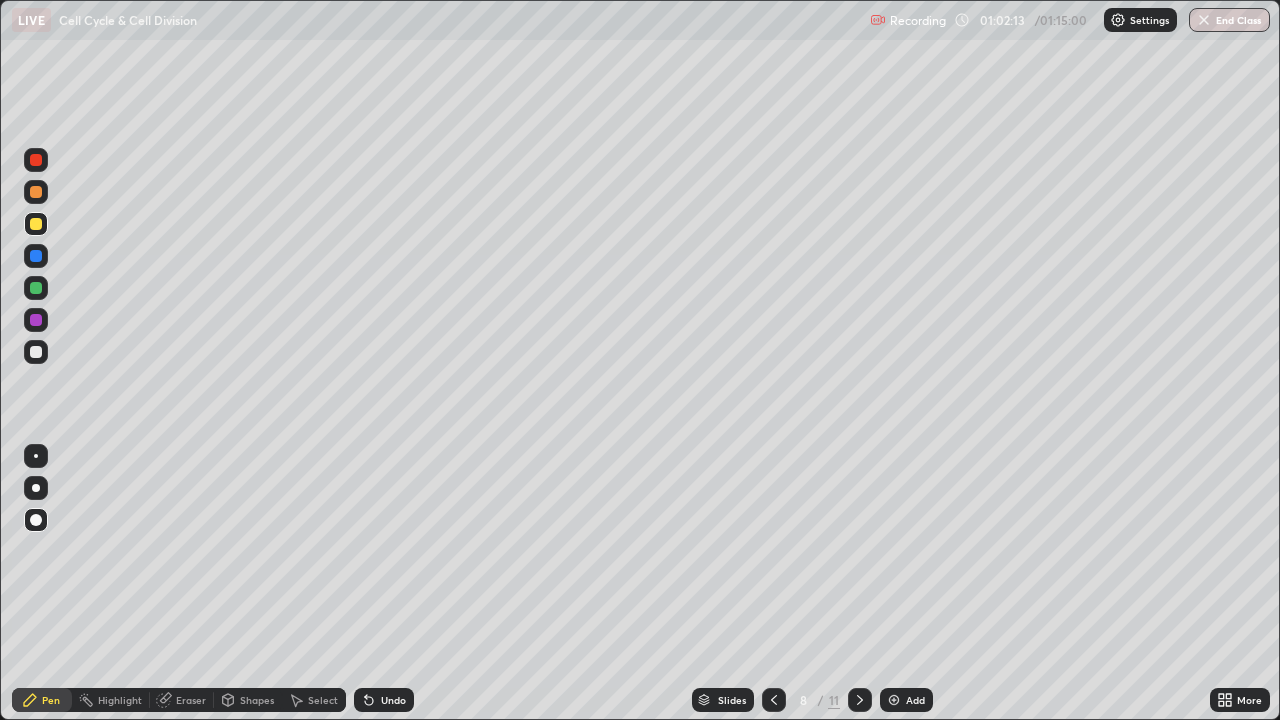 click 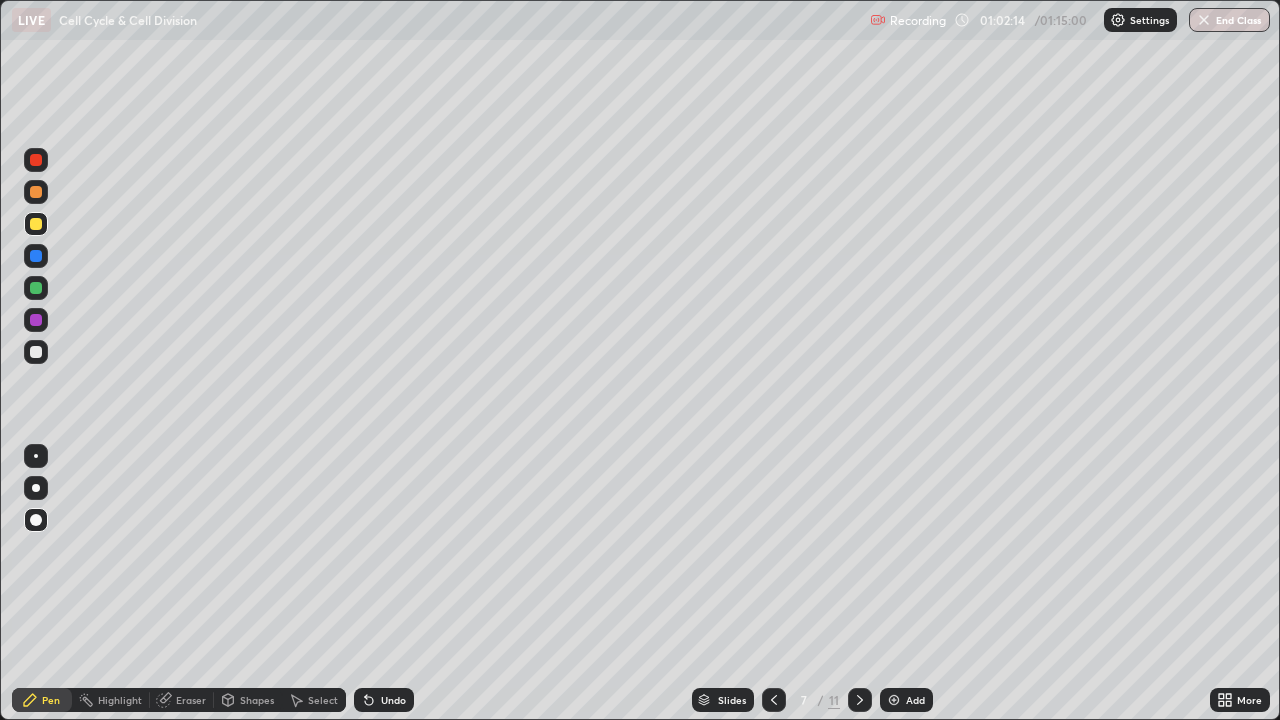 click 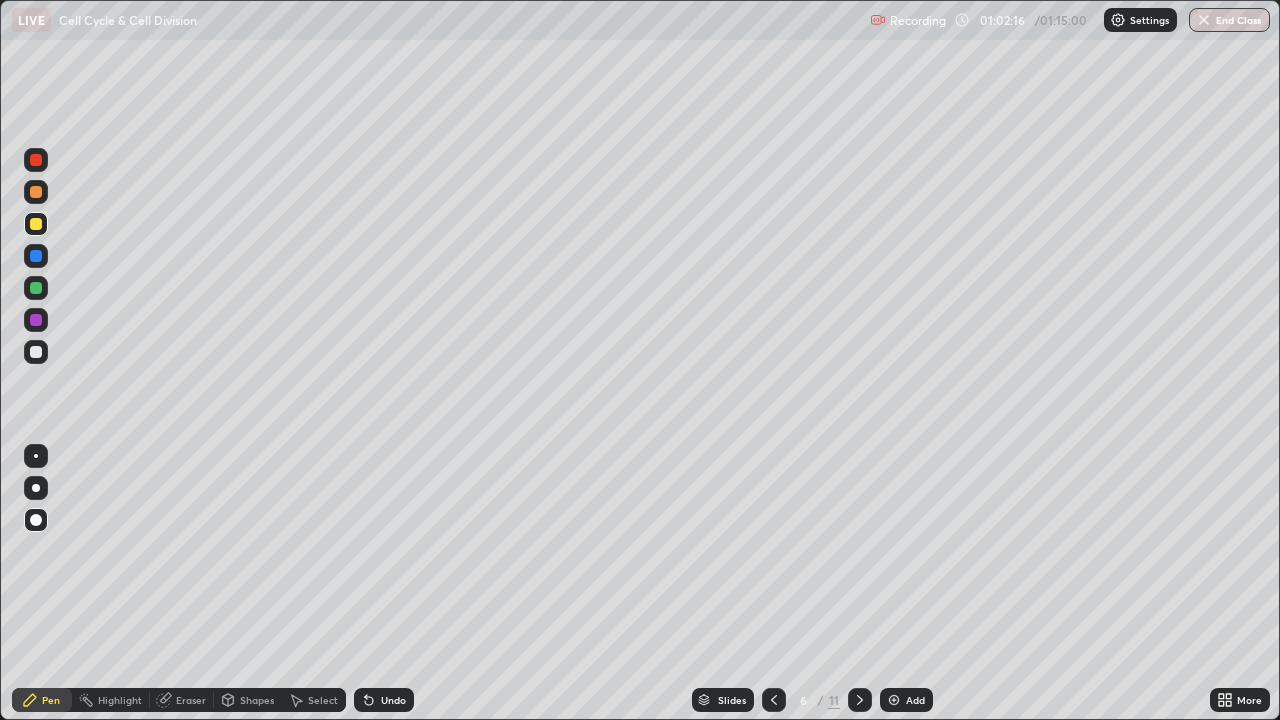 click 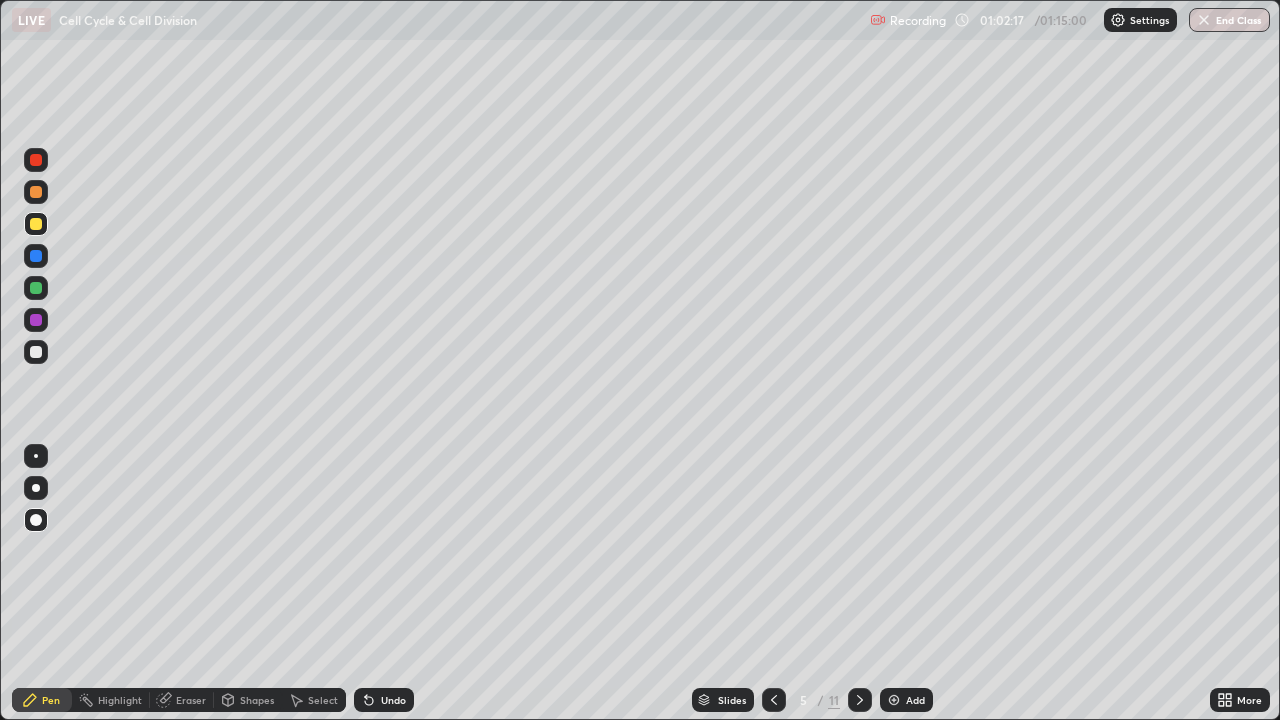 click 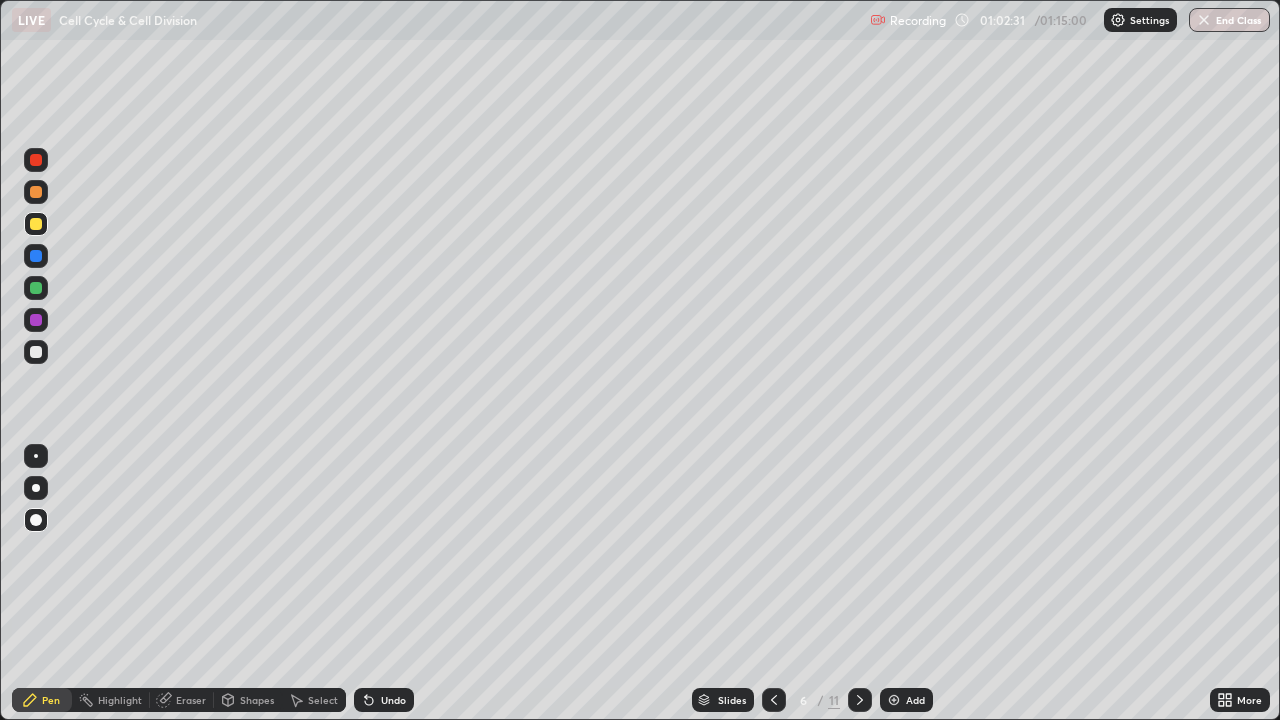 click 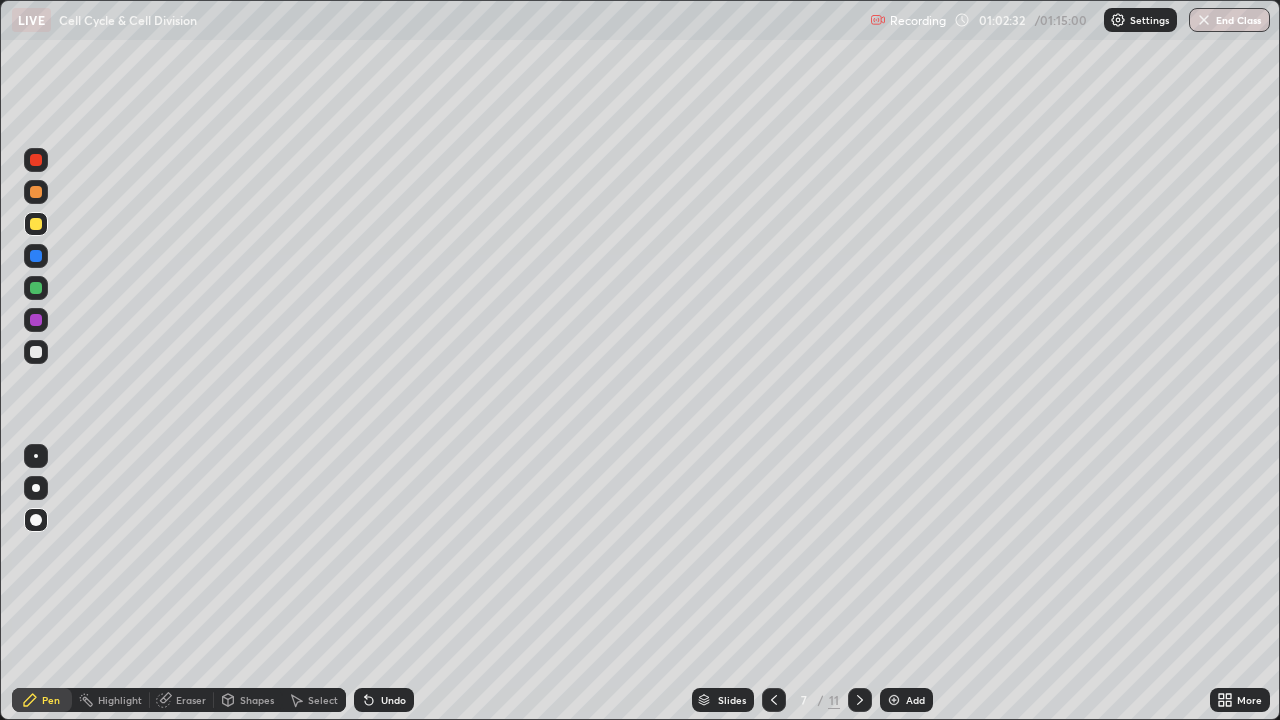 click 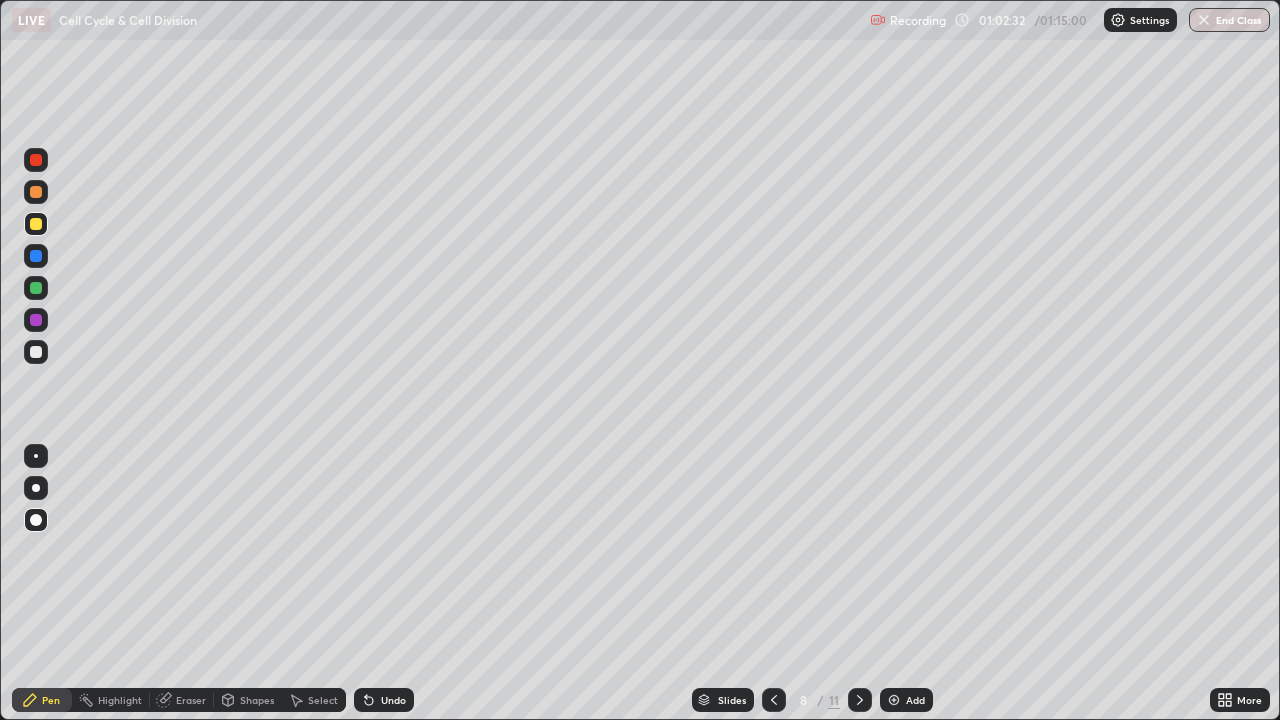click 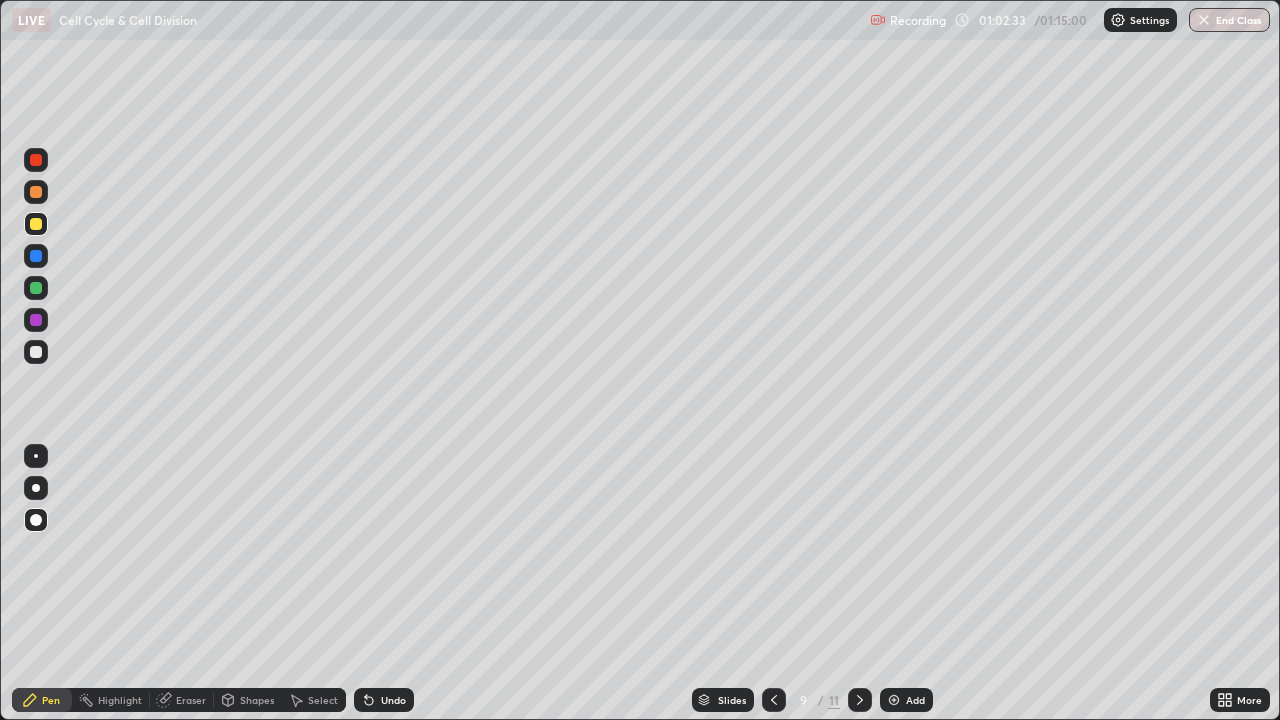 click 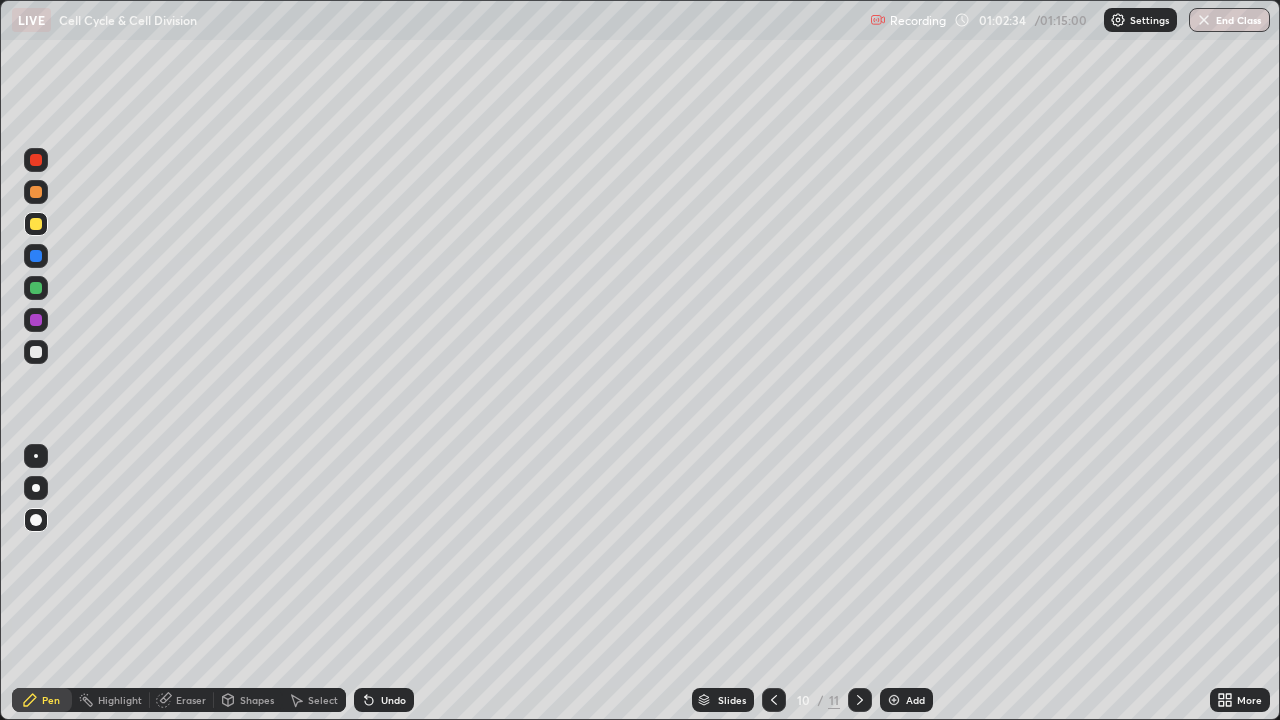 click 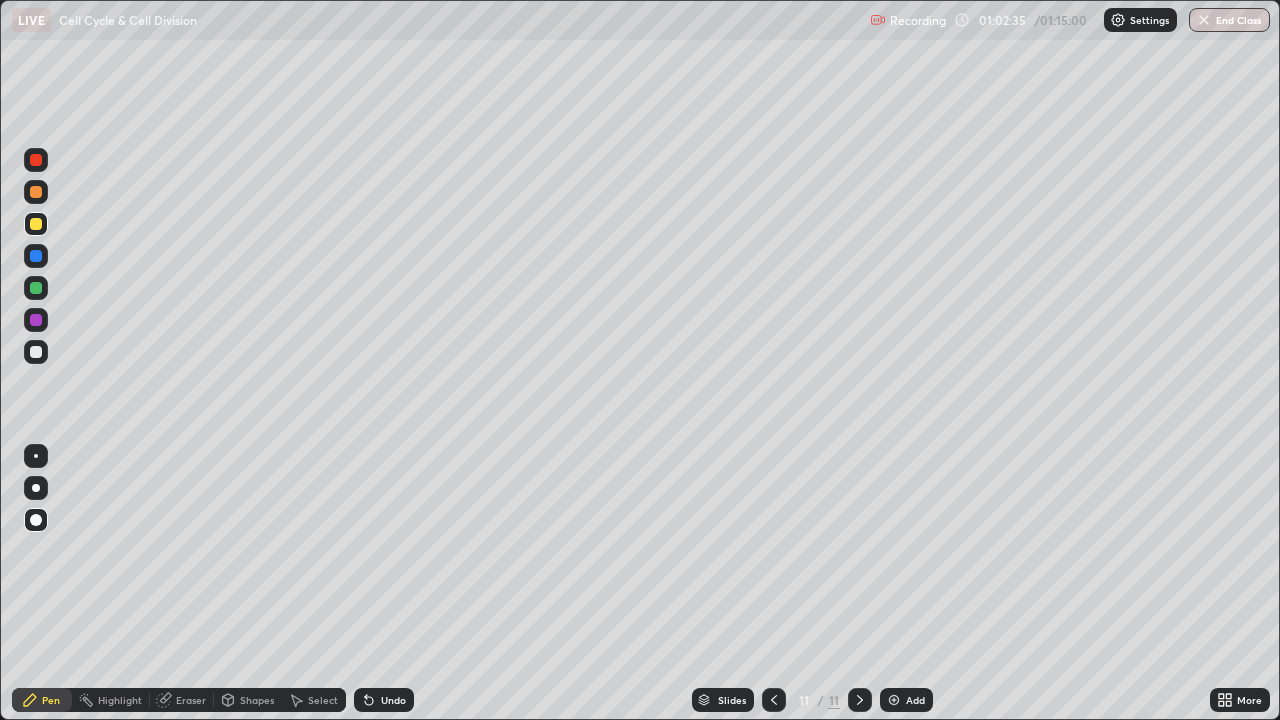 click 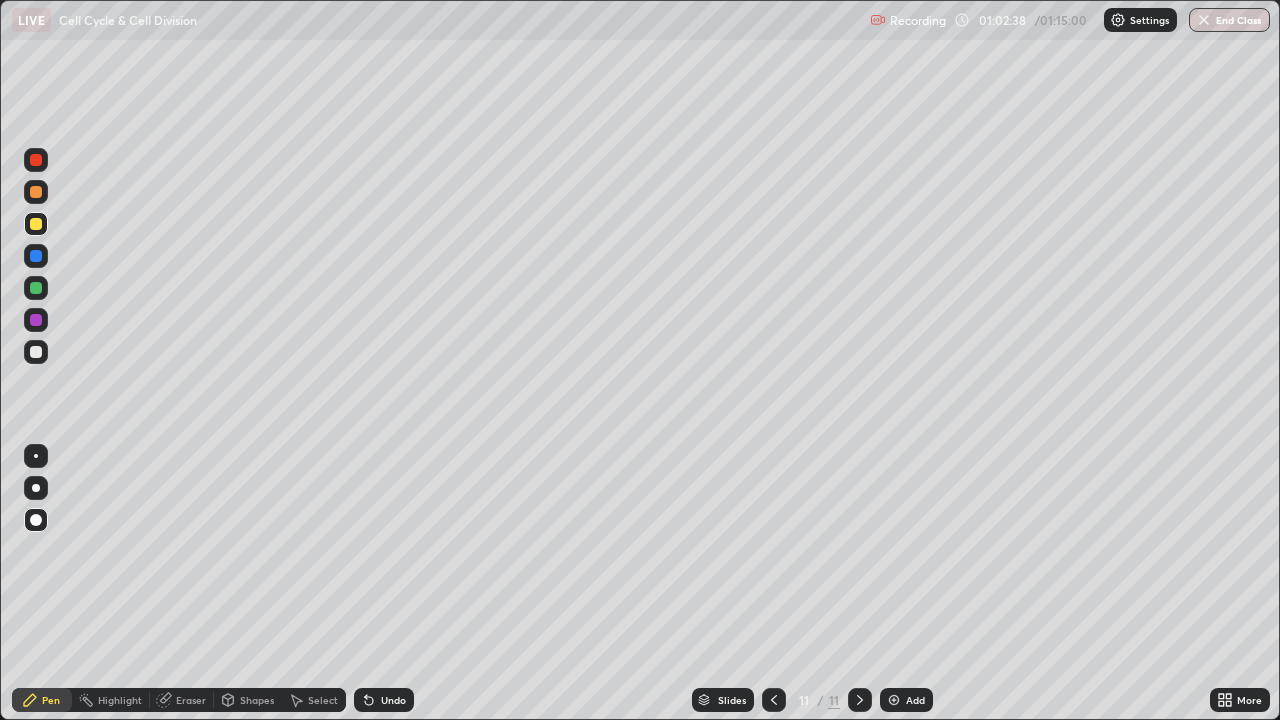 click 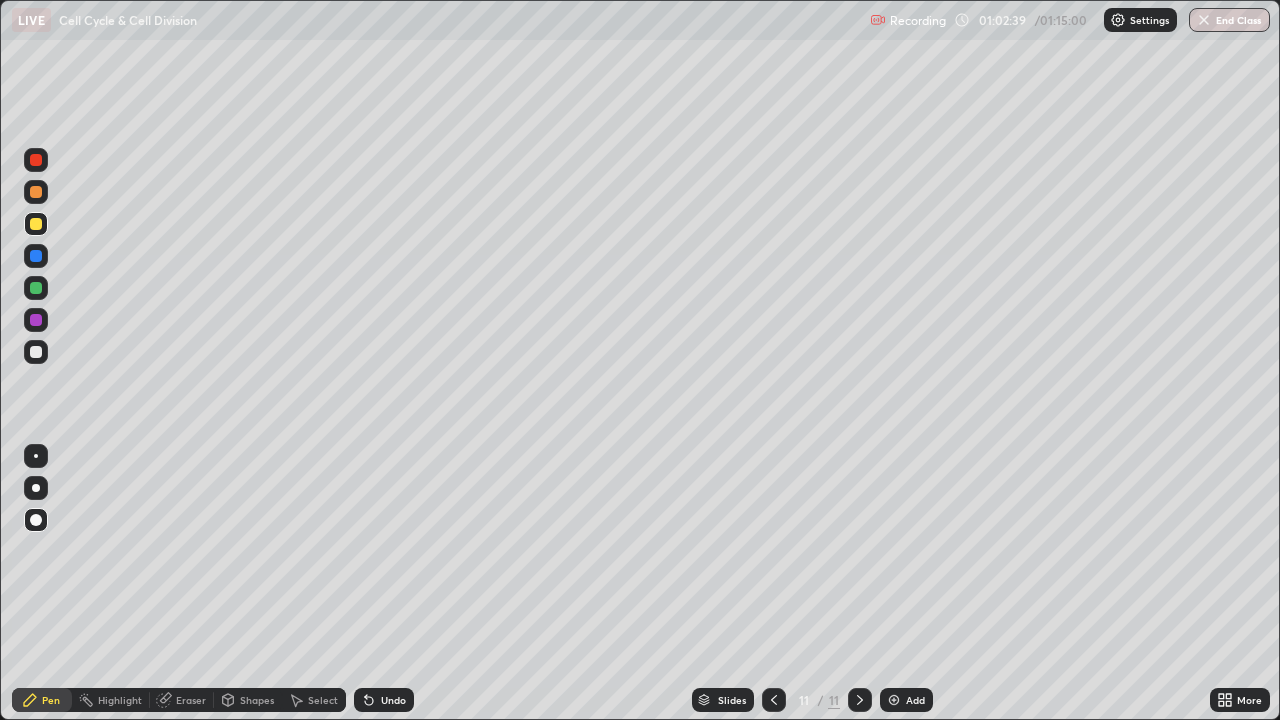click at bounding box center [774, 700] 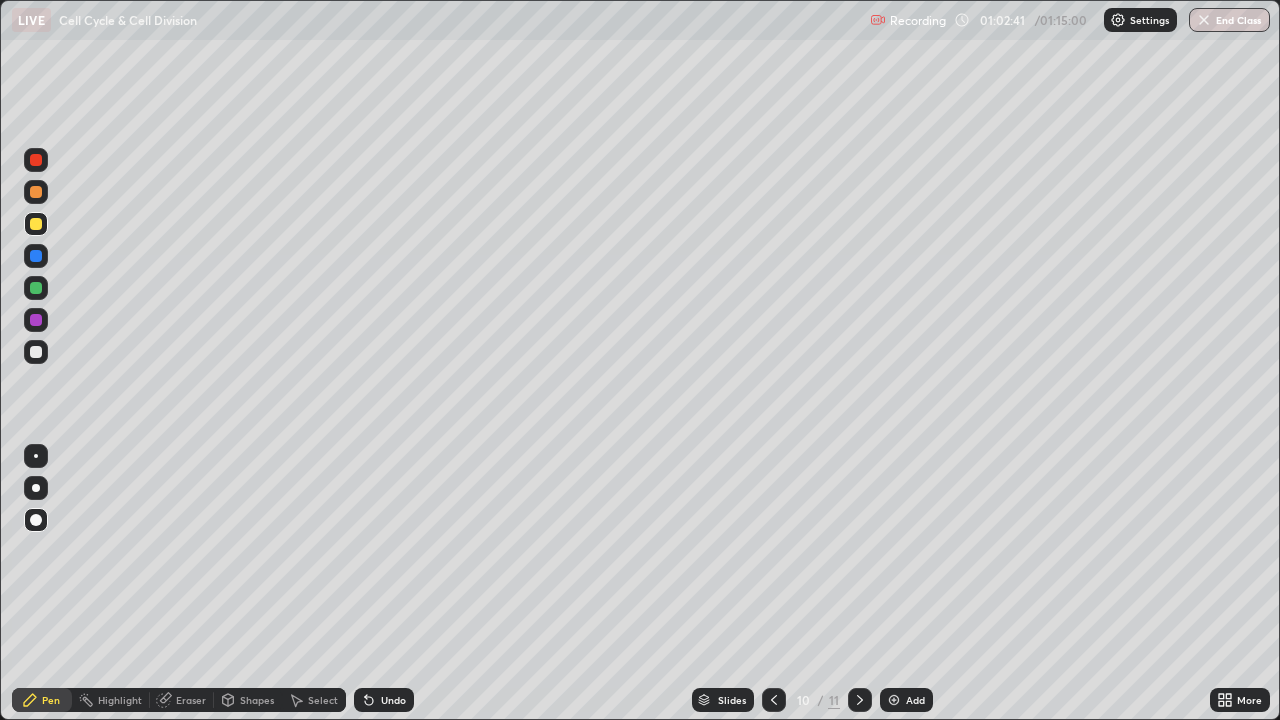 click 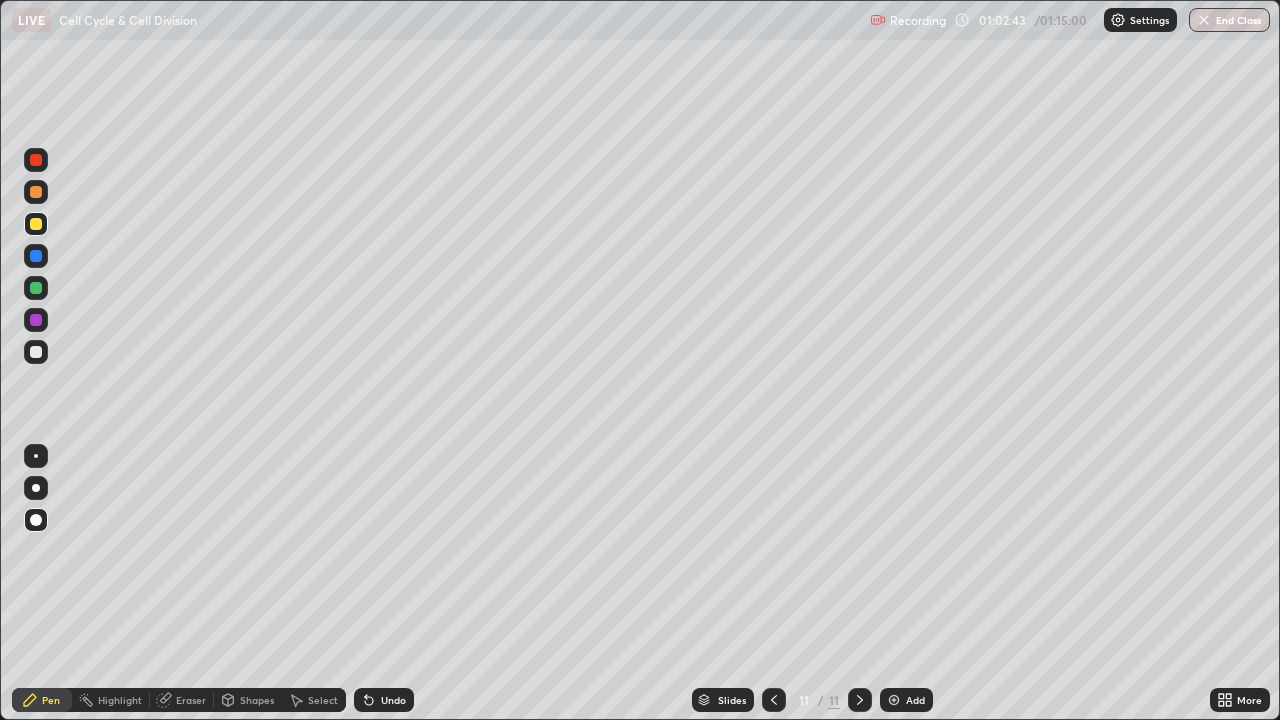 click 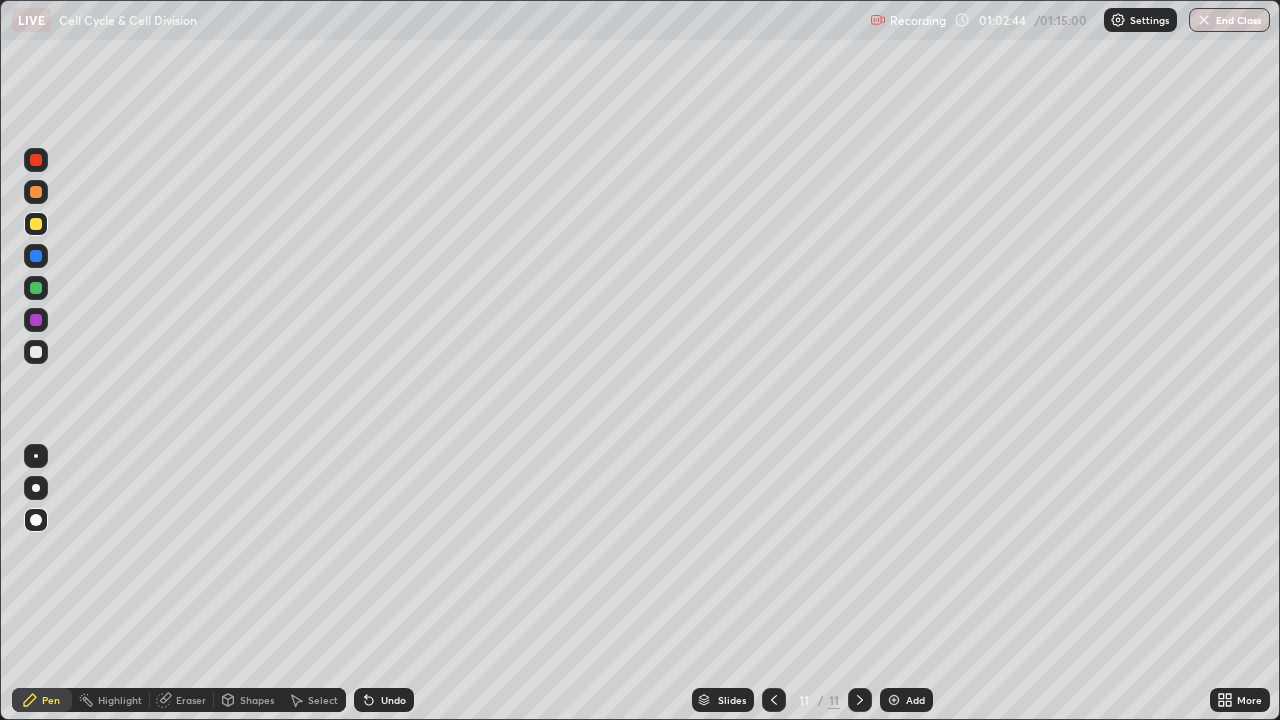 click 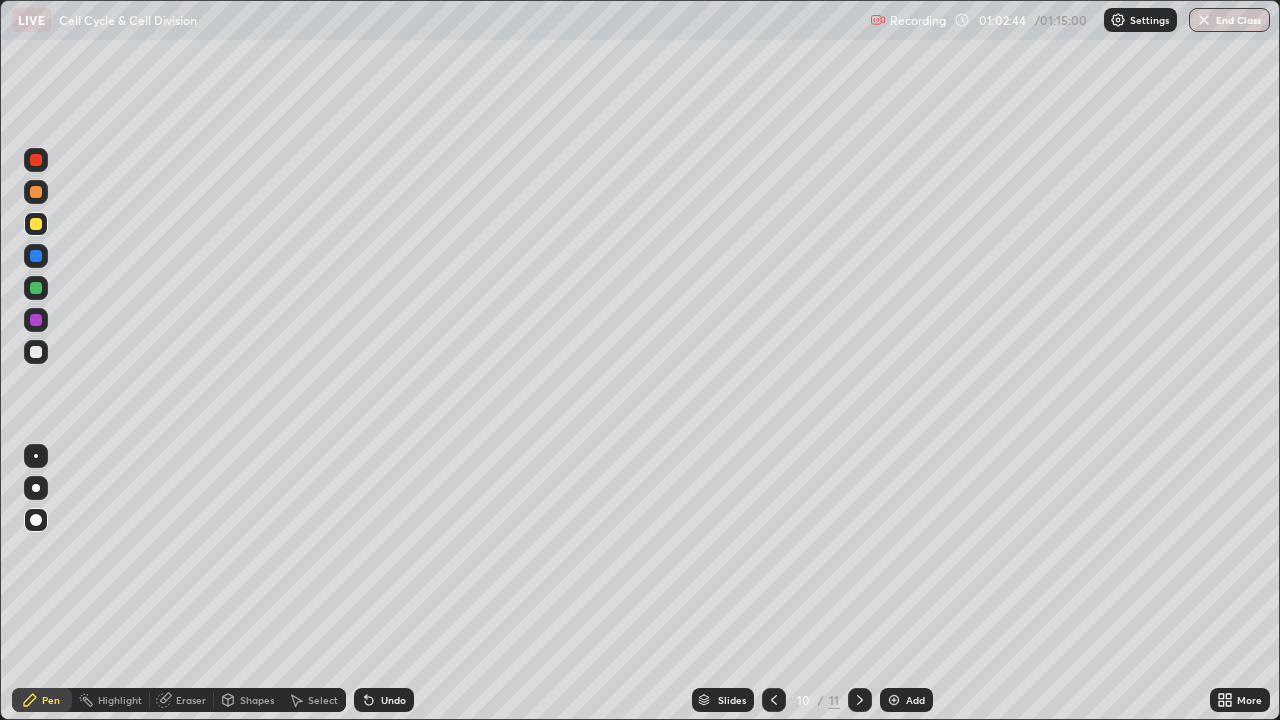 click at bounding box center (774, 700) 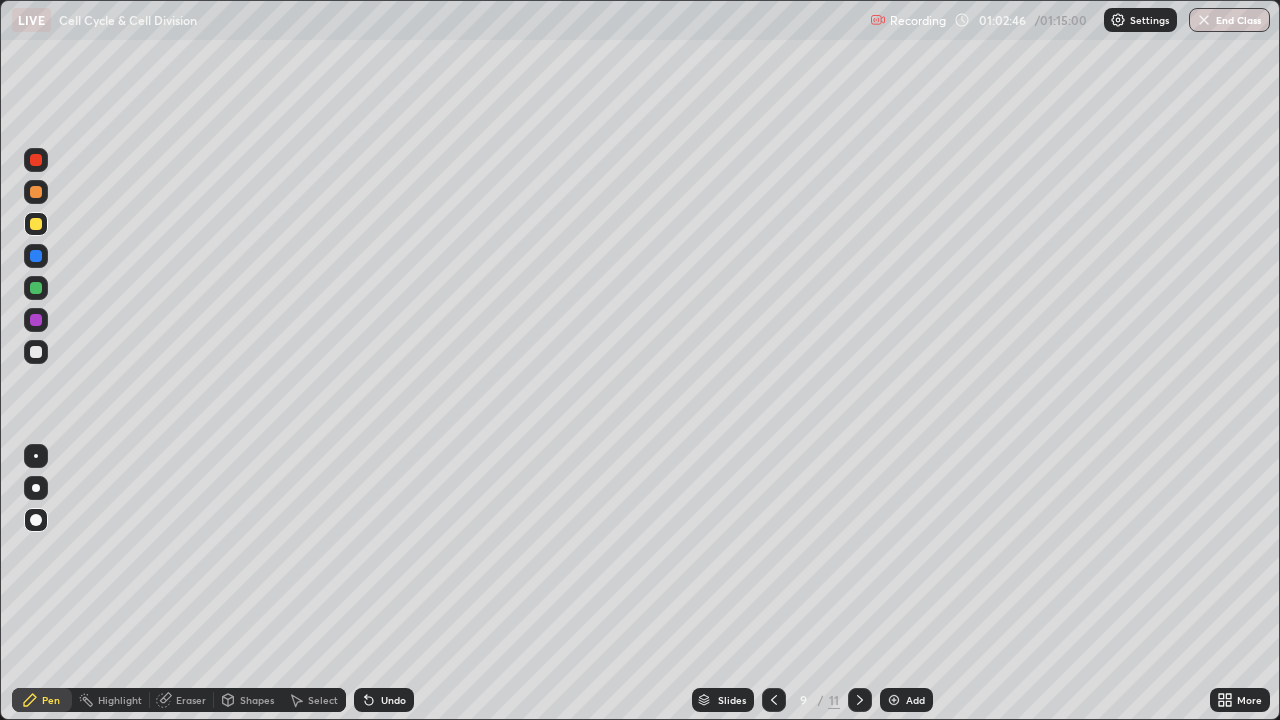 click 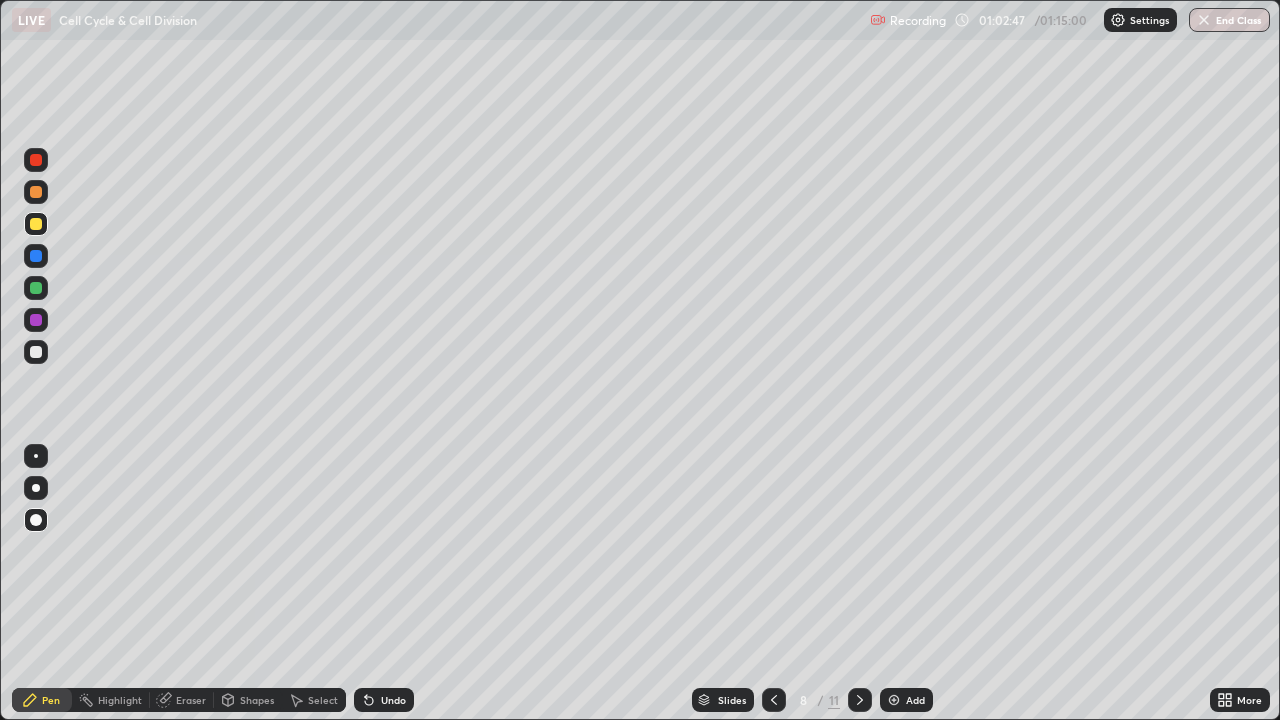 click 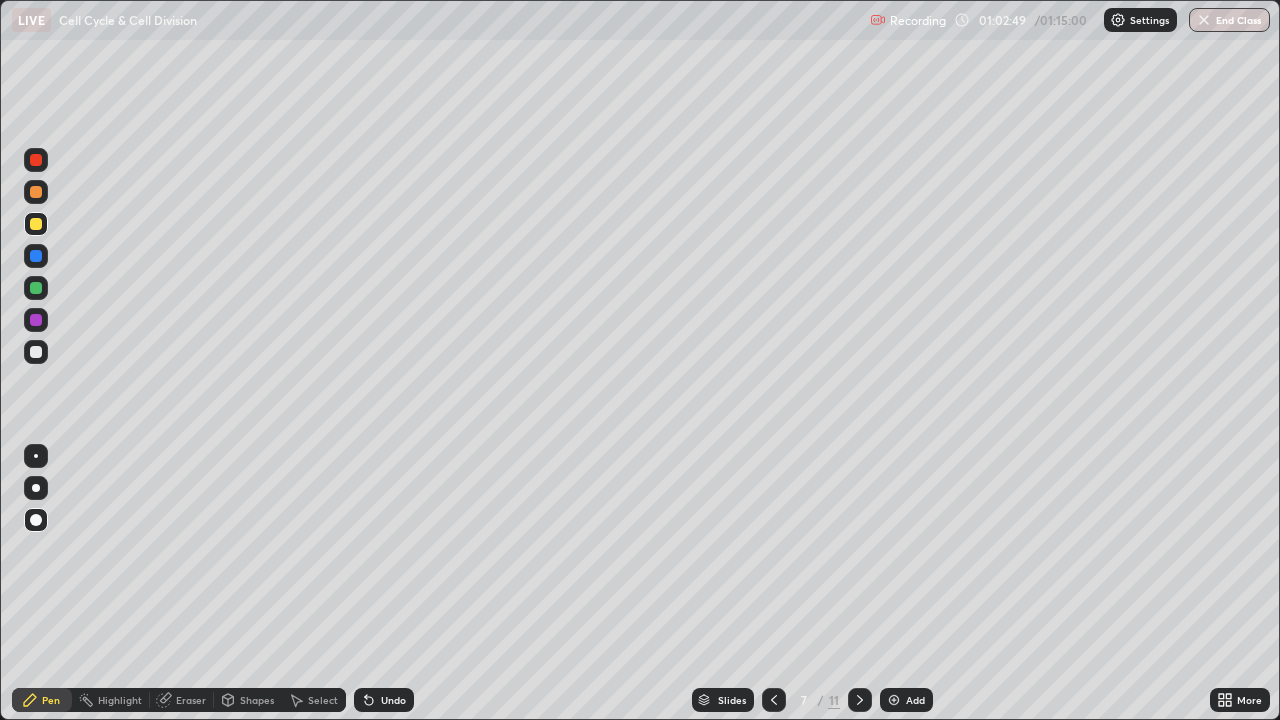 click 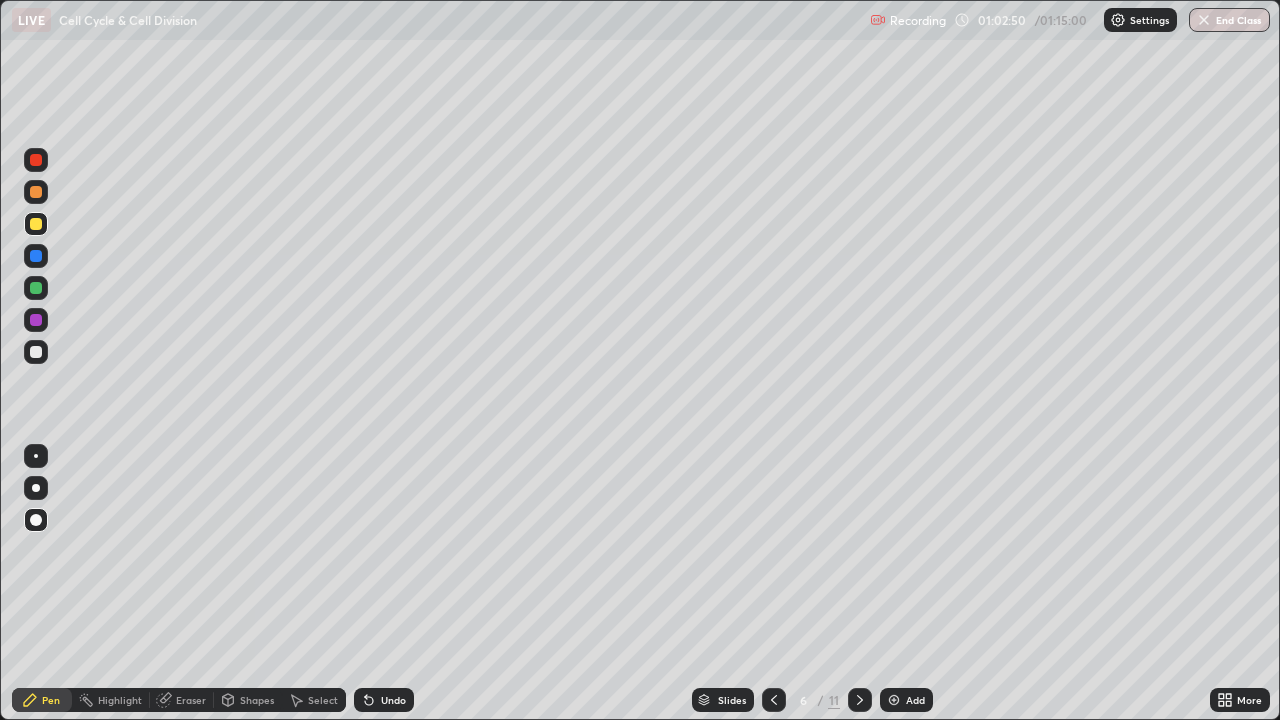 click 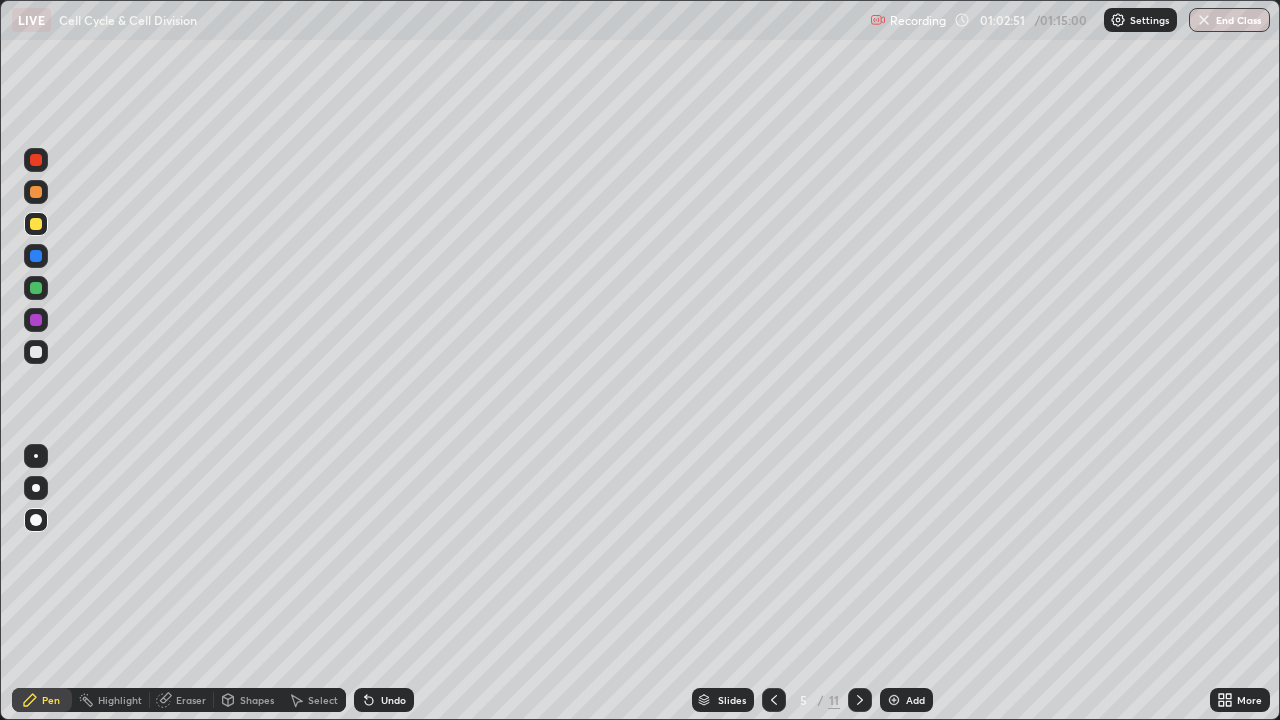 click 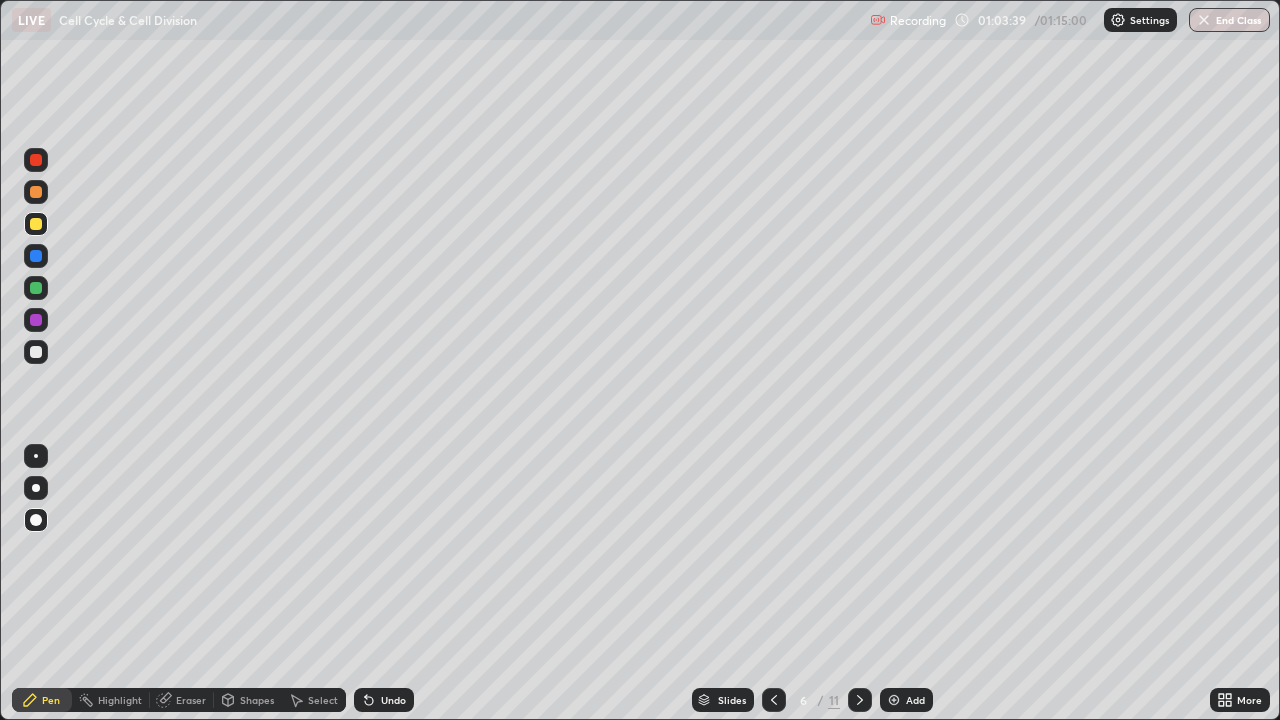 click on "Add" at bounding box center [906, 700] 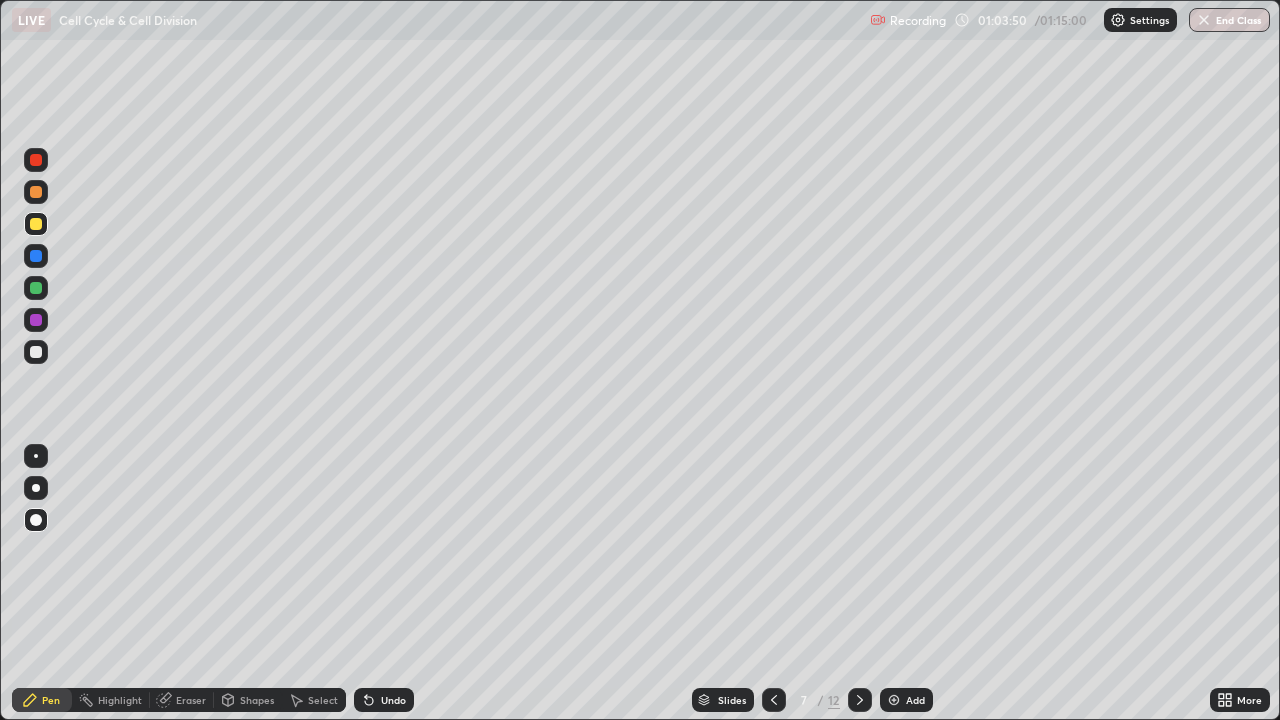 click at bounding box center [36, 352] 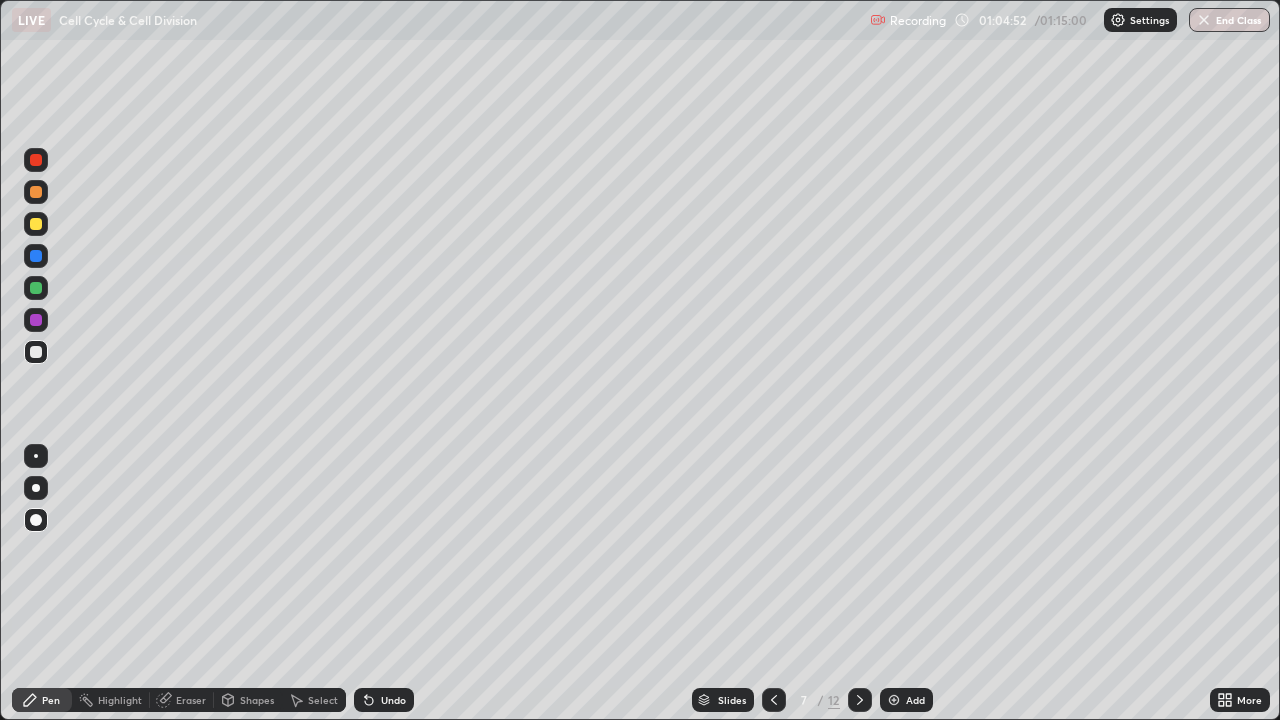 click on "End Class" at bounding box center (1229, 20) 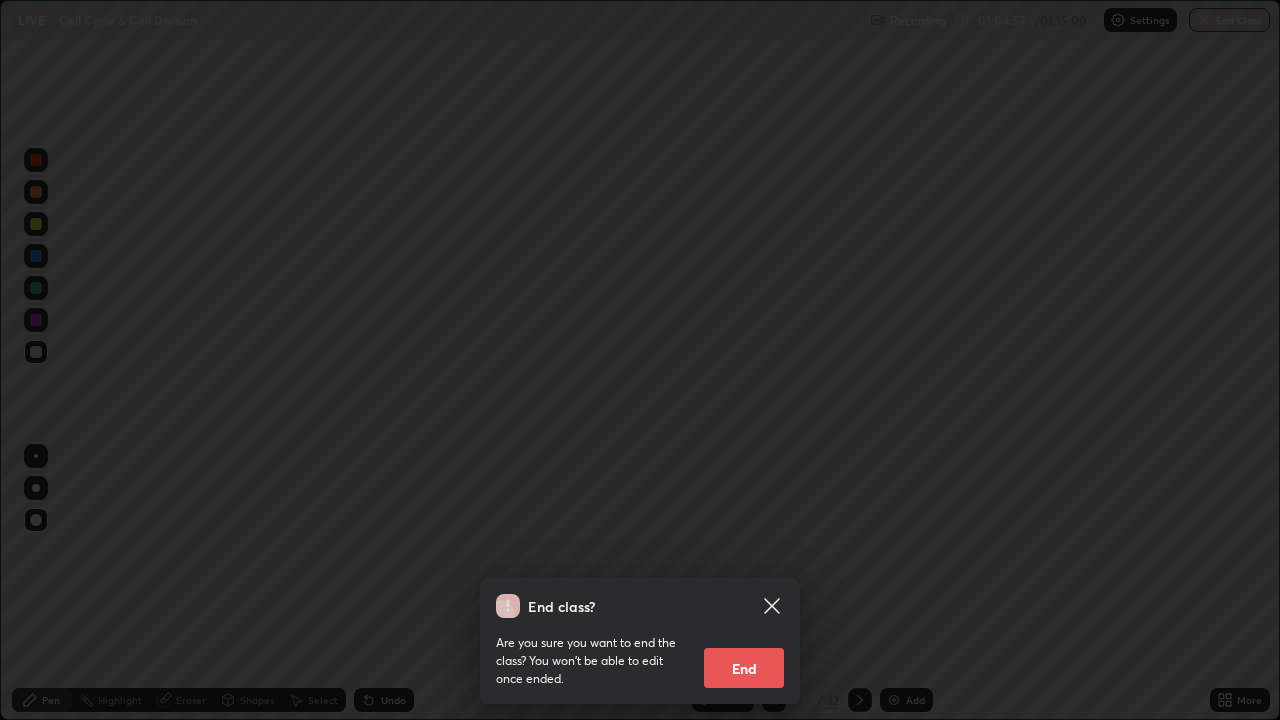 click on "End" at bounding box center [744, 668] 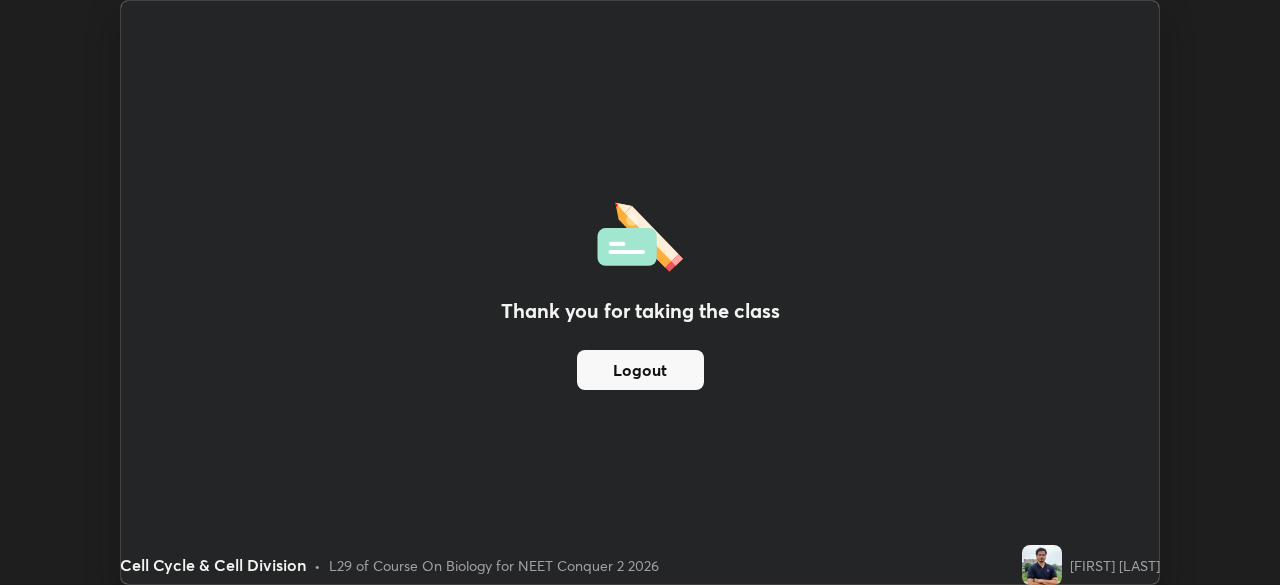 scroll, scrollTop: 585, scrollLeft: 1280, axis: both 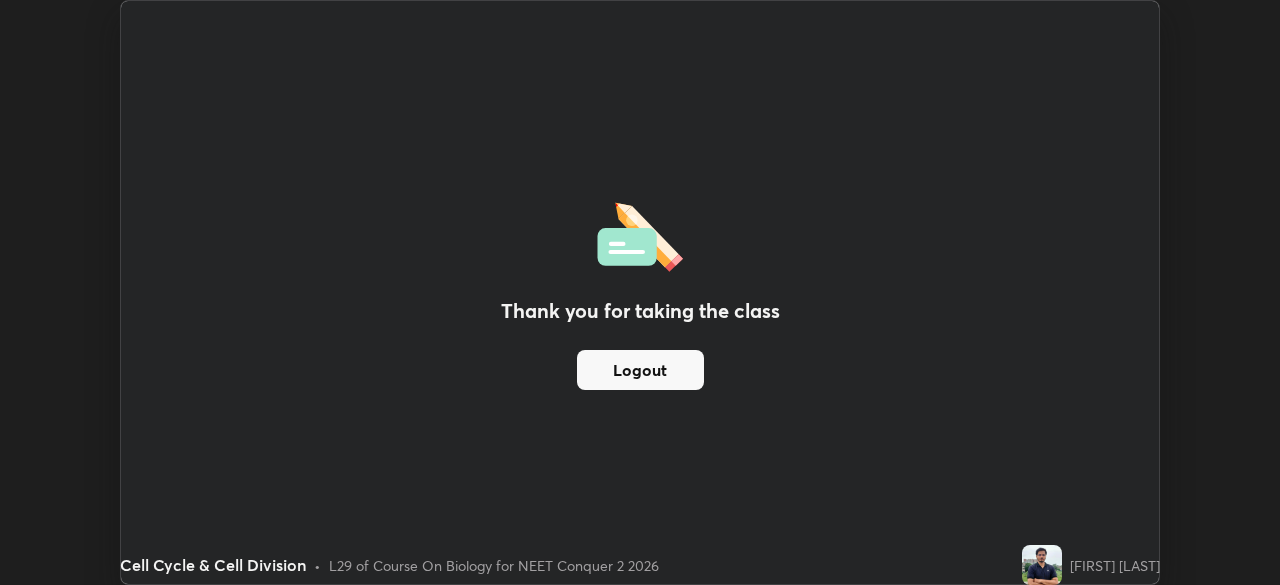 click on "Thank you for taking the class Logout" at bounding box center [640, 292] 